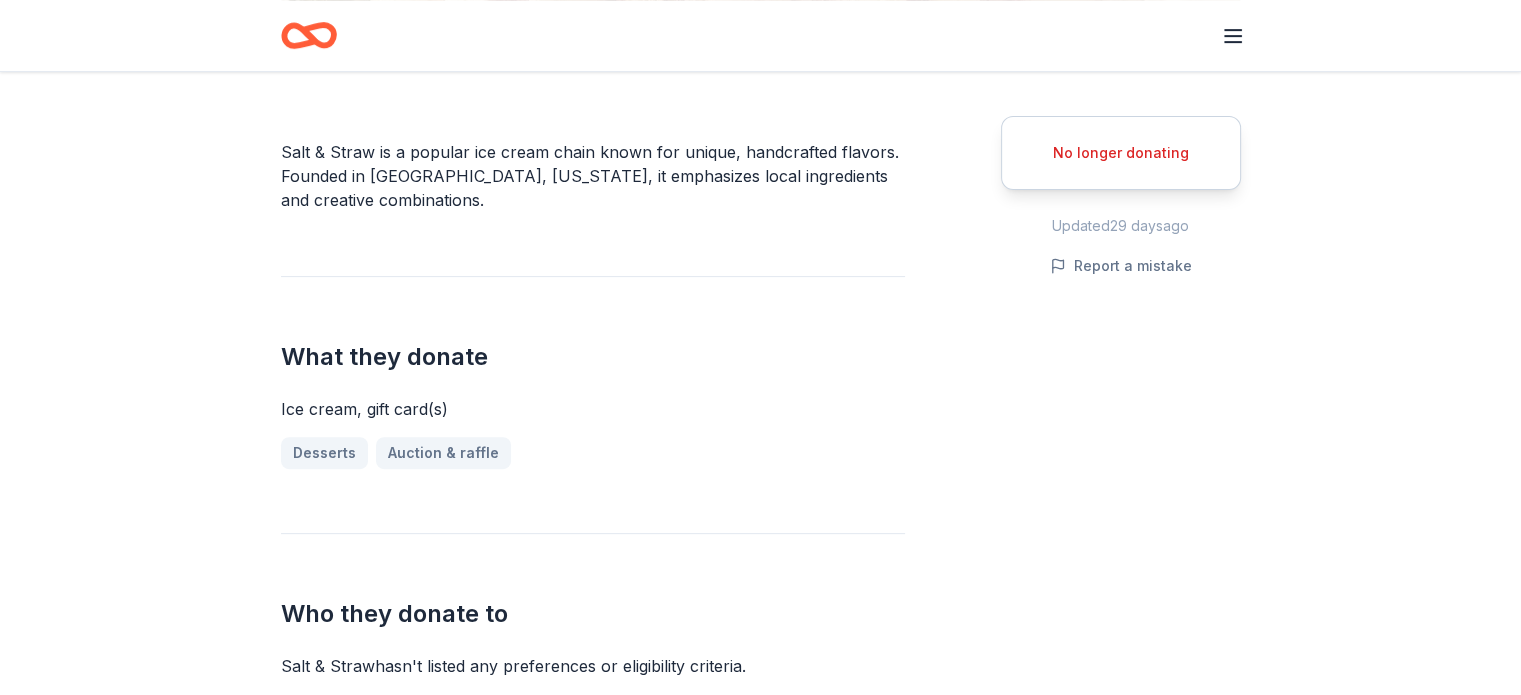 scroll, scrollTop: 540, scrollLeft: 0, axis: vertical 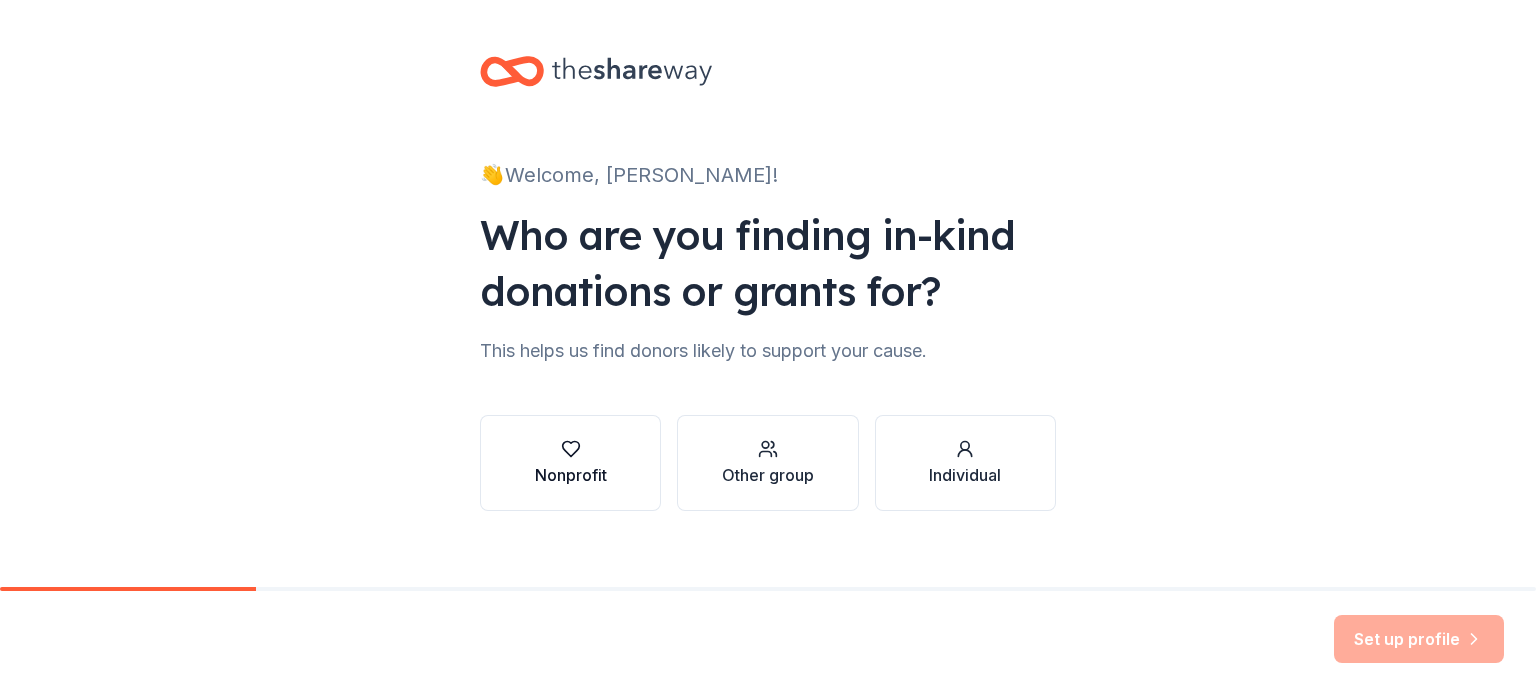 click on "Nonprofit" at bounding box center (571, 475) 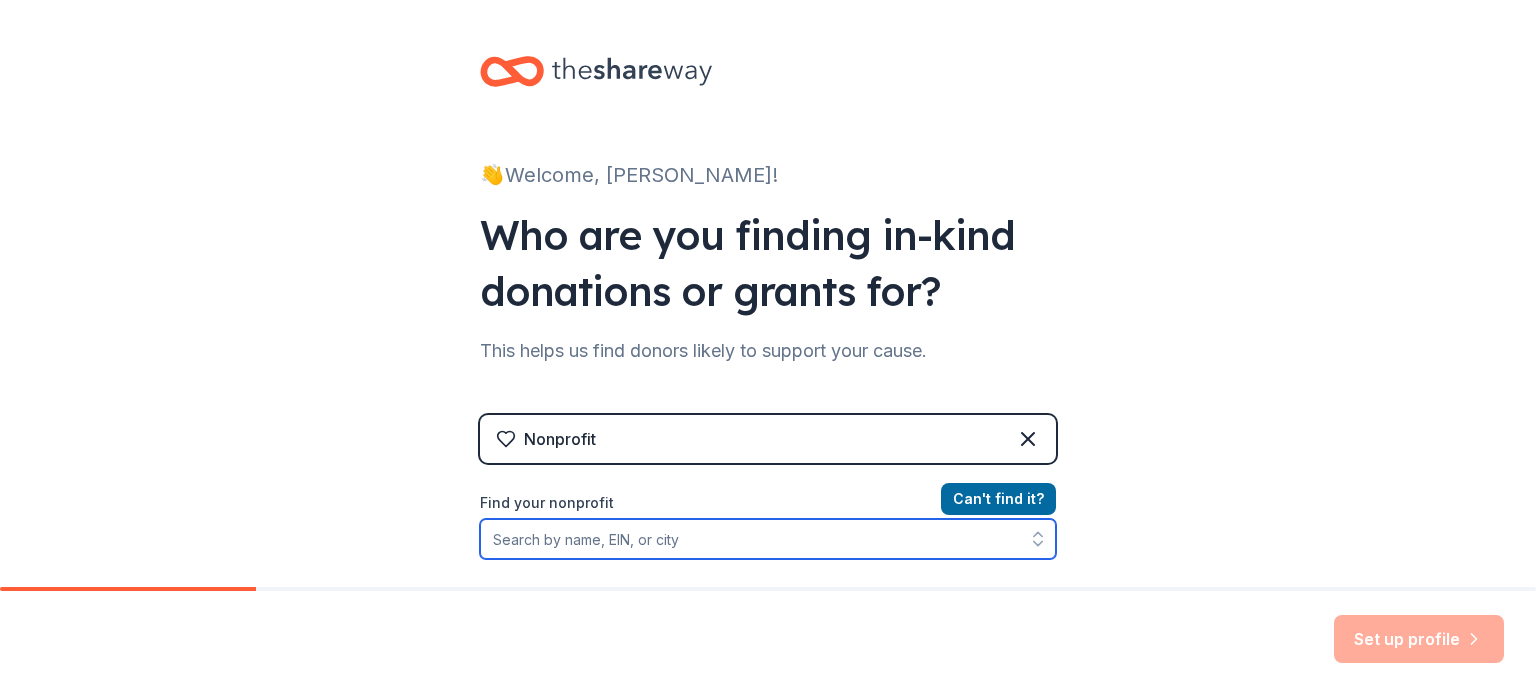 click on "Find your nonprofit" at bounding box center (768, 539) 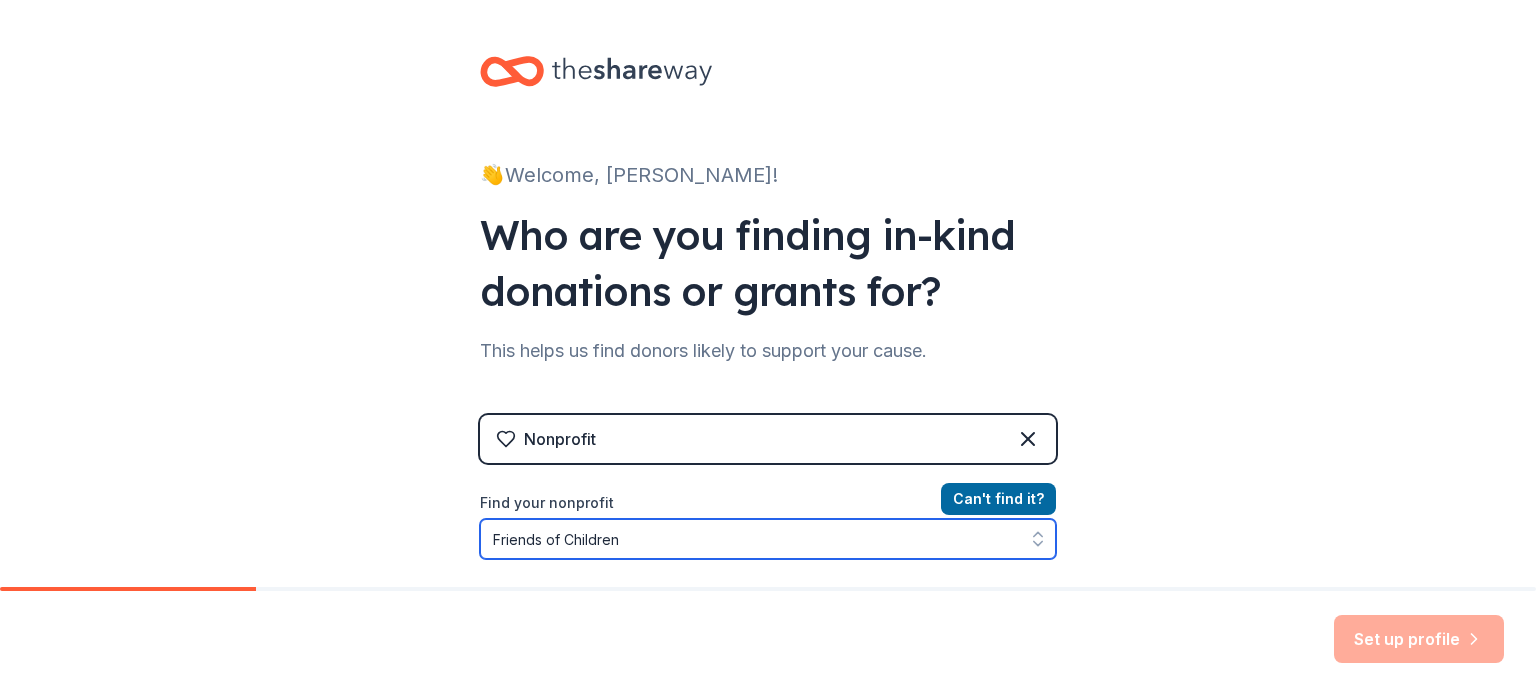 scroll, scrollTop: 72, scrollLeft: 0, axis: vertical 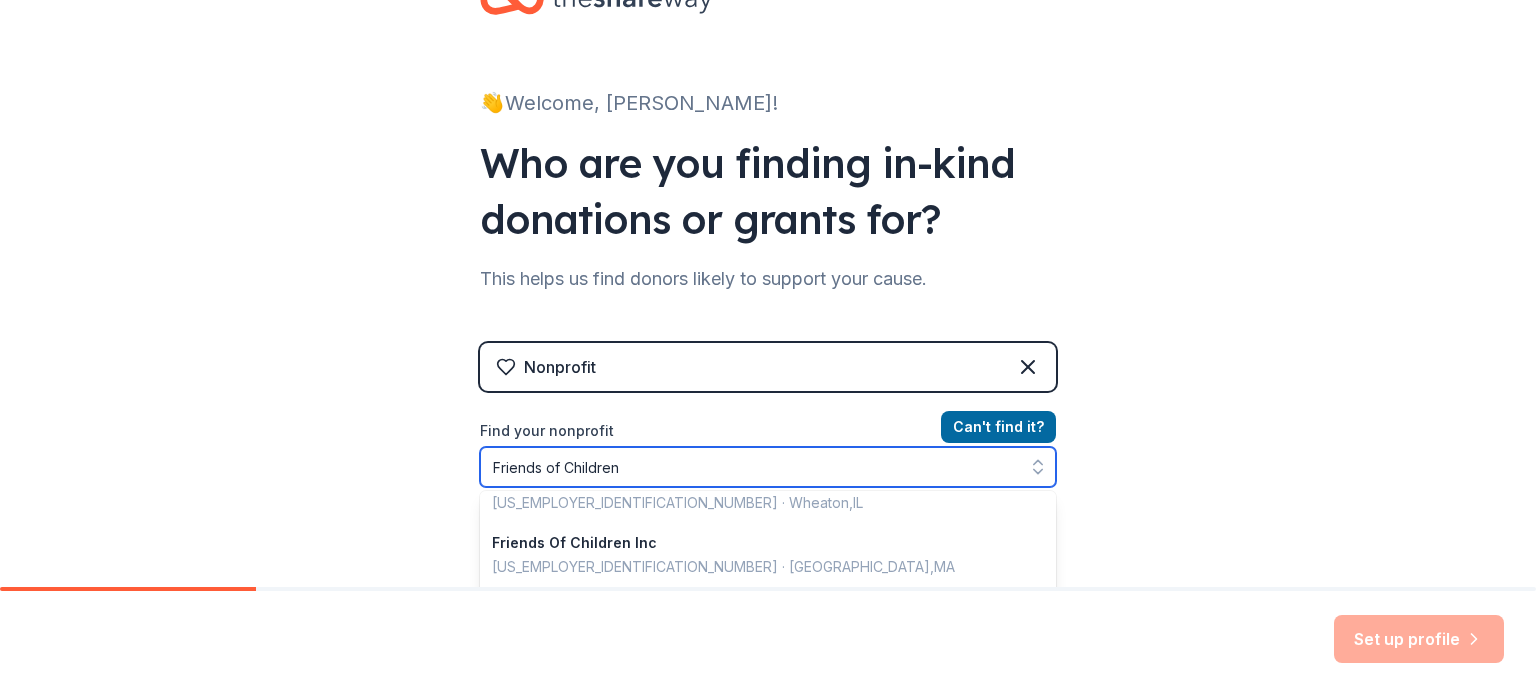 click on "Friends of Children" at bounding box center (768, 467) 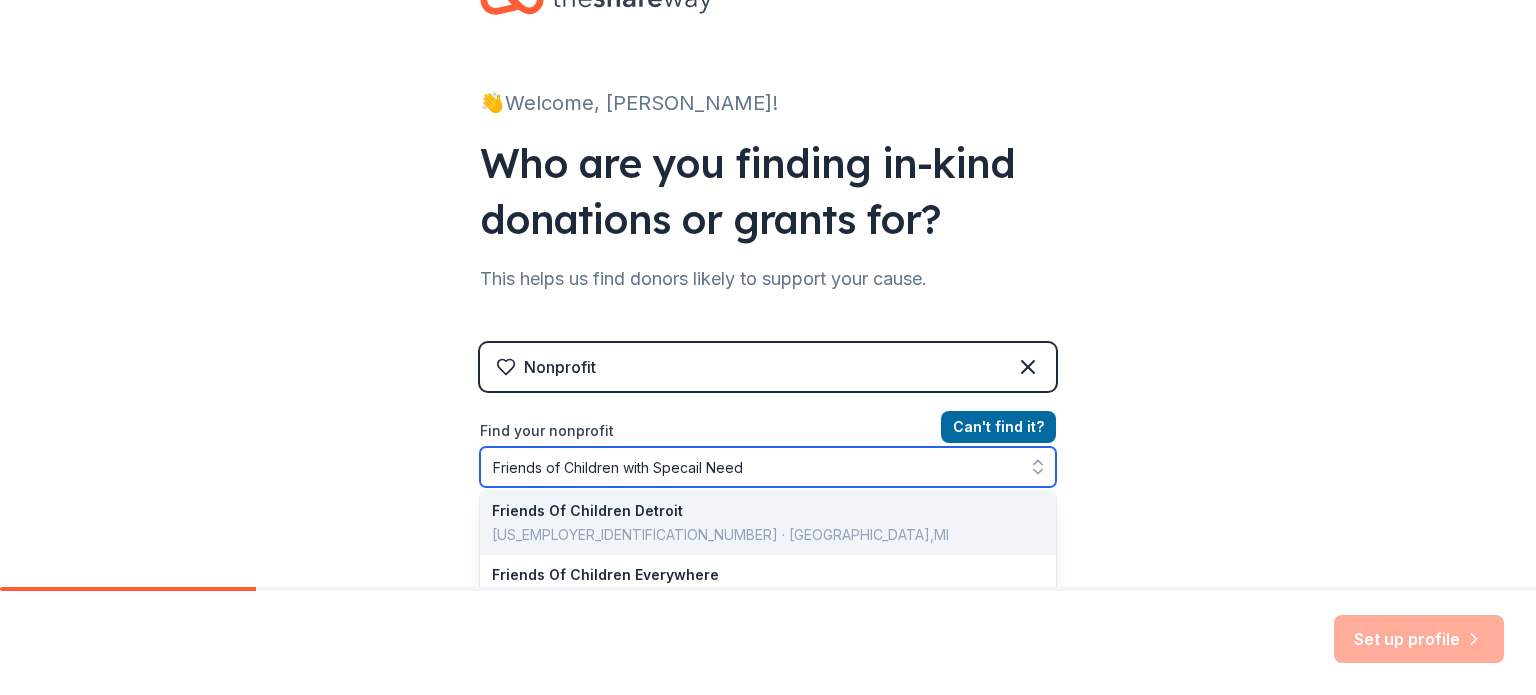 type on "Friends of Children with Specail Needs" 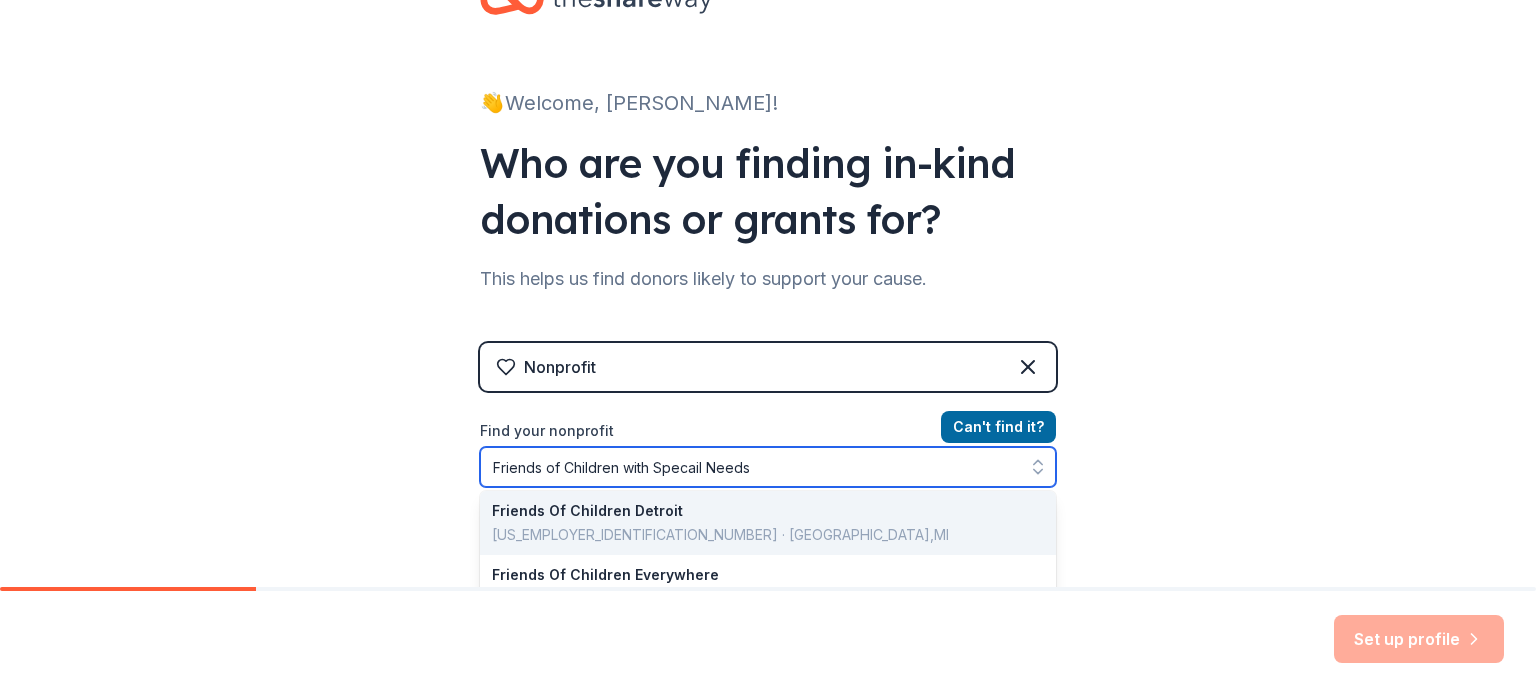 scroll, scrollTop: 0, scrollLeft: 0, axis: both 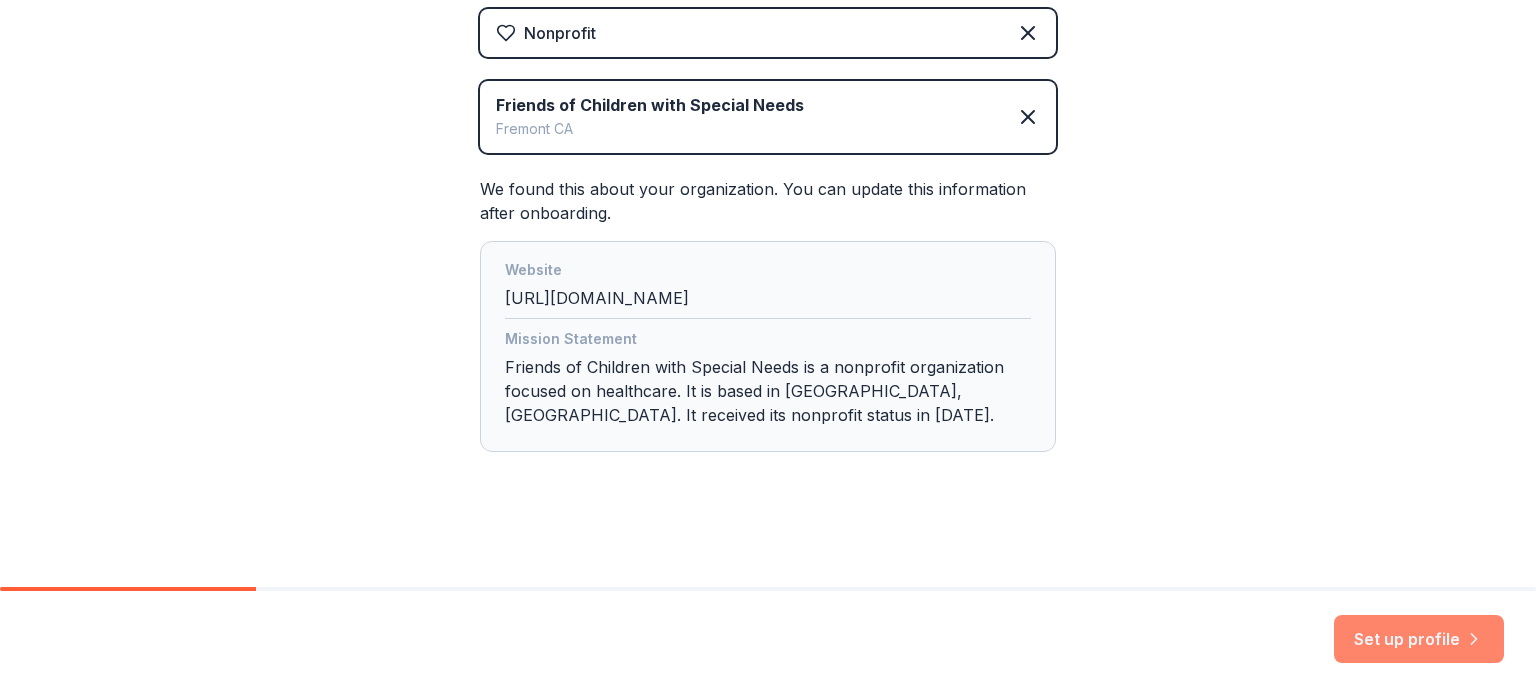 click on "Set up profile" at bounding box center [1419, 639] 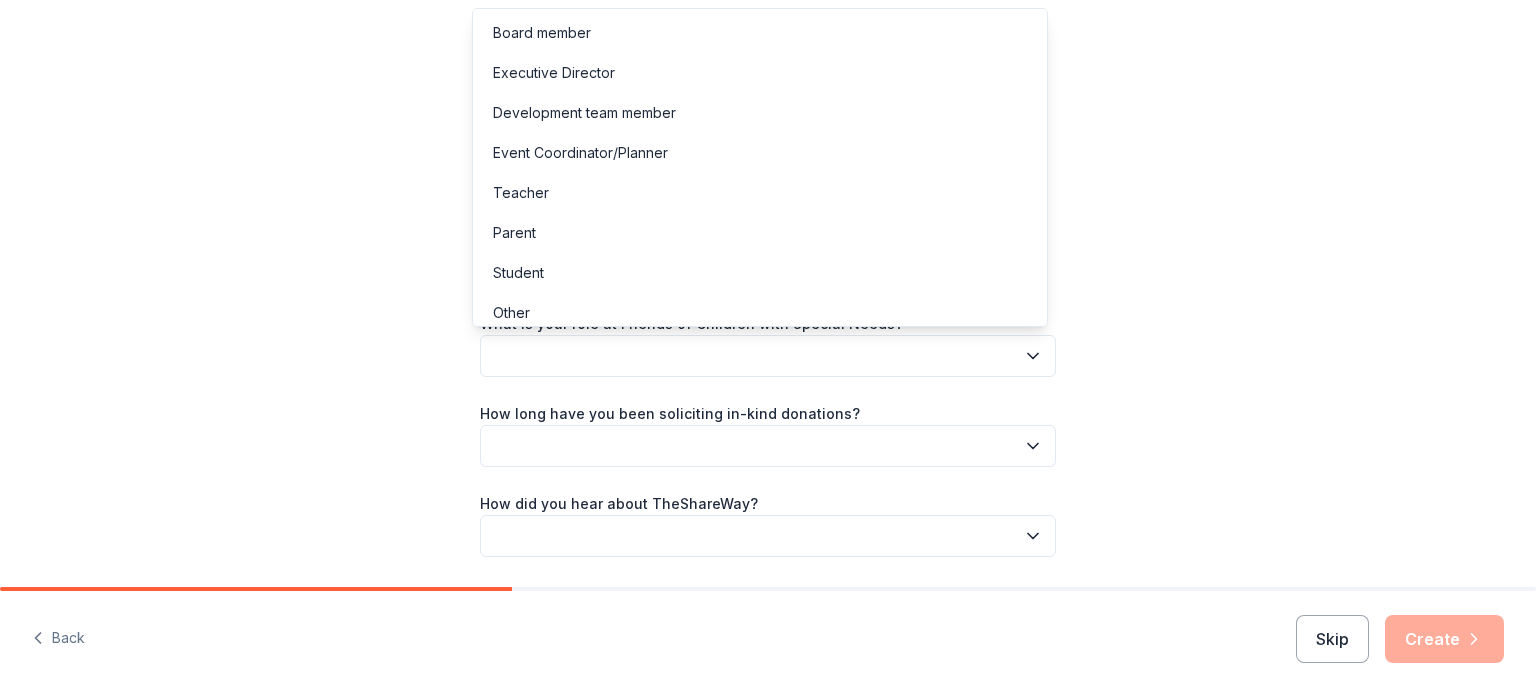click at bounding box center [768, 356] 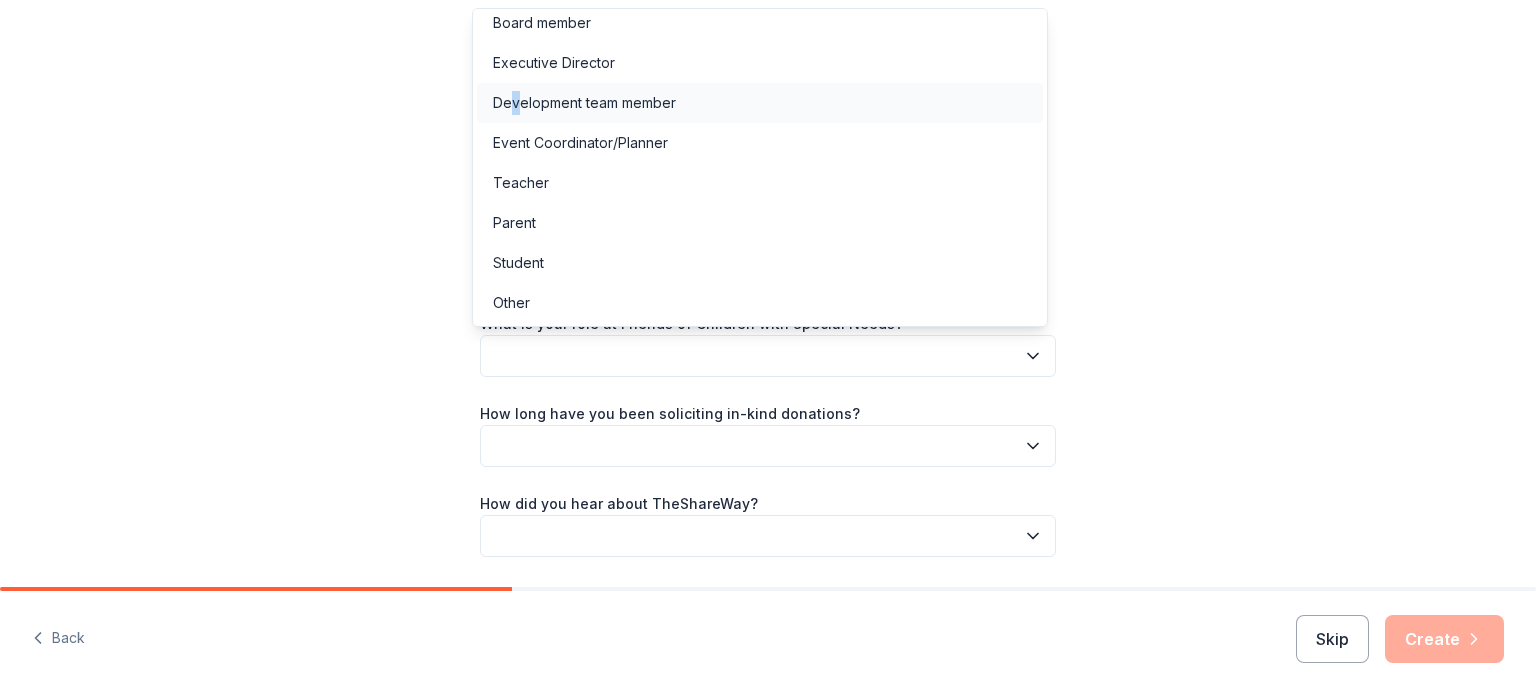 click on "Development team member" at bounding box center [584, 103] 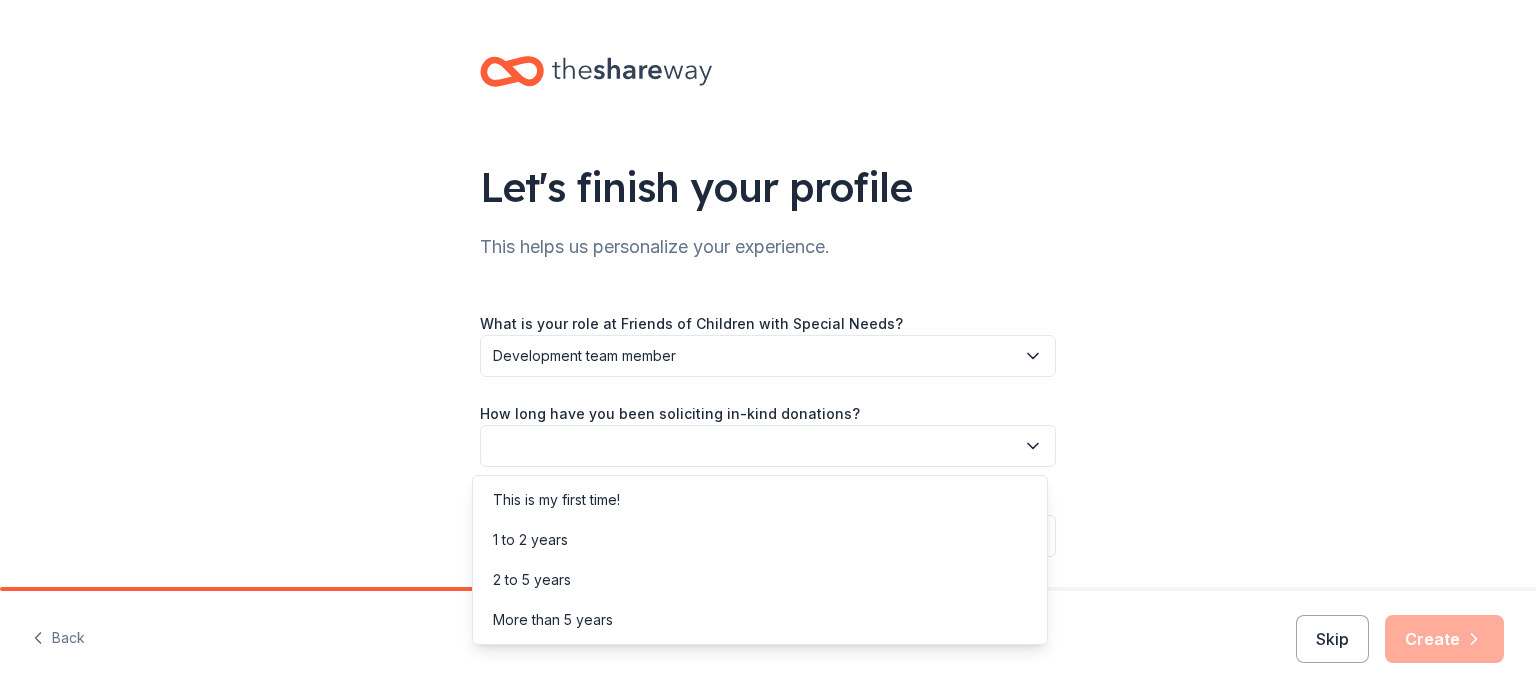 click 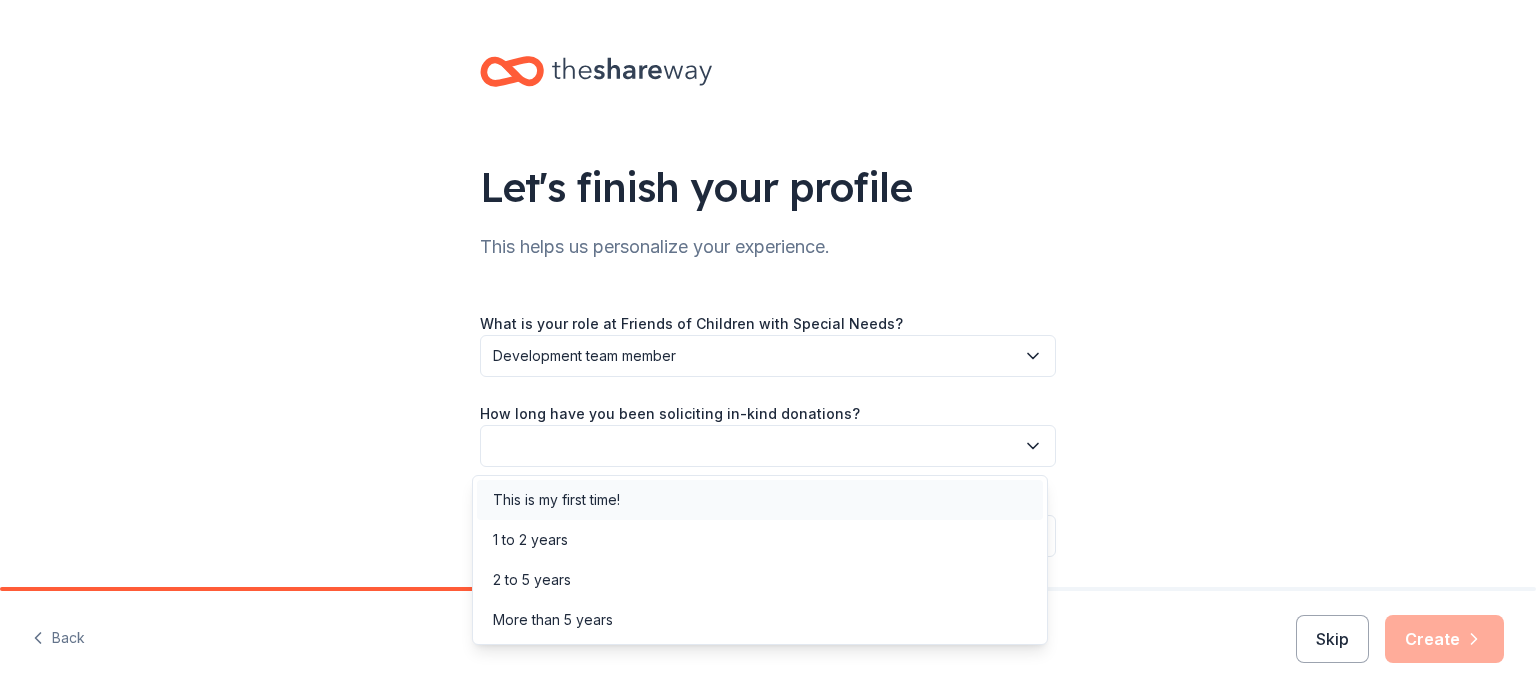 click on "This is my first time!" at bounding box center (556, 500) 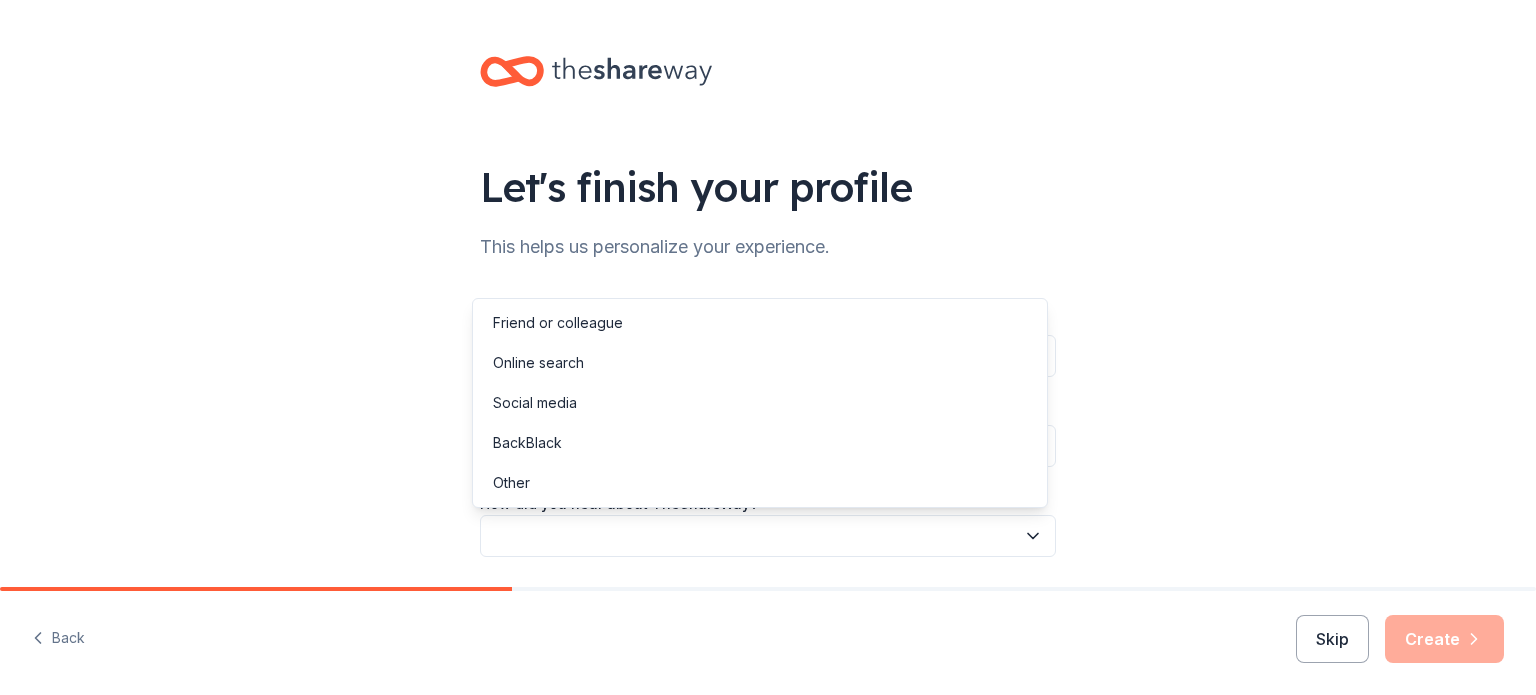 click at bounding box center (768, 536) 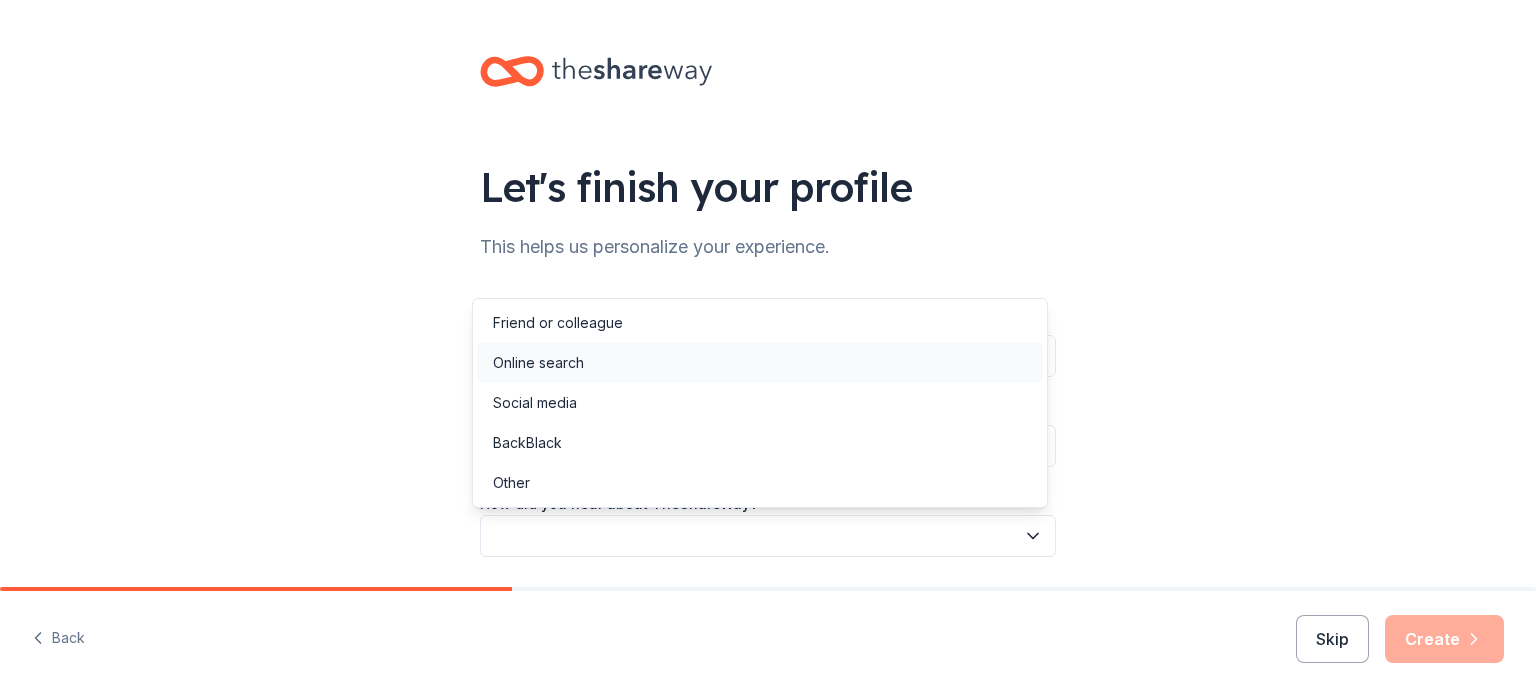 click on "Online search" at bounding box center (760, 363) 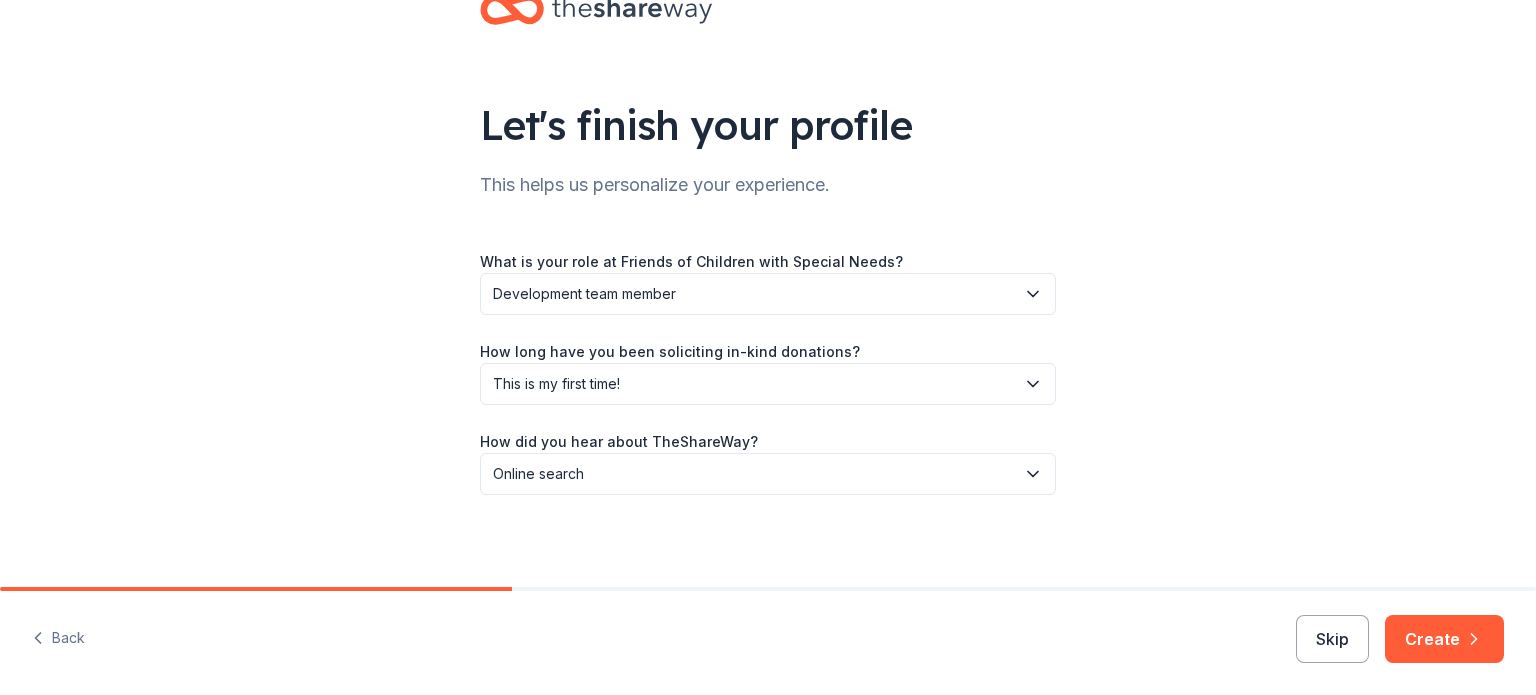 scroll, scrollTop: 65, scrollLeft: 0, axis: vertical 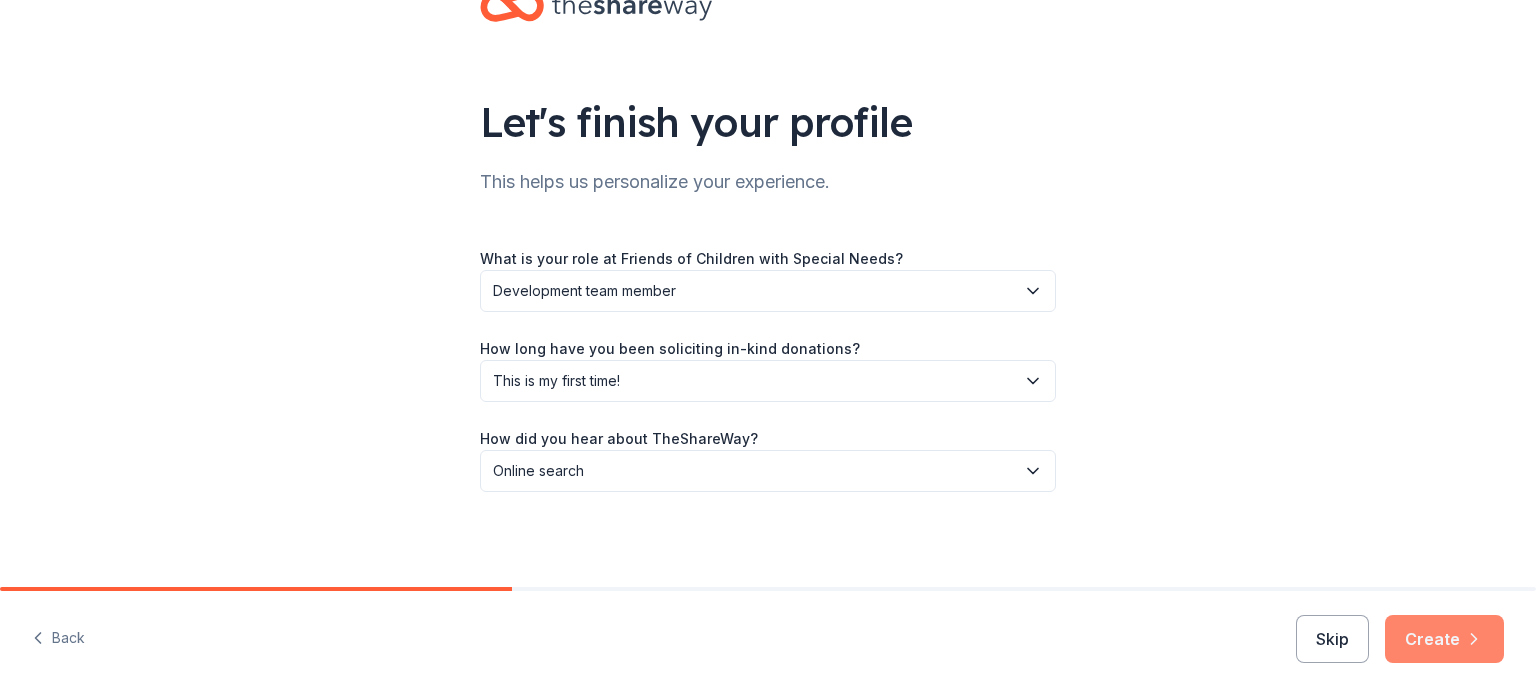 click on "Create" at bounding box center (1444, 639) 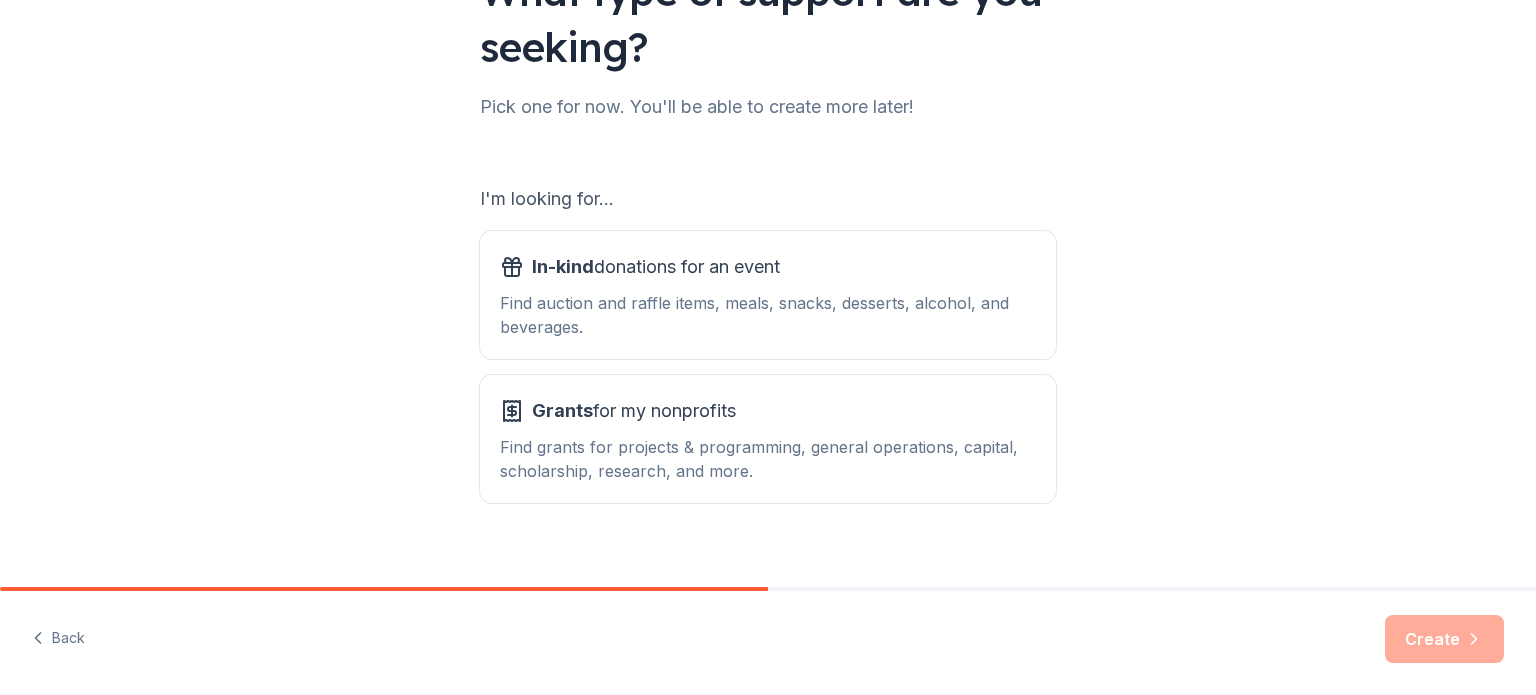 scroll, scrollTop: 200, scrollLeft: 0, axis: vertical 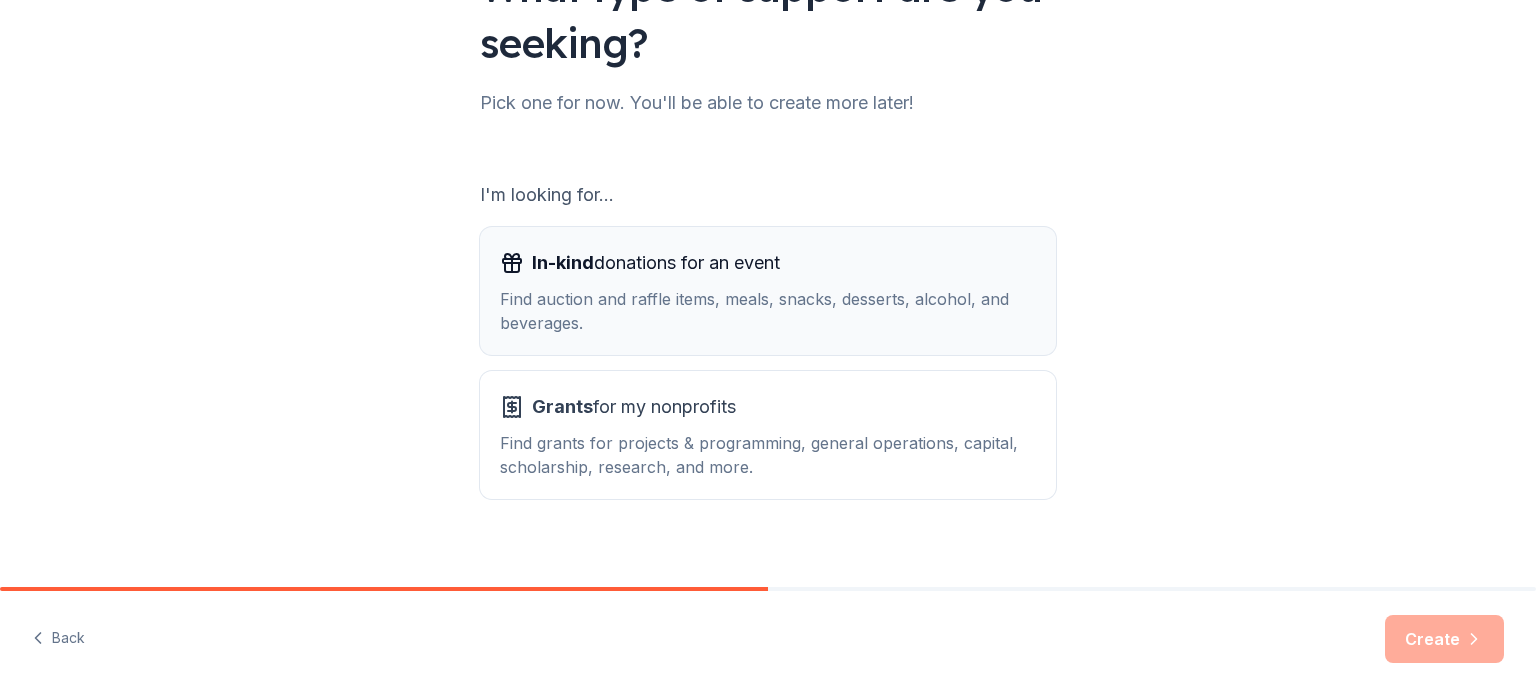 click on "In-kind  donations for an event Find auction and raffle items, meals, snacks, desserts, alcohol, and beverages." at bounding box center [768, 291] 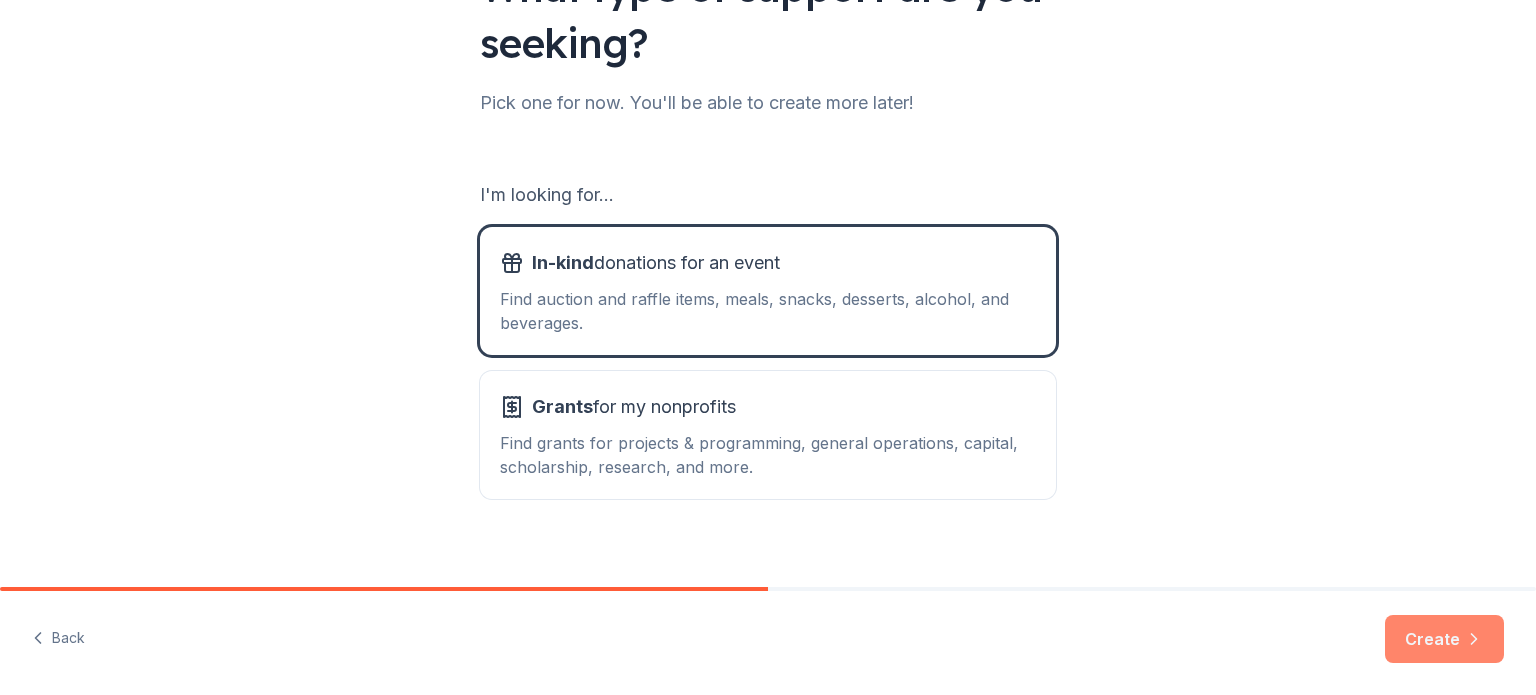 click on "Create" at bounding box center [1444, 639] 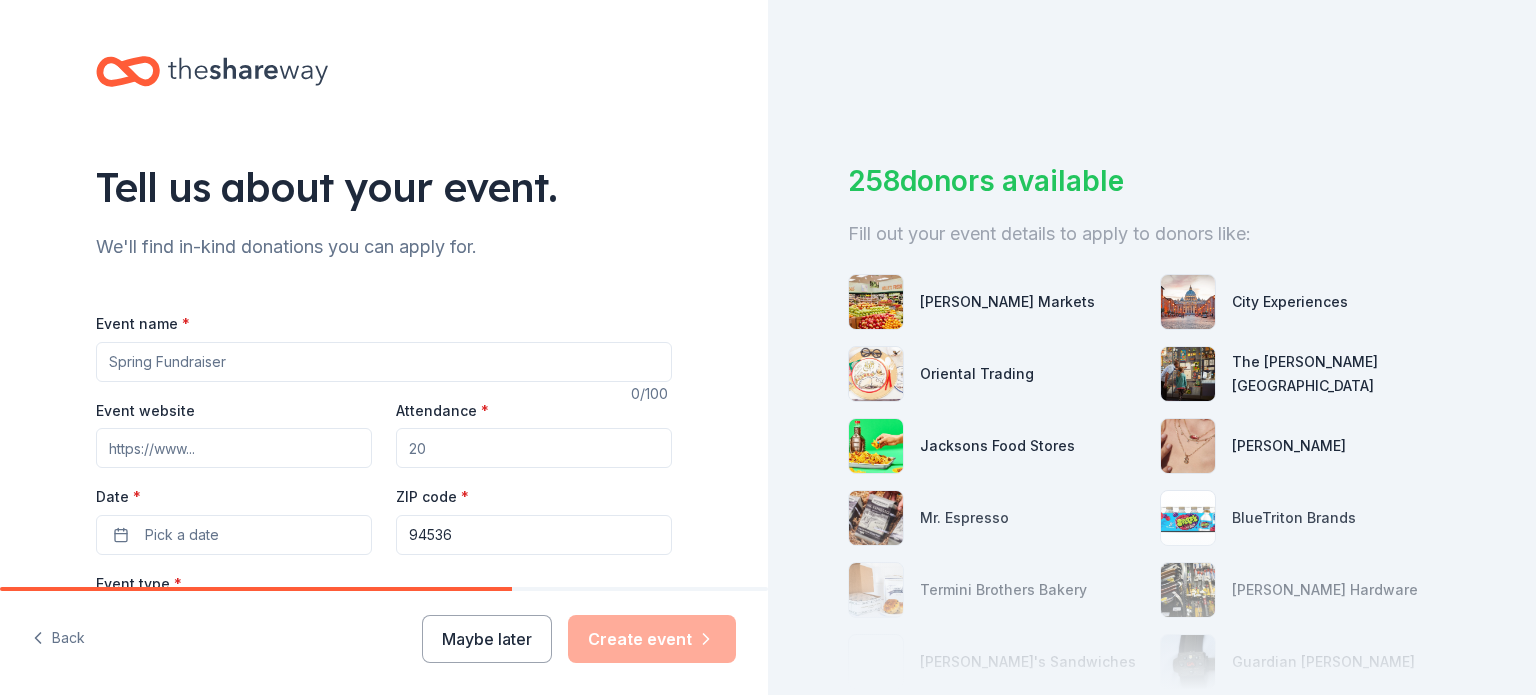 click on "Event name *" at bounding box center [384, 362] 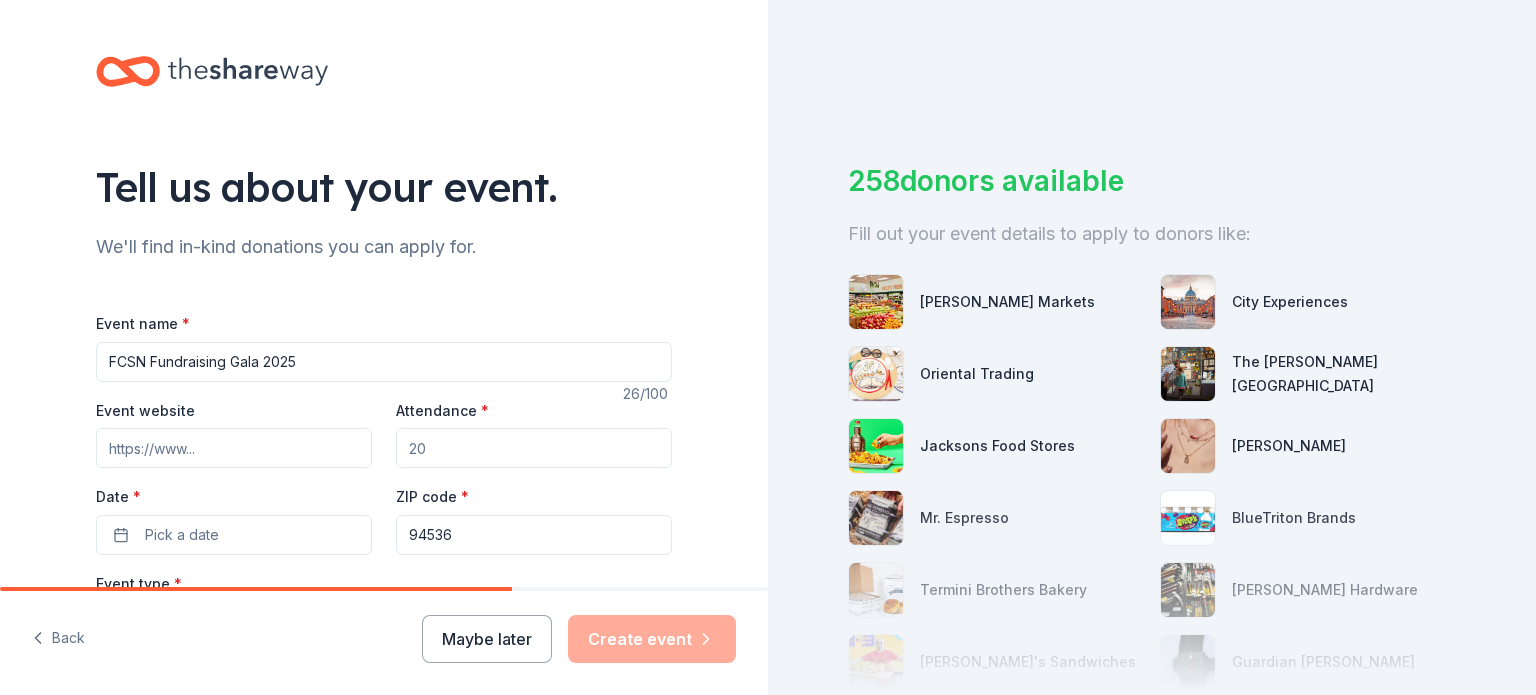 type on "FCSN Fundraising Gala 2025" 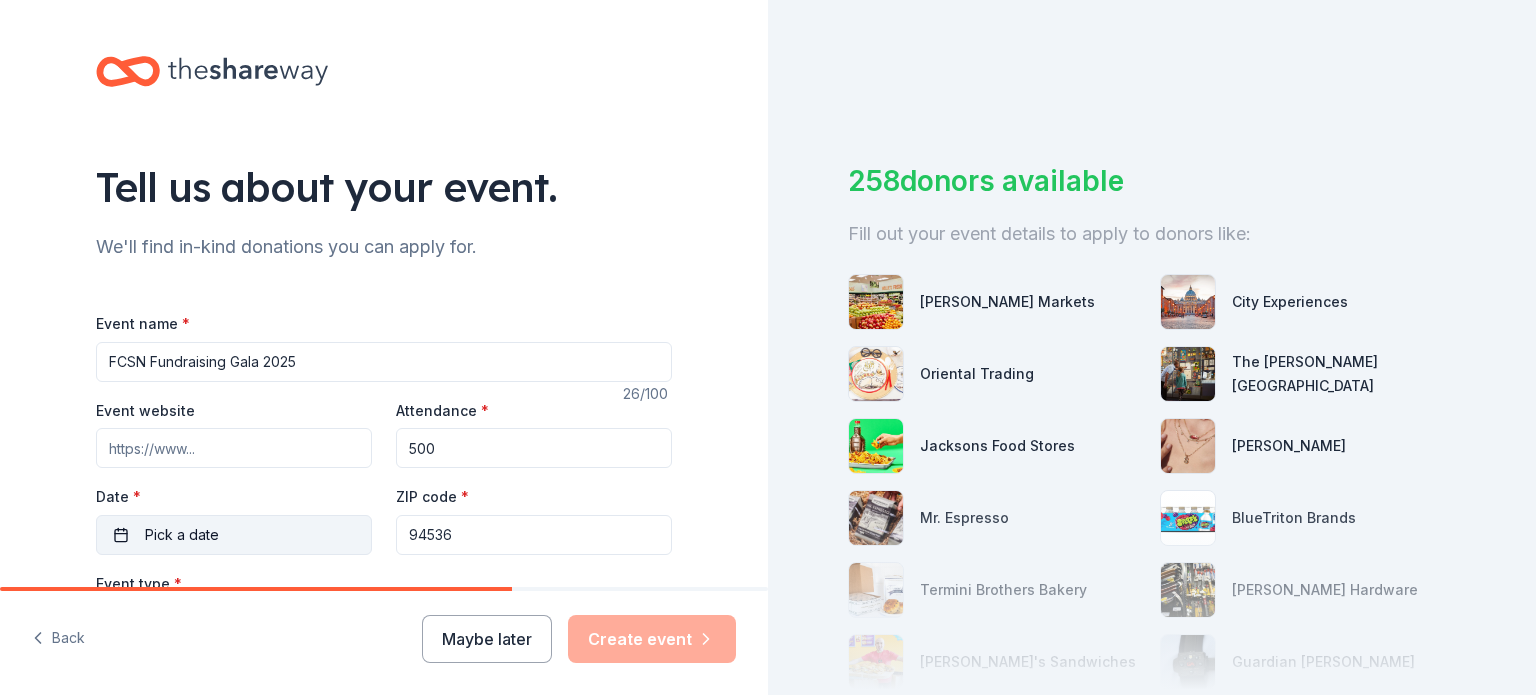 type on "500" 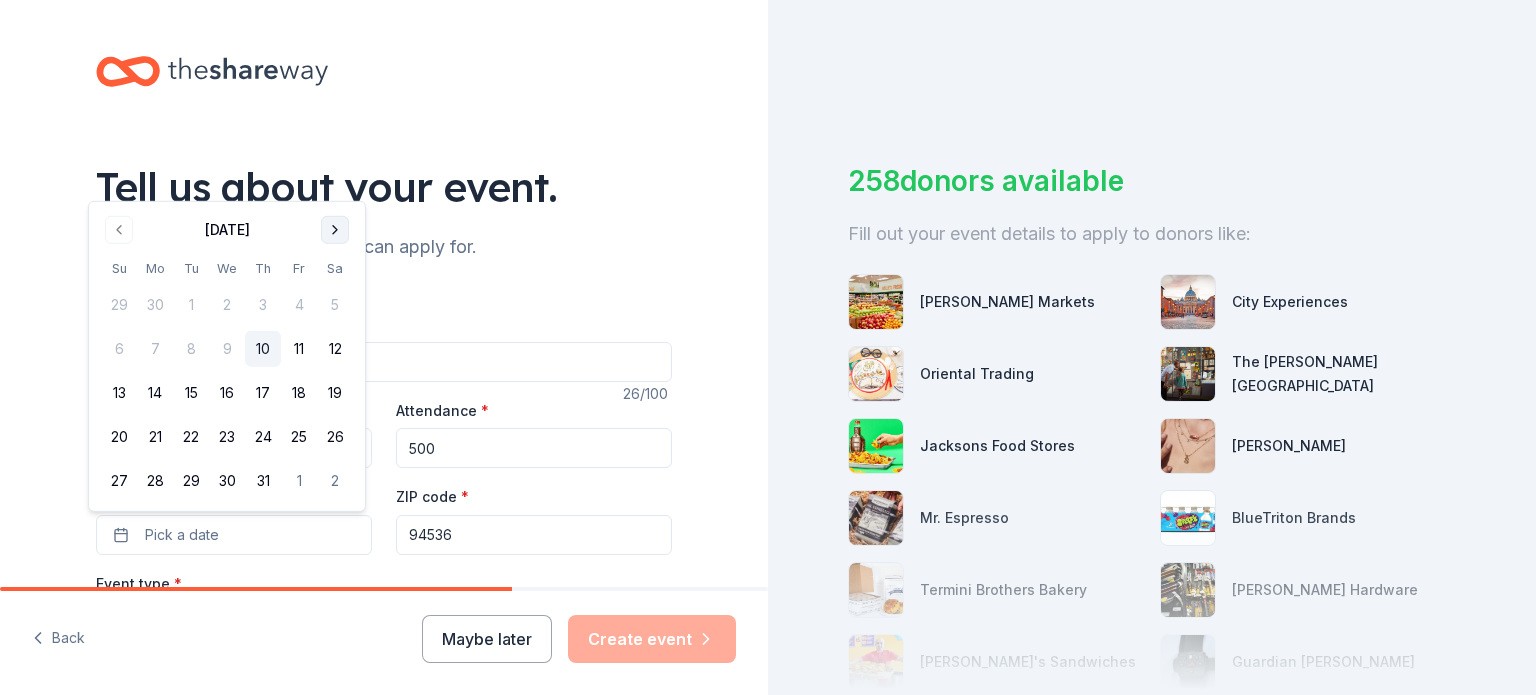 click at bounding box center (335, 230) 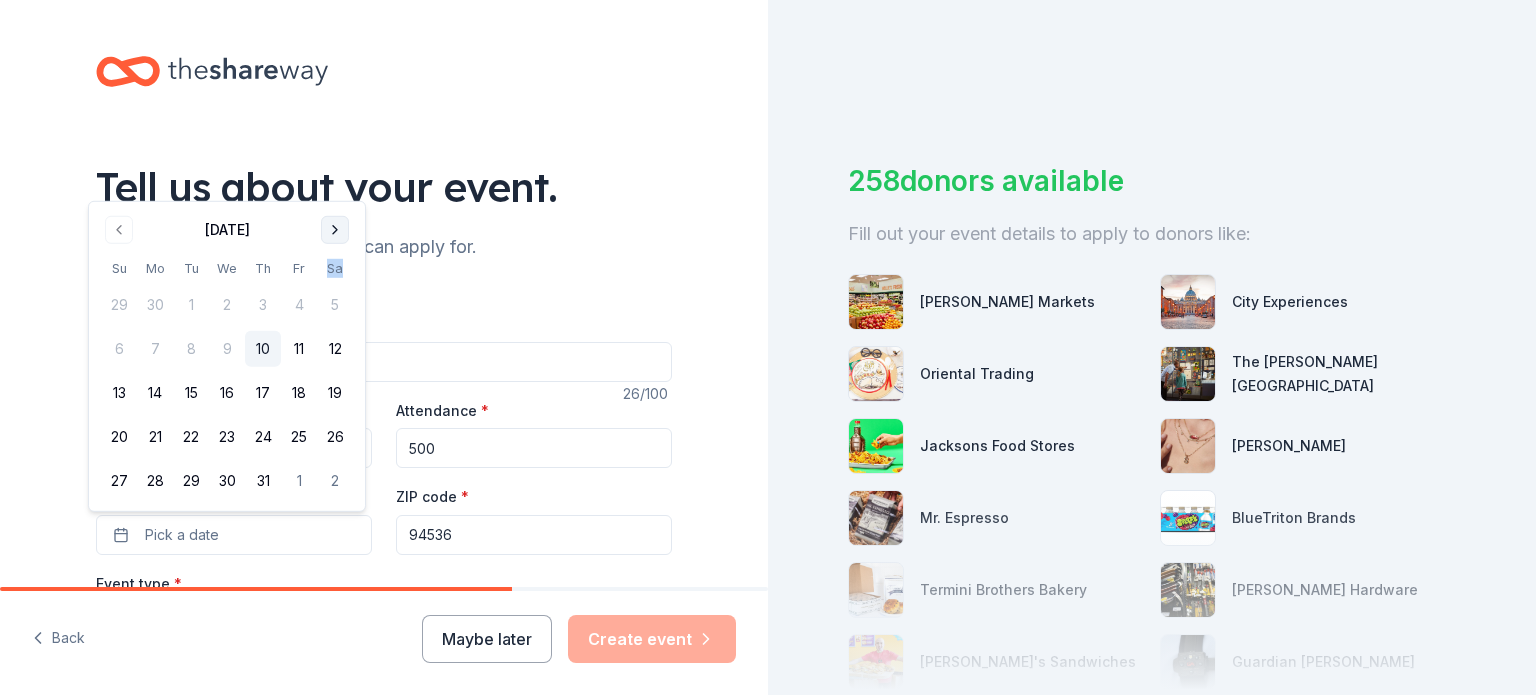 click on "Sa" at bounding box center [335, 268] 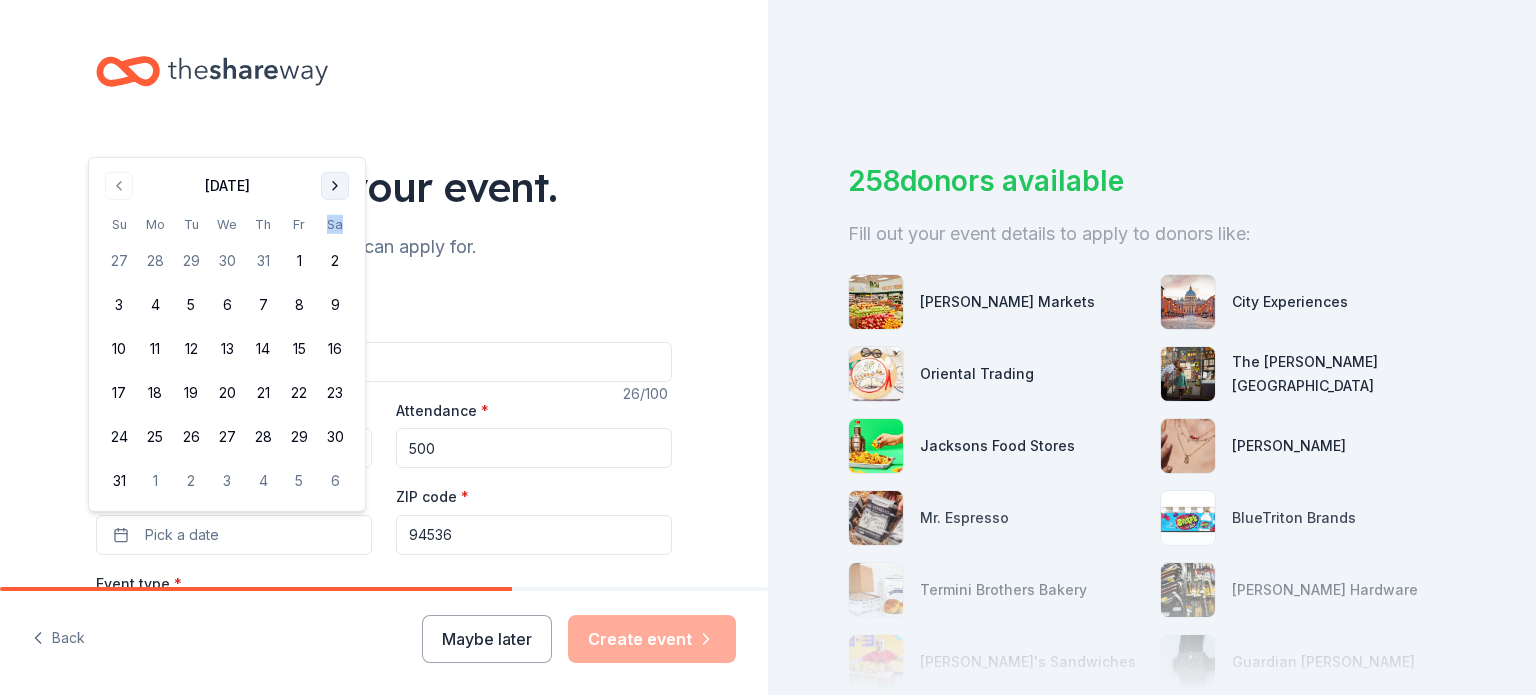 click on "Sa" at bounding box center [335, 224] 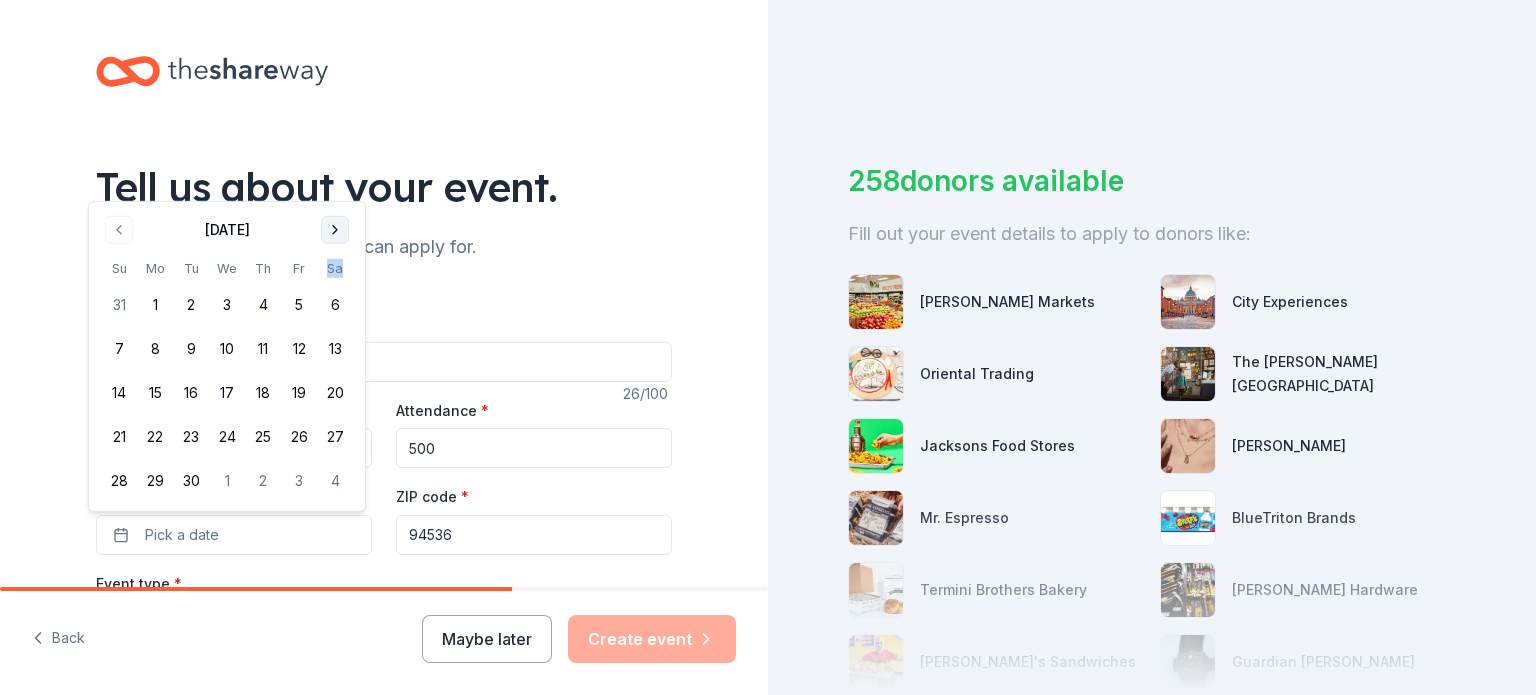 click on "Tell us about your event." at bounding box center [384, 187] 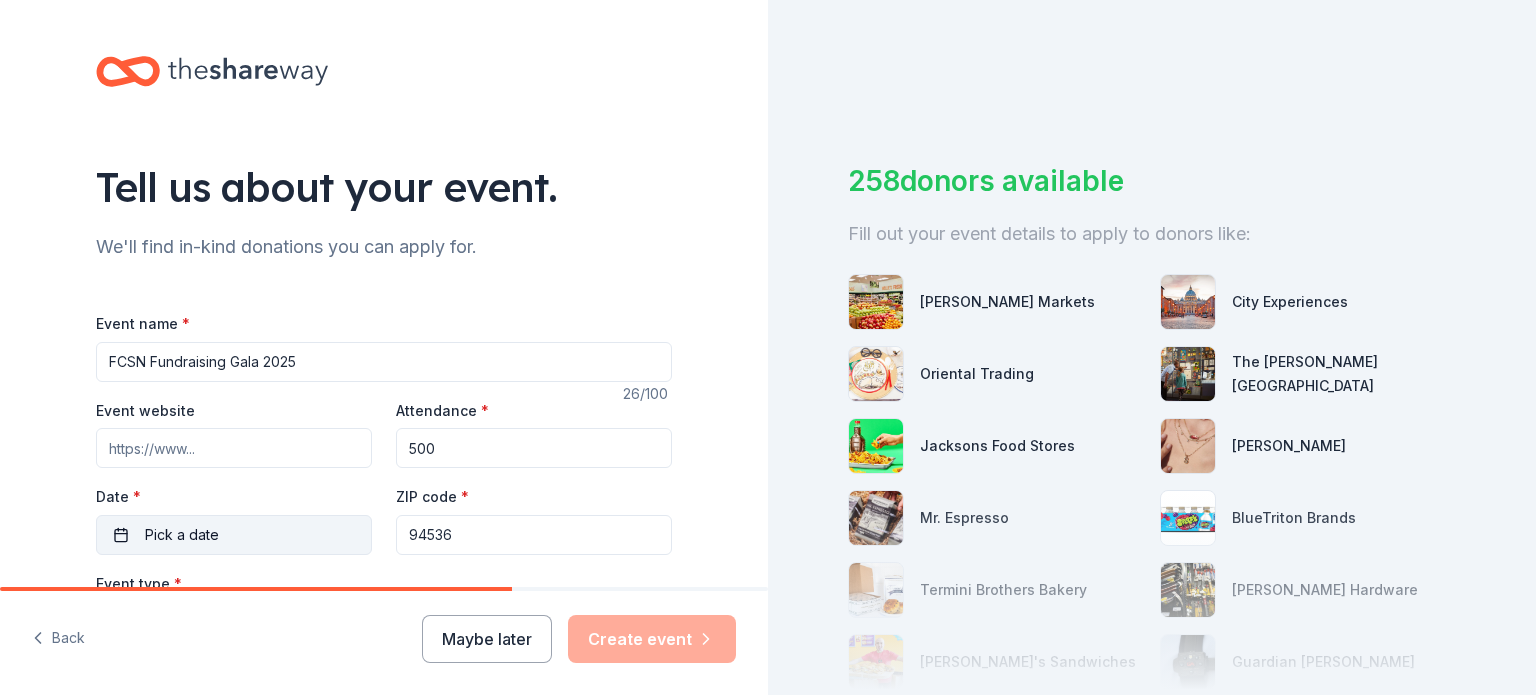 click on "Pick a date" at bounding box center [234, 535] 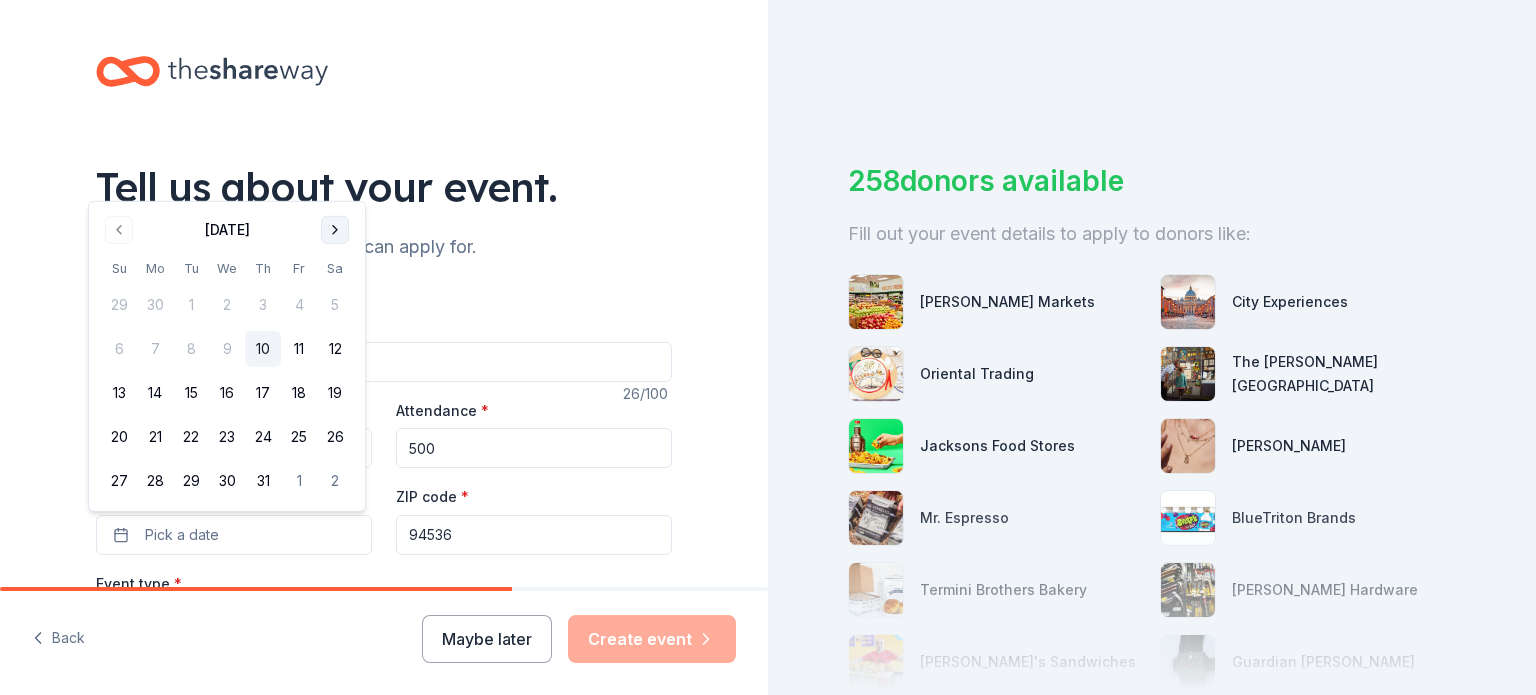 click at bounding box center [335, 230] 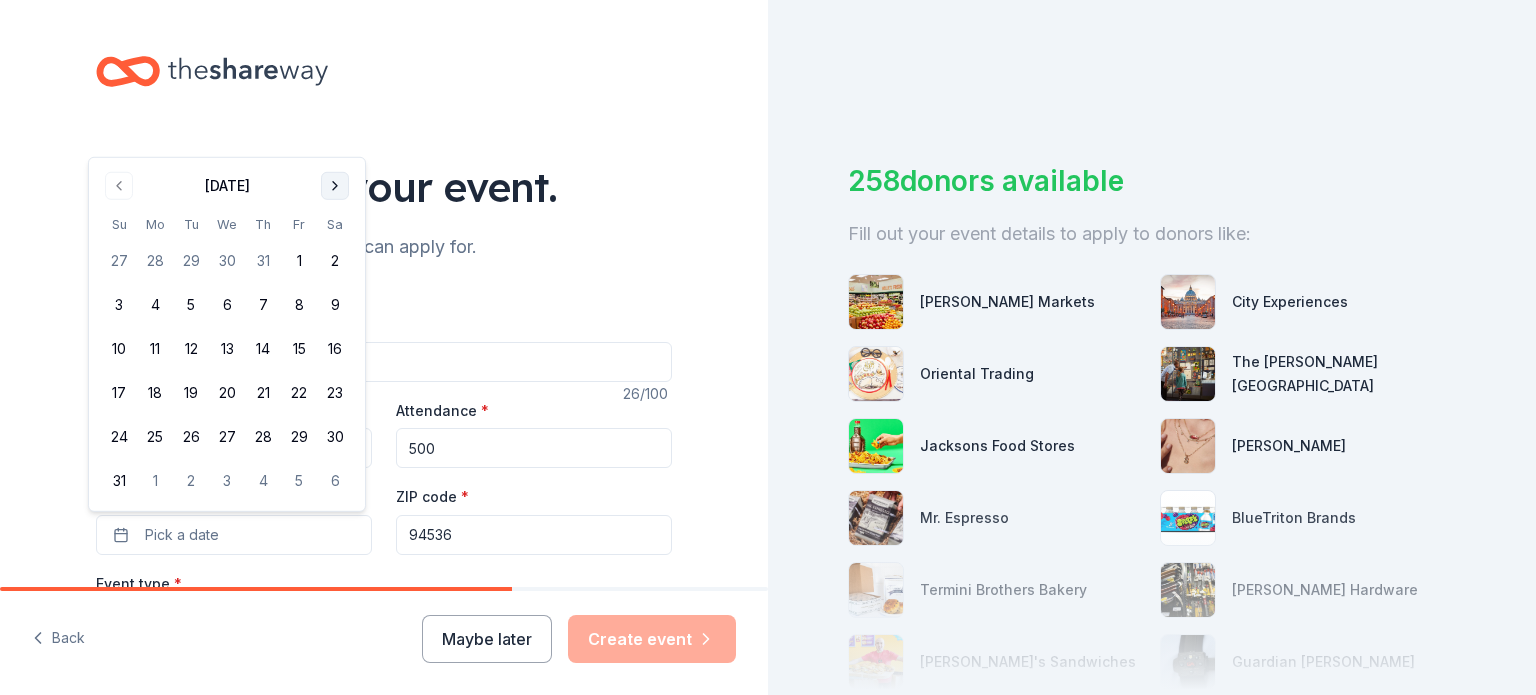 click at bounding box center [335, 186] 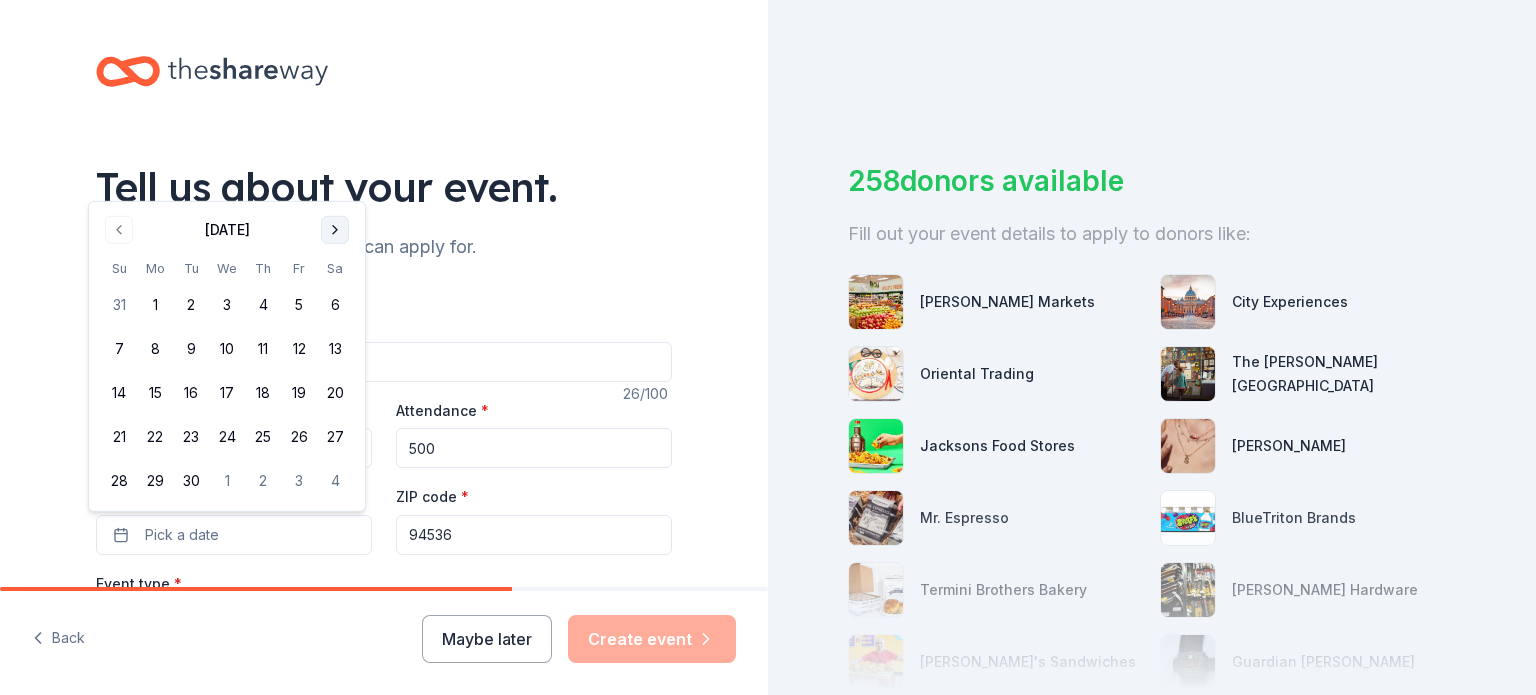 click at bounding box center (335, 230) 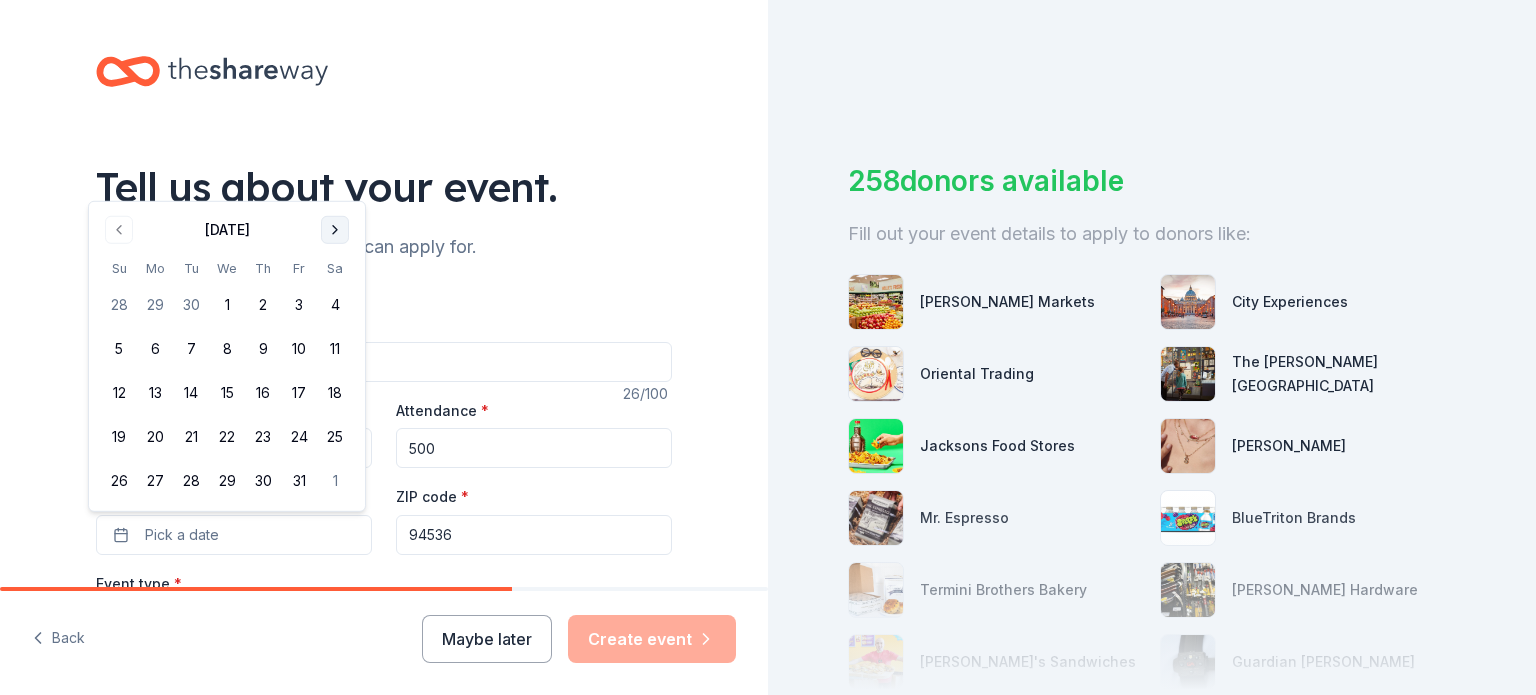 click at bounding box center [335, 230] 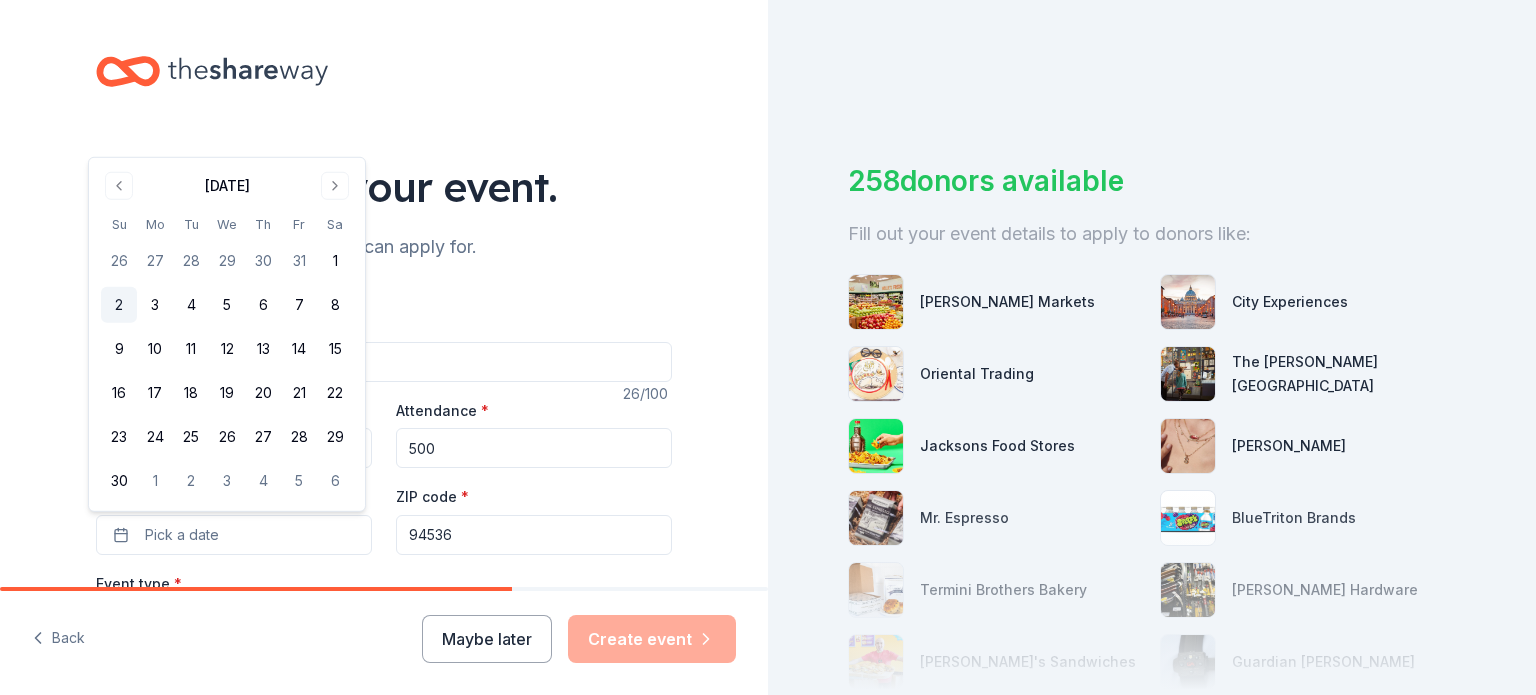click on "2" at bounding box center [119, 305] 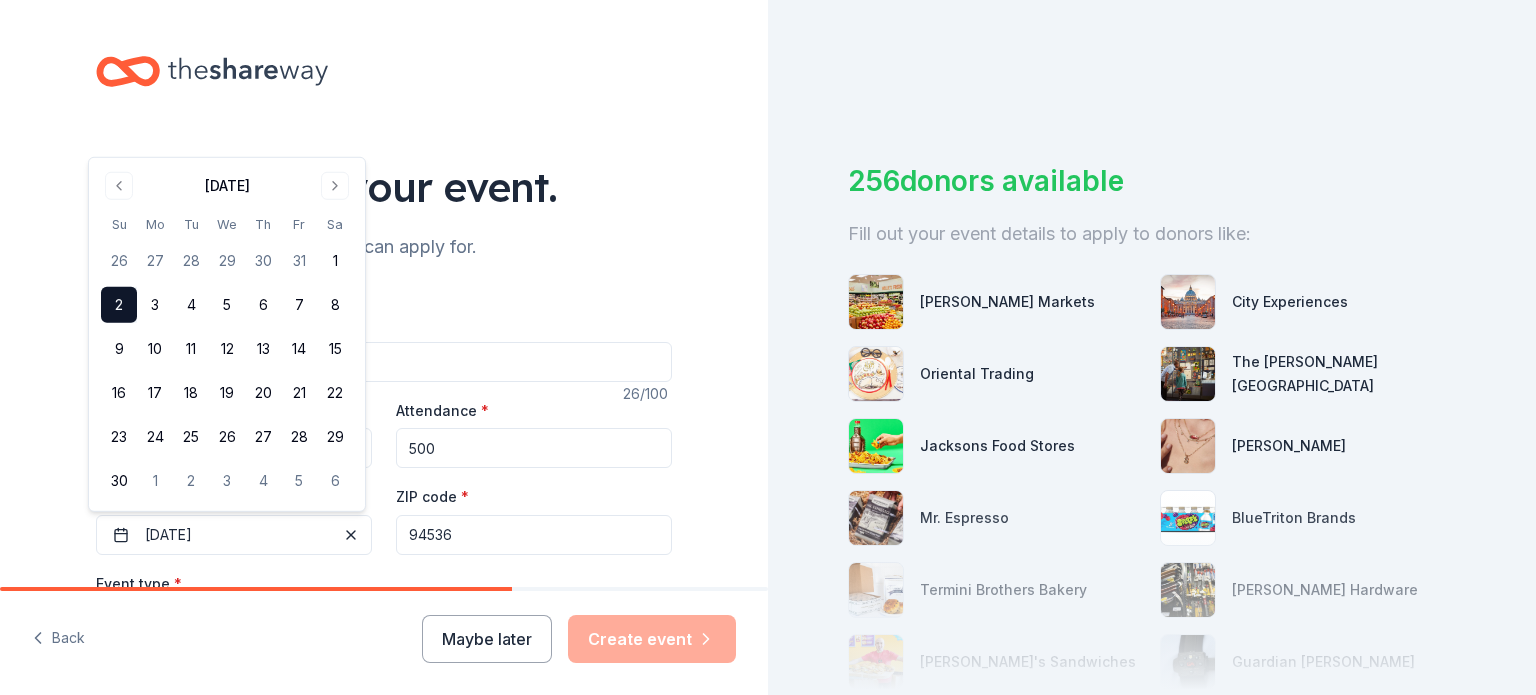 click on "Tell us about your event. We'll find in-kind donations you can apply for. Event name * FCSN Fundraising Gala 2025 26 /100 Event website Attendance * 500 Date * 11/02/2025 ZIP code * 94536 Event type * Select Demographic Select We use this information to help brands find events with their target demographic to sponsor their products. Mailing address Apt/unit Description What are you looking for? * Auction & raffle Meals Snacks Desserts Alcohol Beverages Send me reminders Email me reminders of donor application deadlines Recurring event" at bounding box center [384, 665] 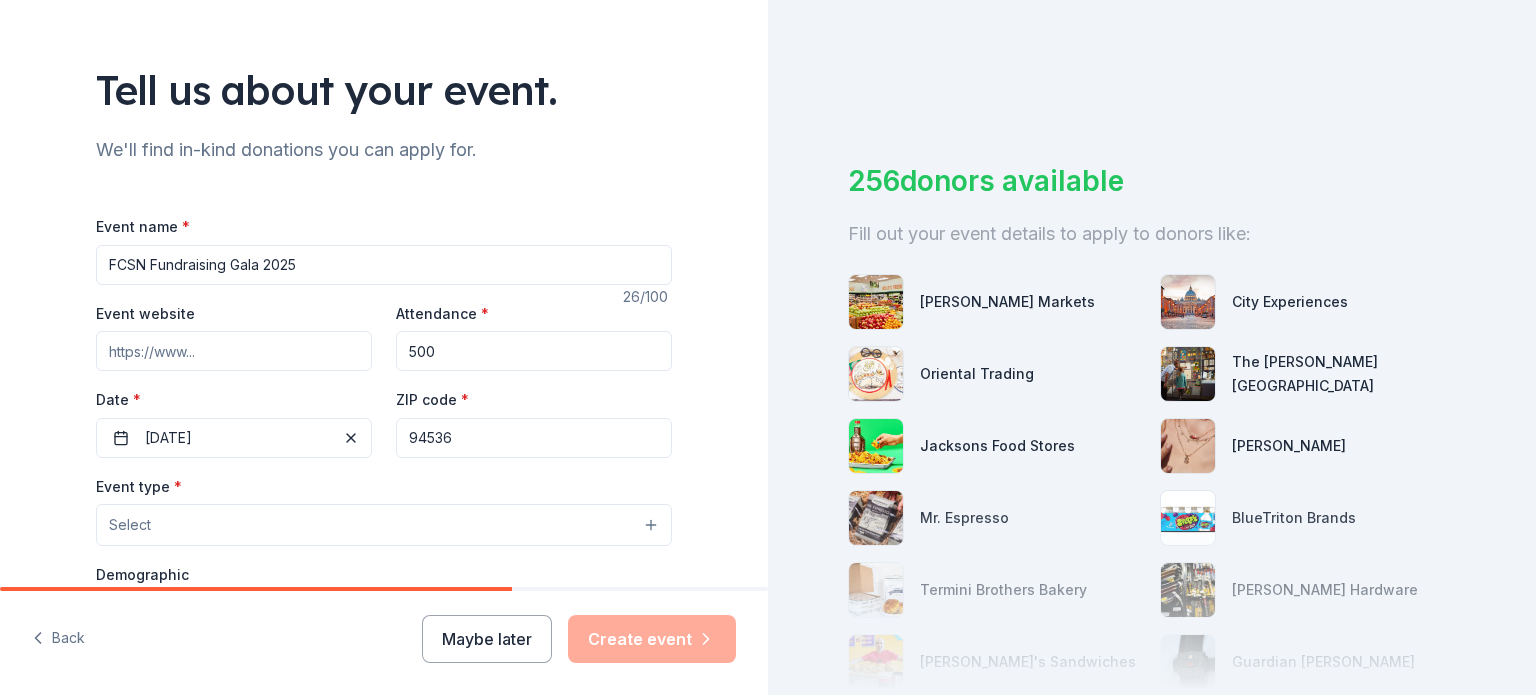 scroll, scrollTop: 100, scrollLeft: 0, axis: vertical 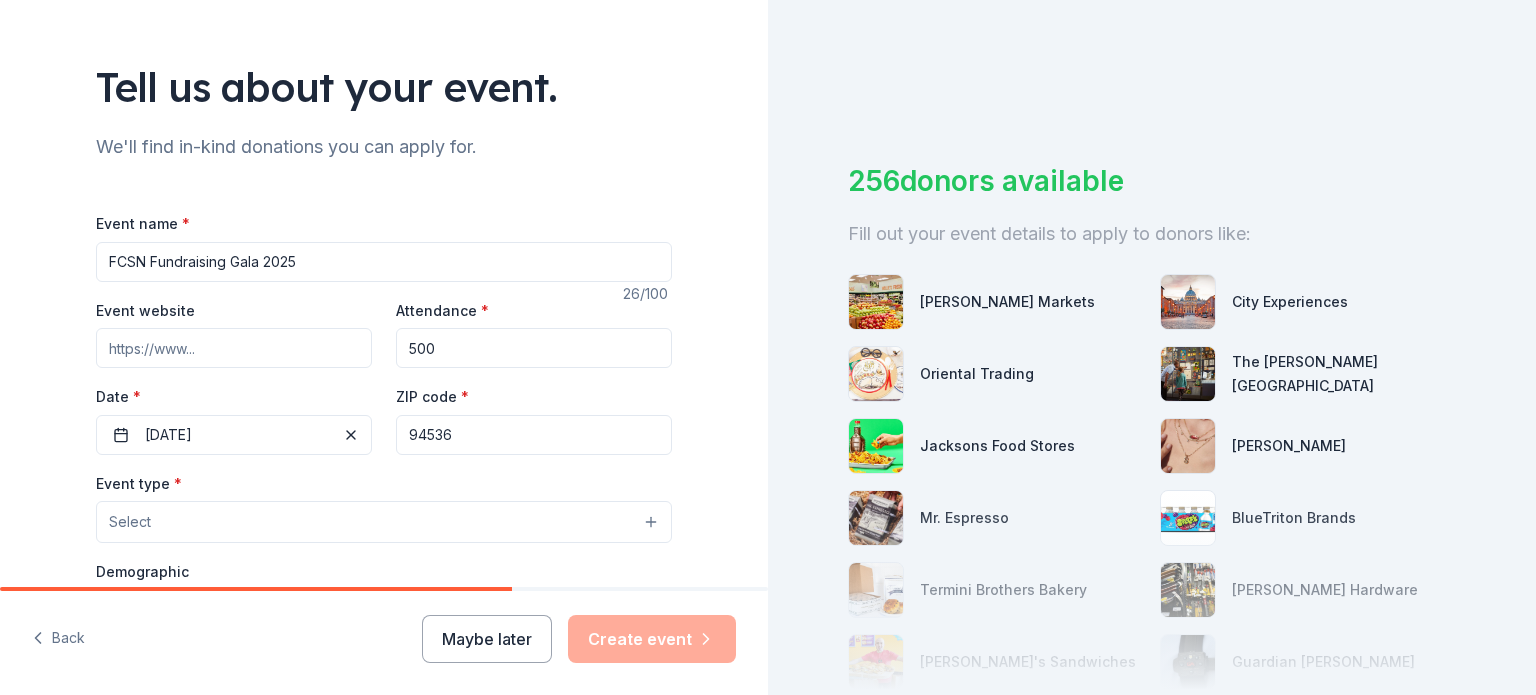 click on "94536" at bounding box center (534, 435) 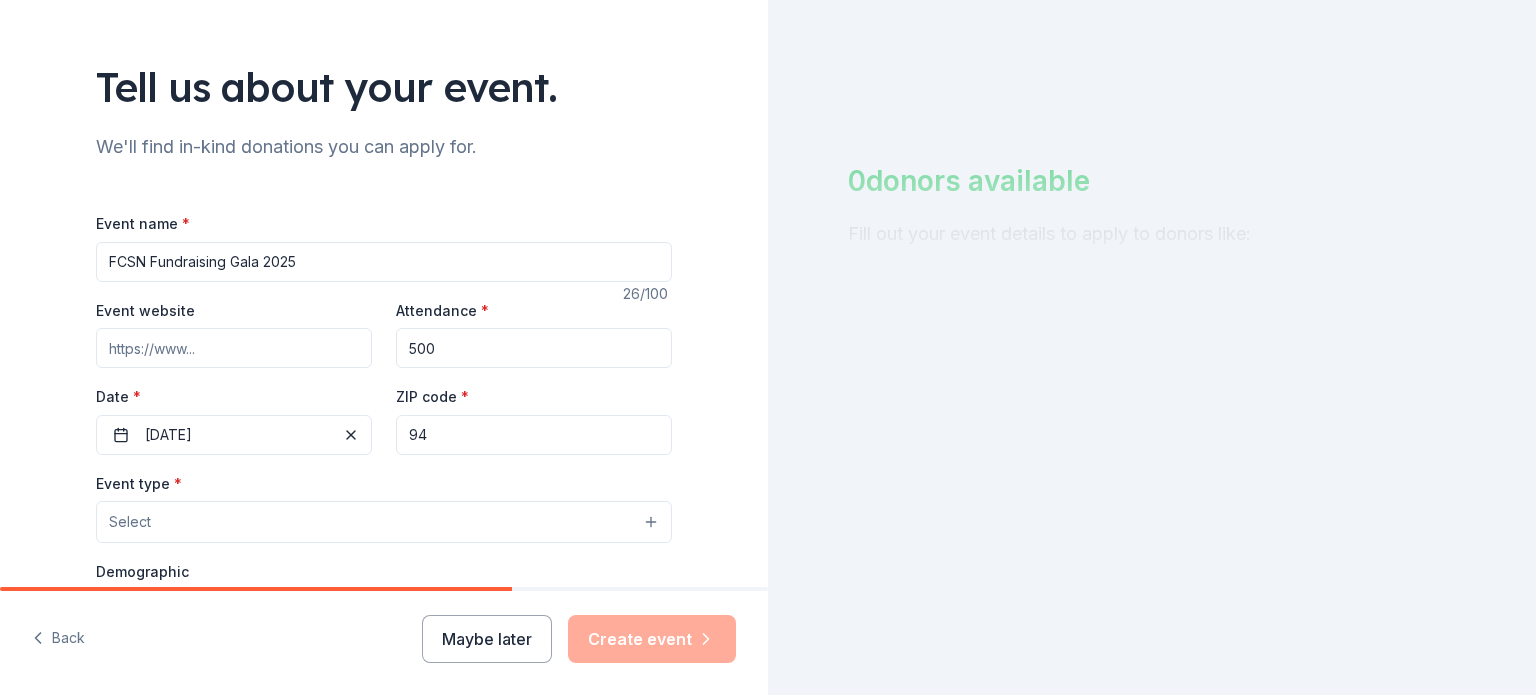 type on "9" 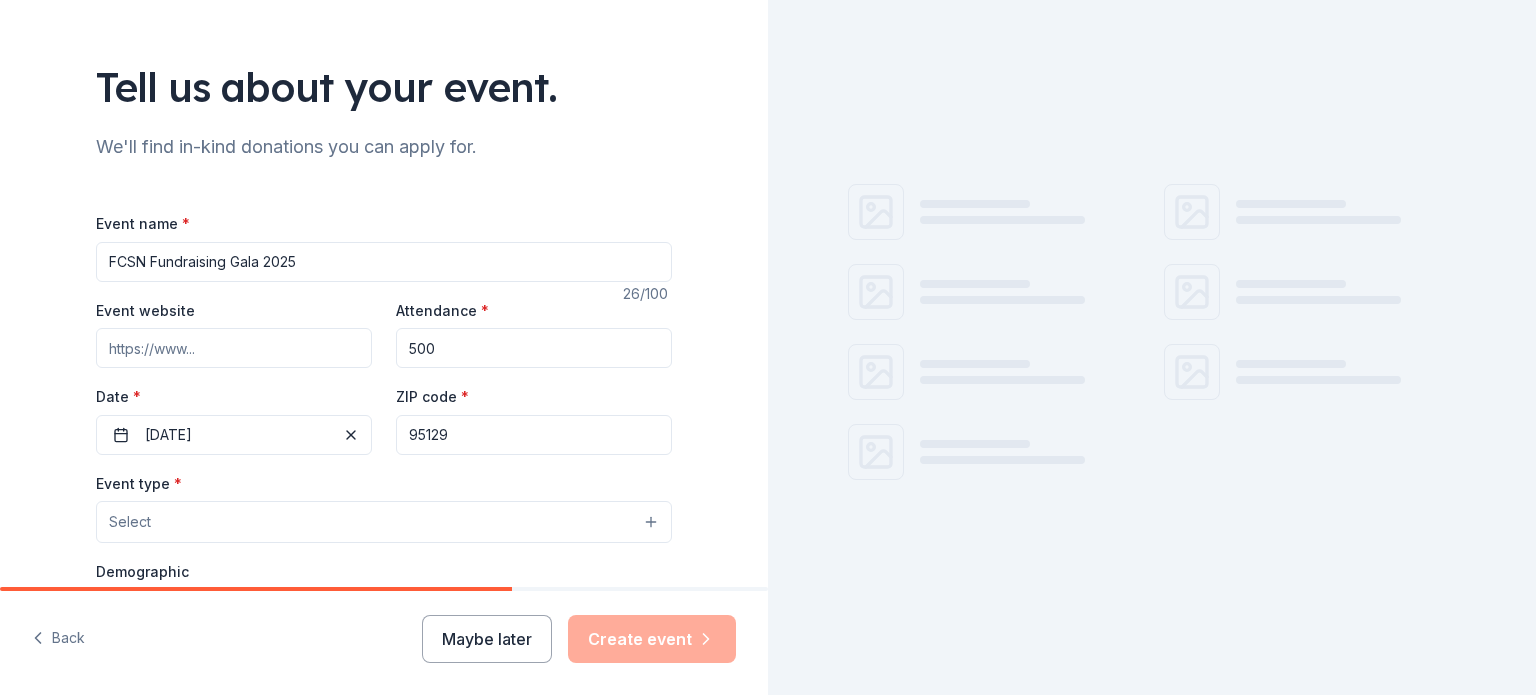 type on "95129" 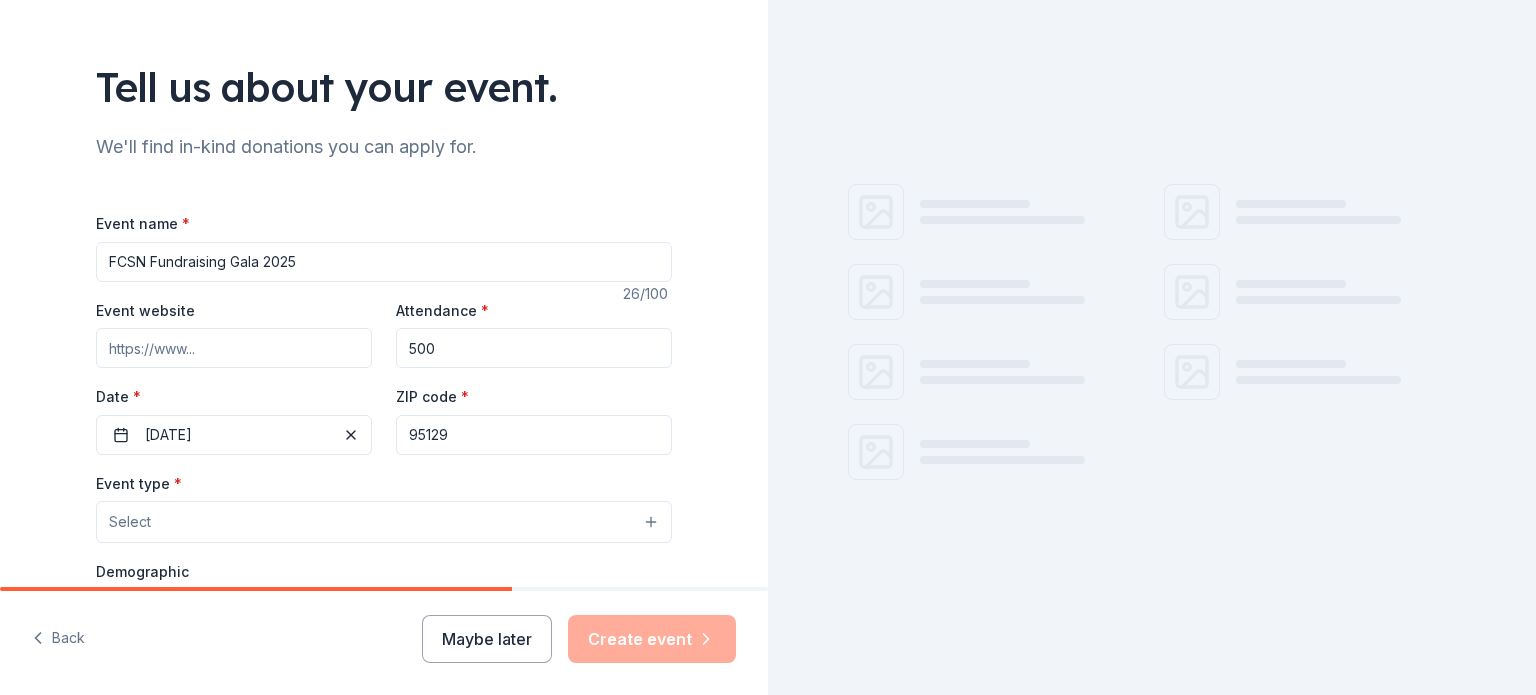 type 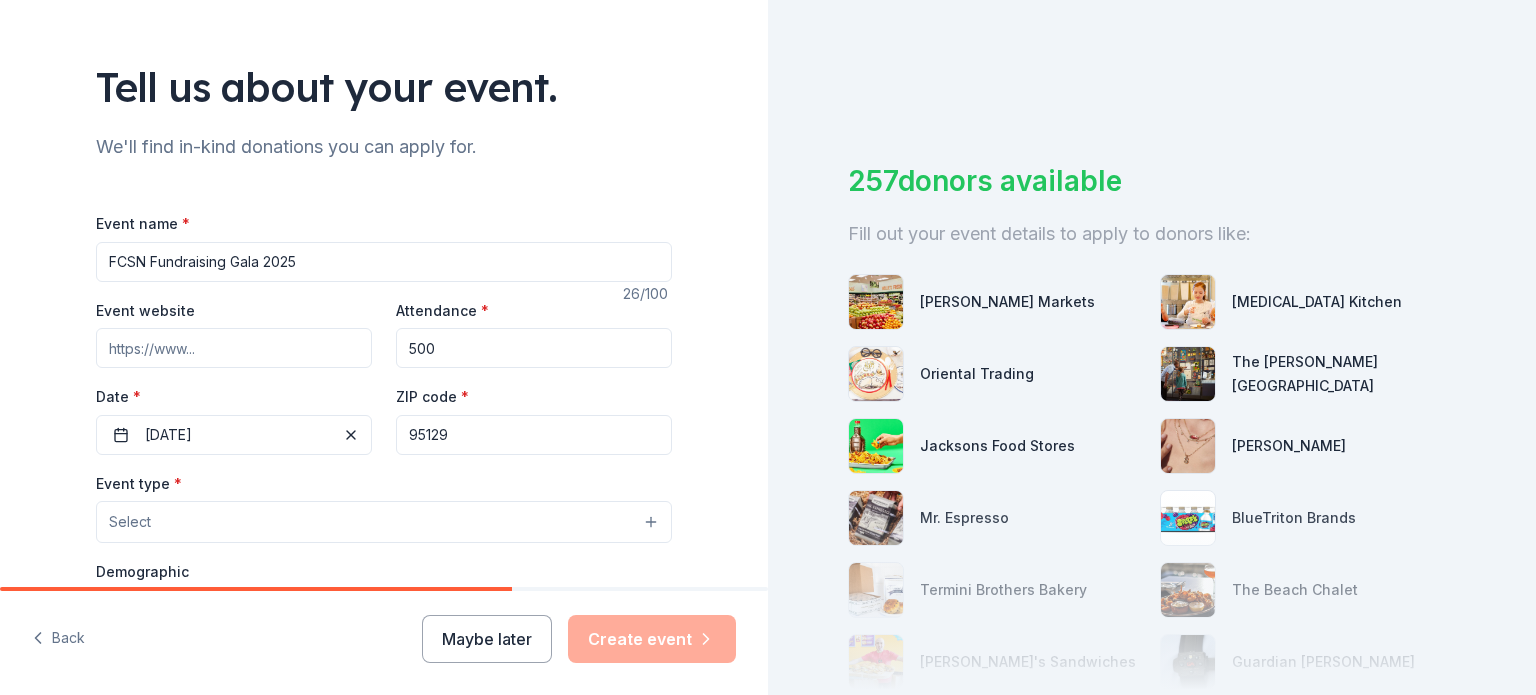 click on "Select" at bounding box center (384, 522) 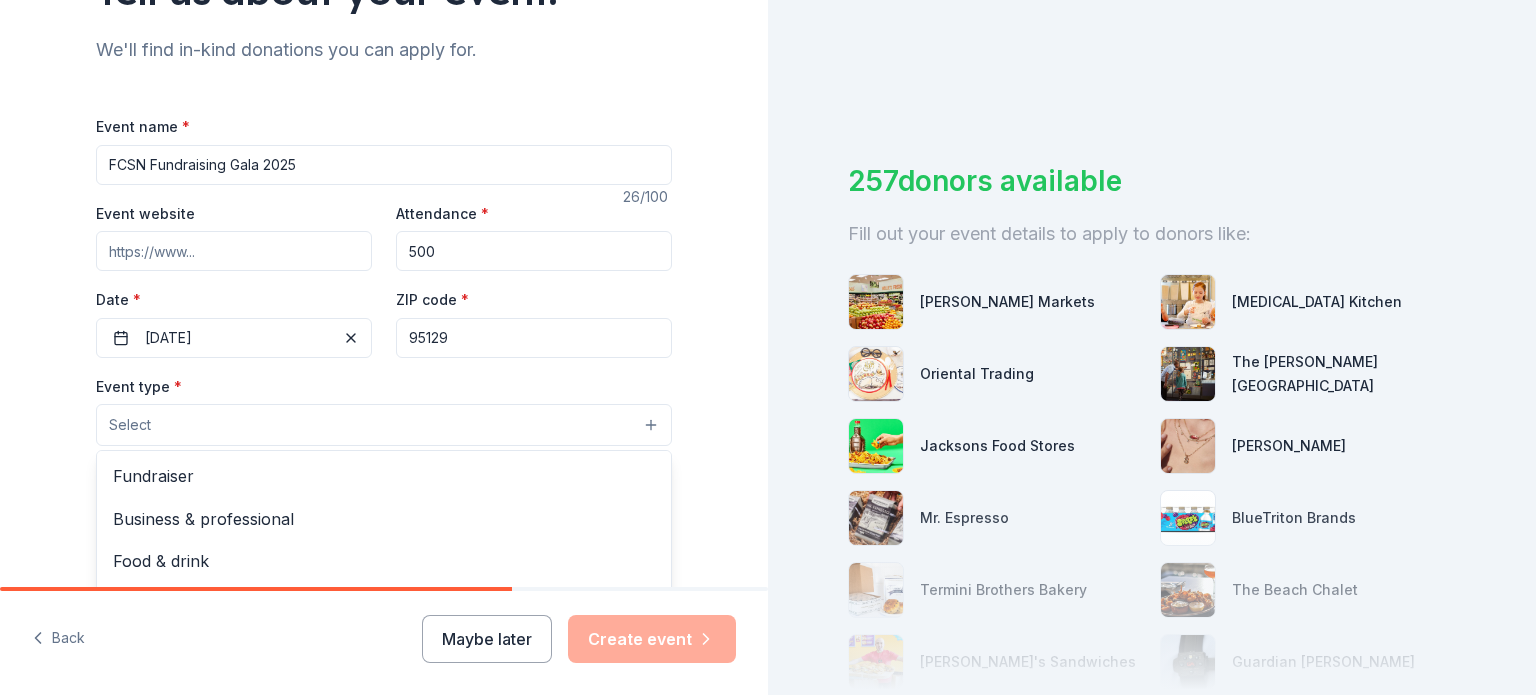 scroll, scrollTop: 200, scrollLeft: 0, axis: vertical 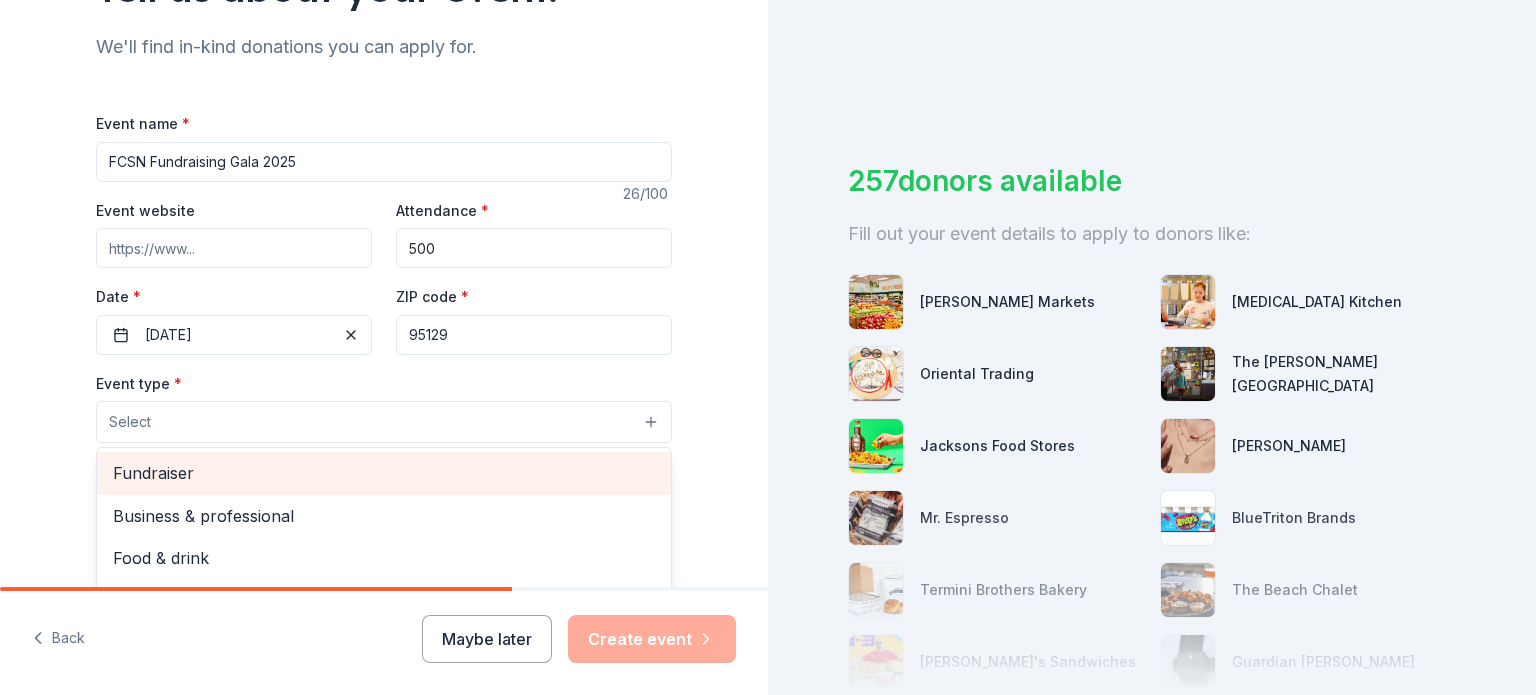 click on "Fundraiser" at bounding box center (384, 473) 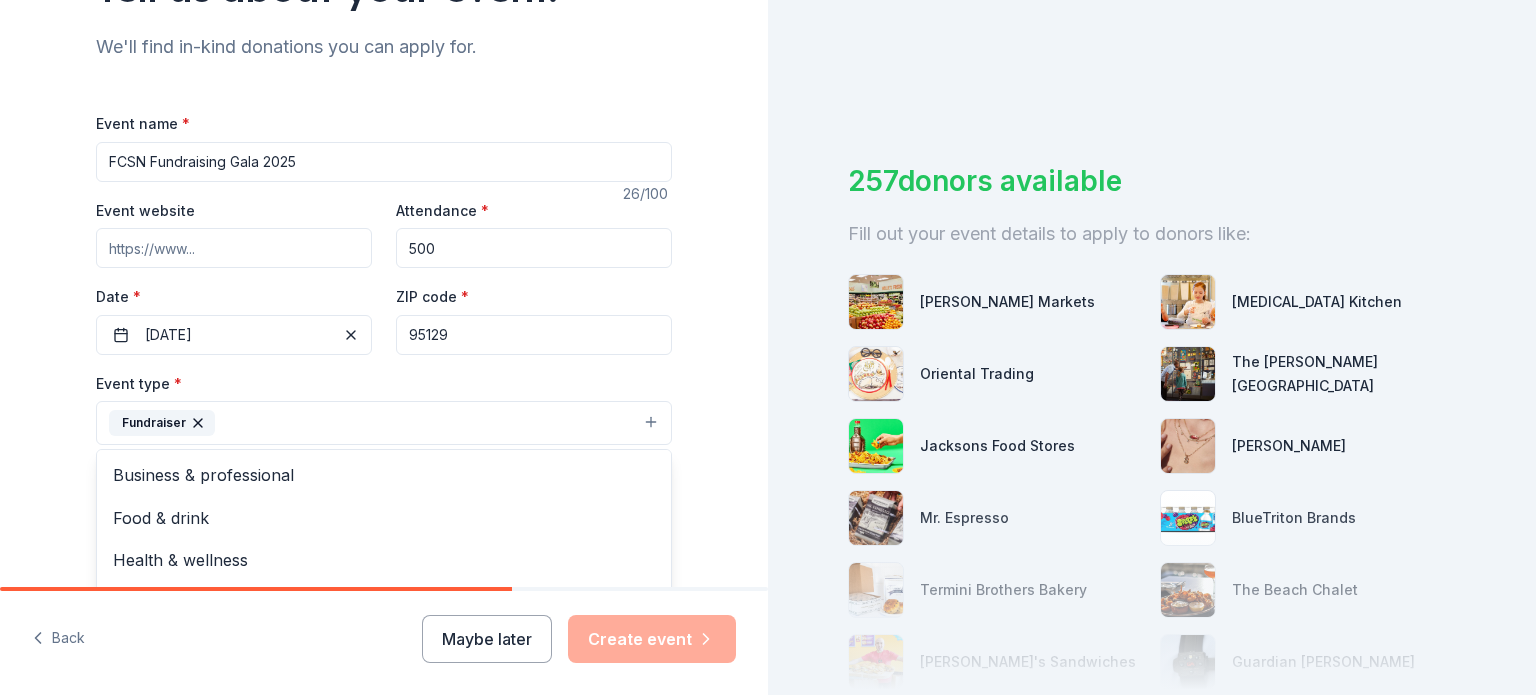click on "Tell us about your event. We'll find in-kind donations you can apply for. Event name * FCSN Fundraising Gala 2025 26 /100 Event website Attendance * 500 Date * 11/02/2025 ZIP code * 95129 Event type * Fundraiser Business & professional Food & drink Health & wellness Hobbies Music Performing & visual arts Demographic Select We use this information to help brands find events with their target demographic to sponsor their products. Mailing address Apt/unit Description What are you looking for? * Auction & raffle Meals Snacks Desserts Alcohol Beverages Send me reminders Email me reminders of donor application deadlines Recurring event" at bounding box center [384, 466] 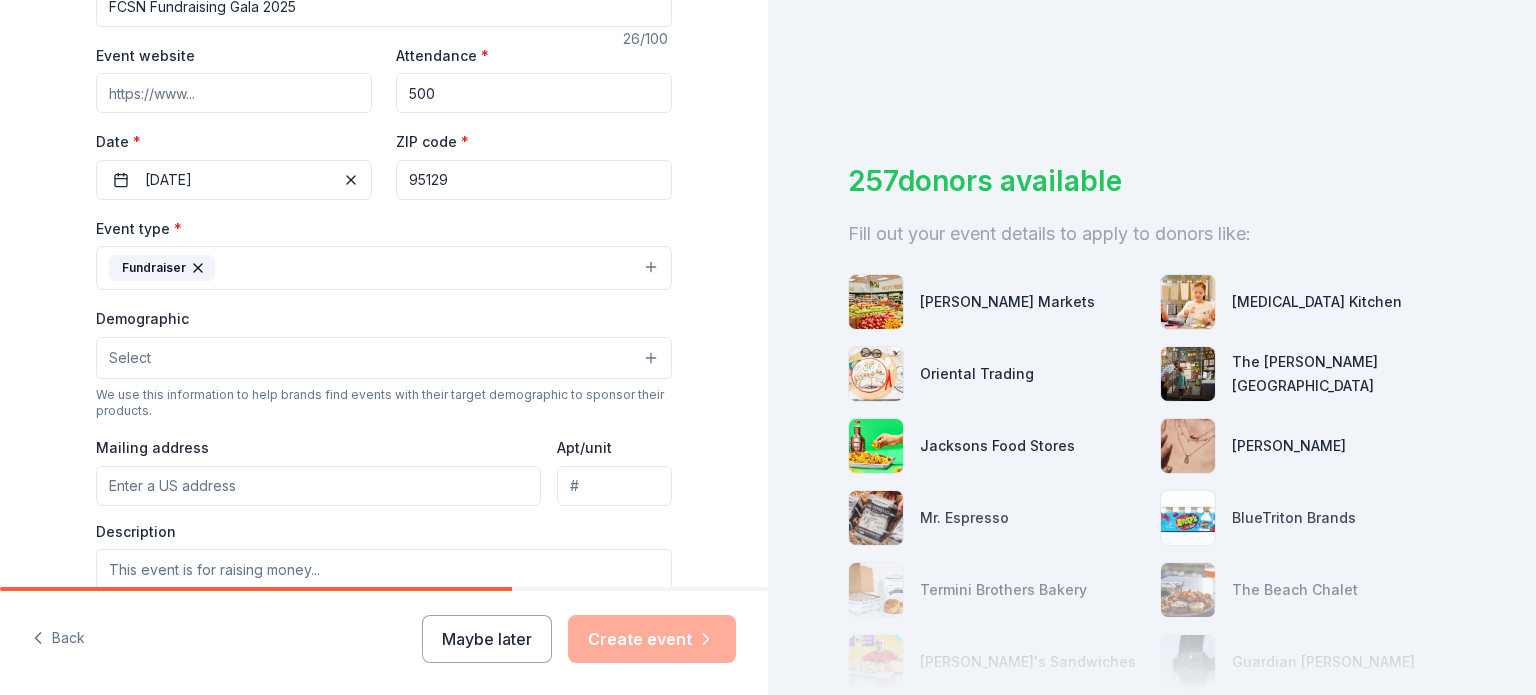 scroll, scrollTop: 400, scrollLeft: 0, axis: vertical 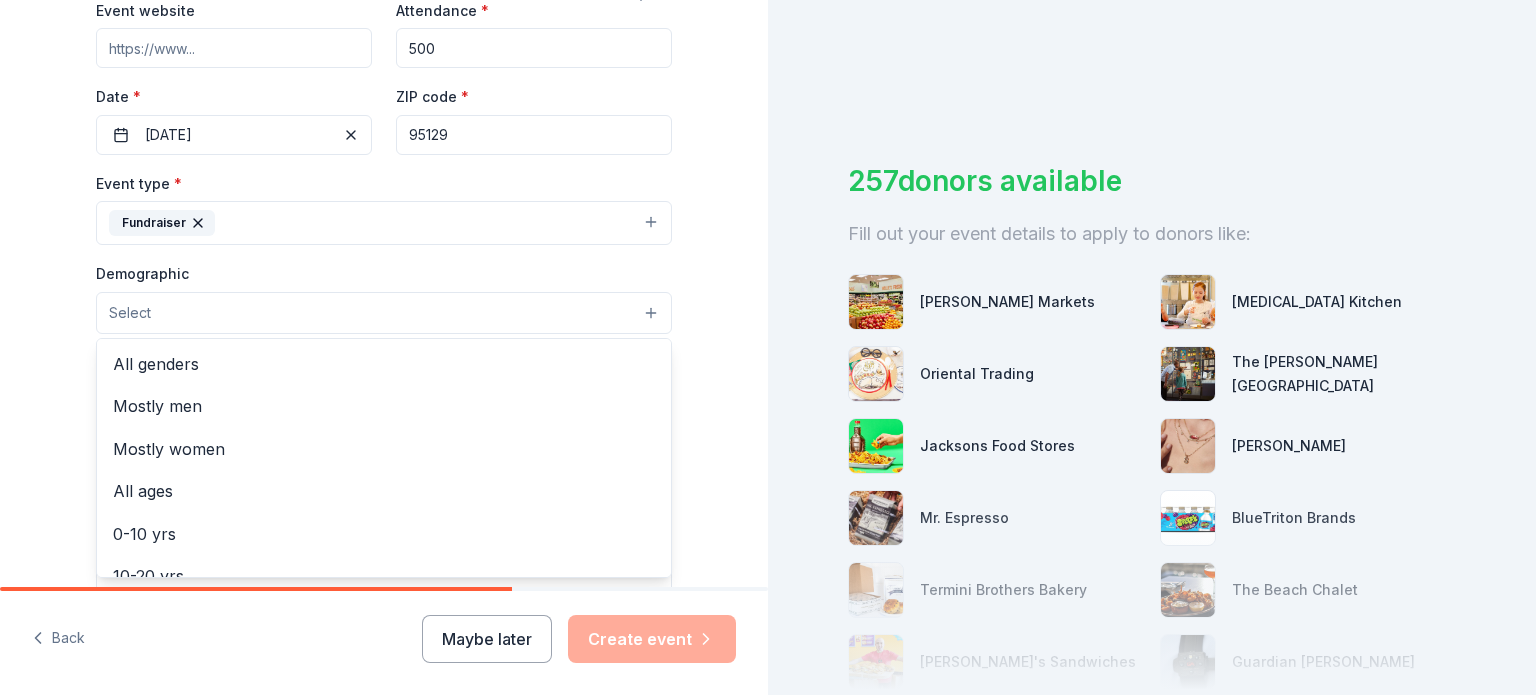 click on "Select" at bounding box center [384, 313] 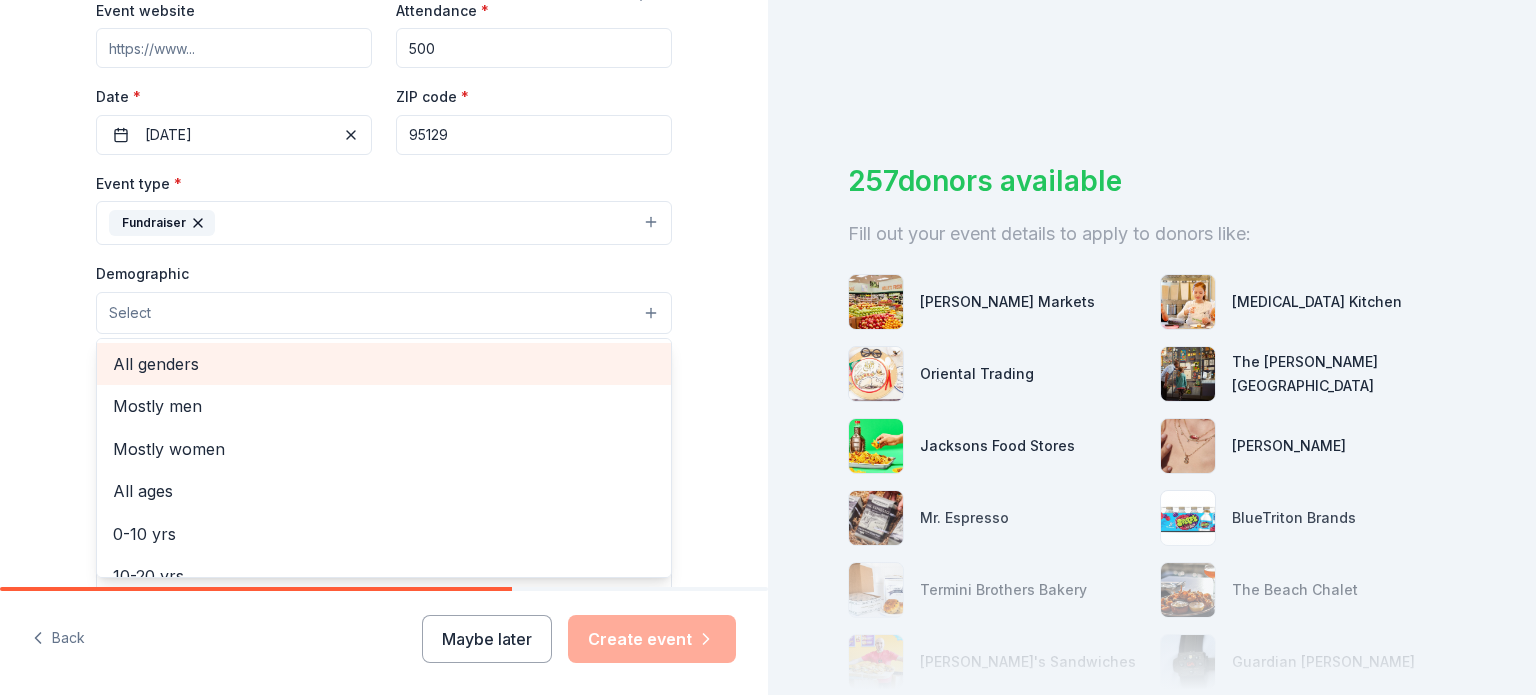 click on "All genders" at bounding box center [384, 364] 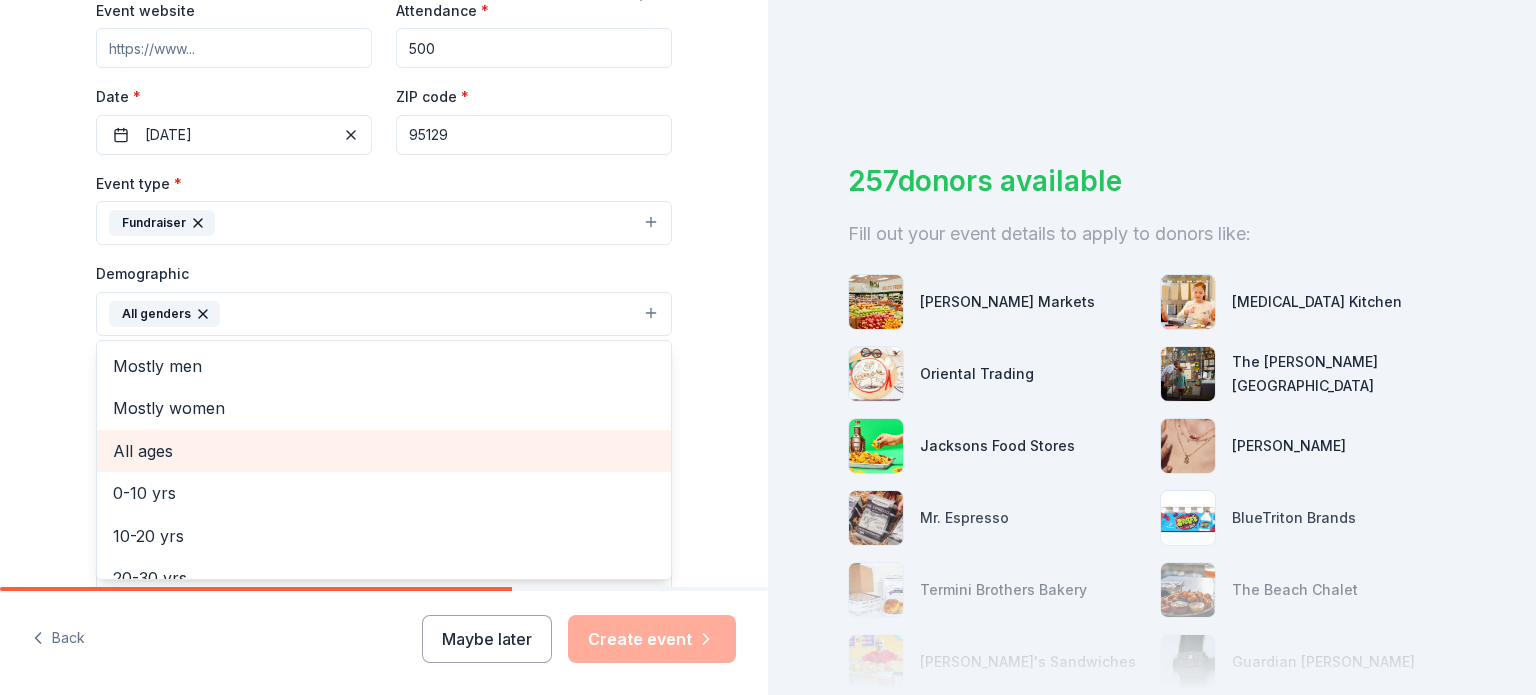 click on "All ages" at bounding box center [384, 451] 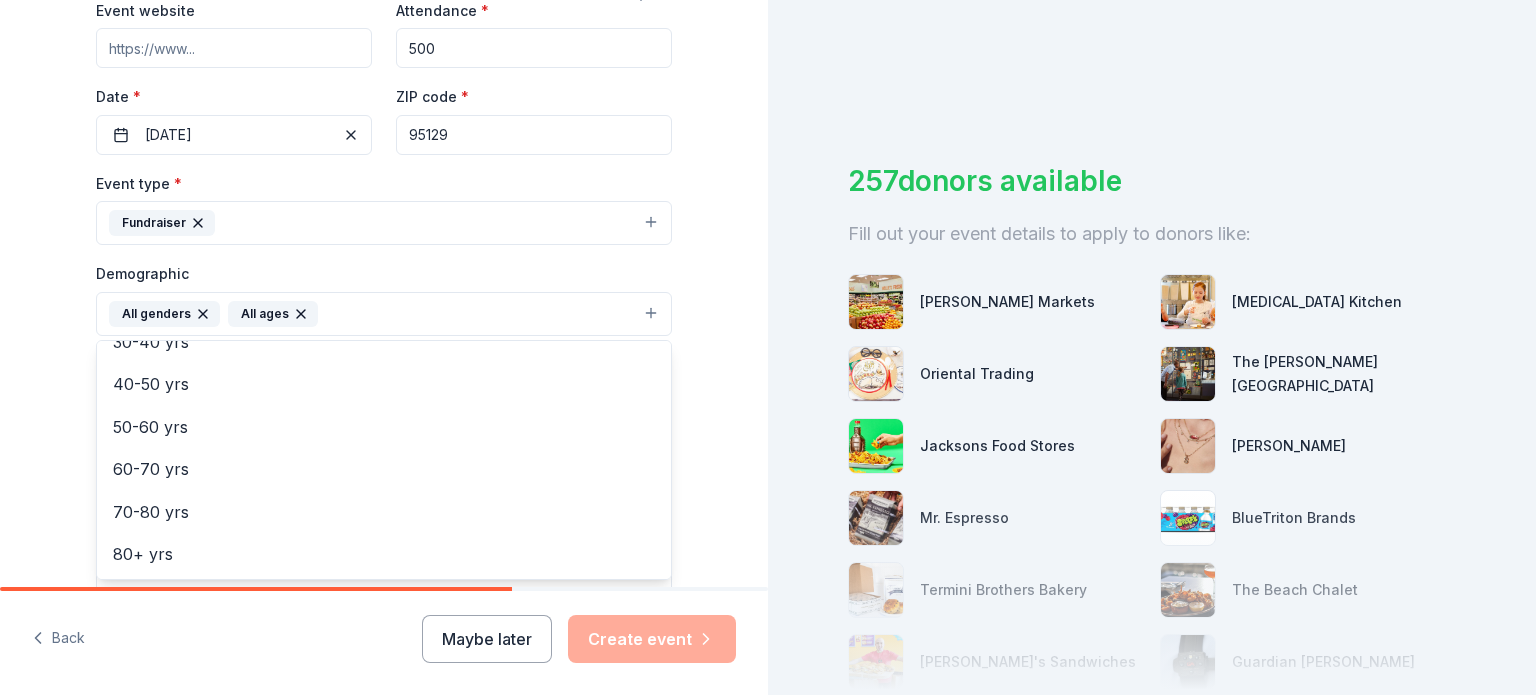 scroll, scrollTop: 0, scrollLeft: 0, axis: both 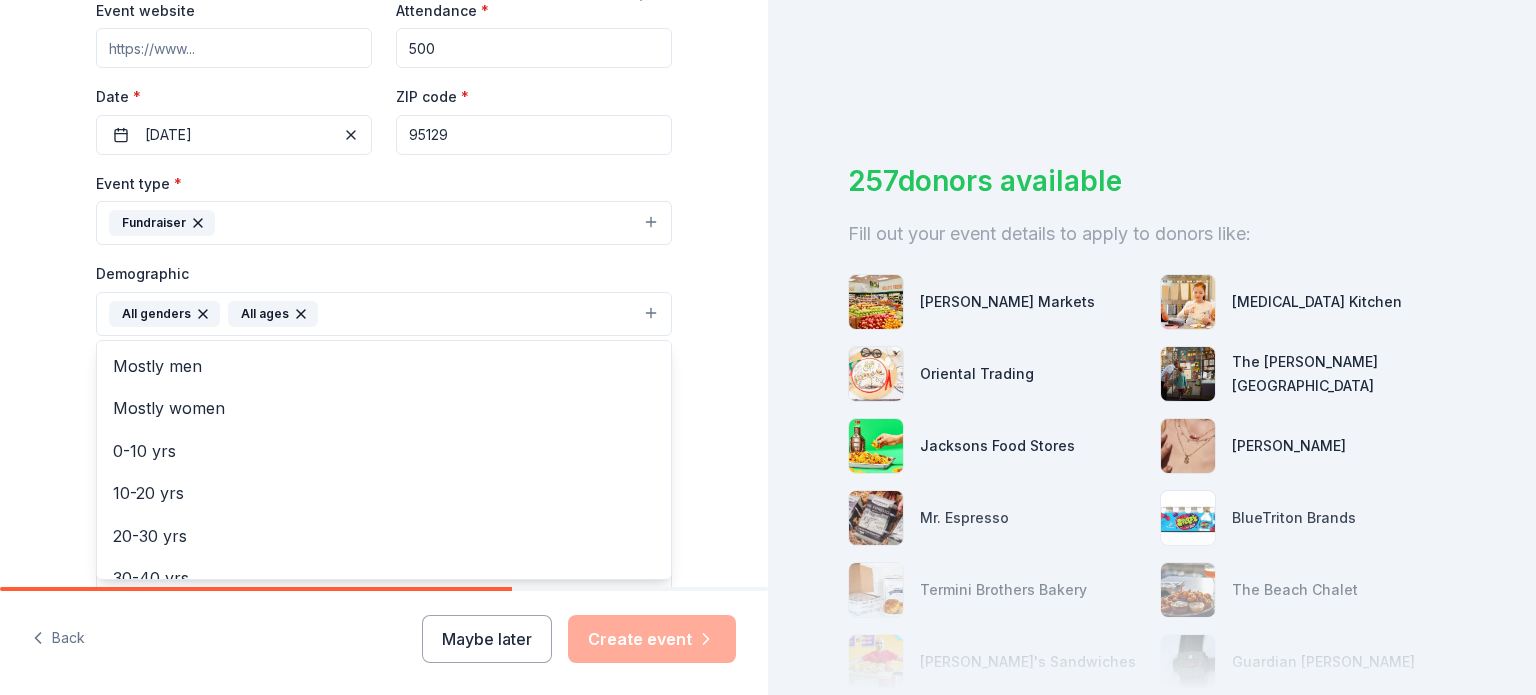 click on "Tell us about your event. We'll find in-kind donations you can apply for. Event name * FCSN Fundraising Gala 2025 26 /100 Event website Attendance * 500 Date * 11/02/2025 ZIP code * 95129 Event type * Fundraiser Demographic All genders All ages Mostly men Mostly women 0-10 yrs 10-20 yrs 20-30 yrs 30-40 yrs 40-50 yrs 50-60 yrs 60-70 yrs 70-80 yrs 80+ yrs We use this information to help brands find events with their target demographic to sponsor their products. Mailing address Apt/unit Description What are you looking for? * Auction & raffle Meals Snacks Desserts Alcohol Beverages Send me reminders Email me reminders of donor application deadlines Recurring event" at bounding box center [384, 267] 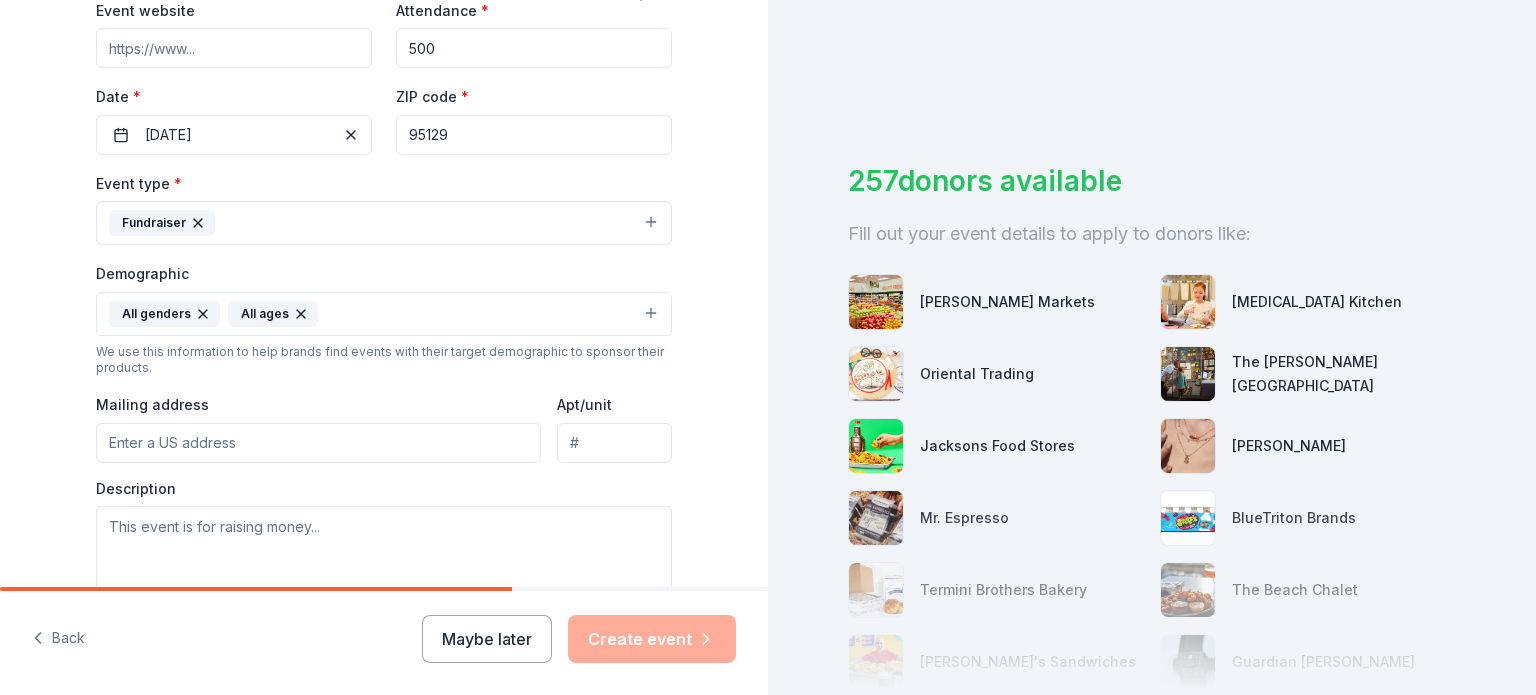 click on "Mailing address" at bounding box center (318, 443) 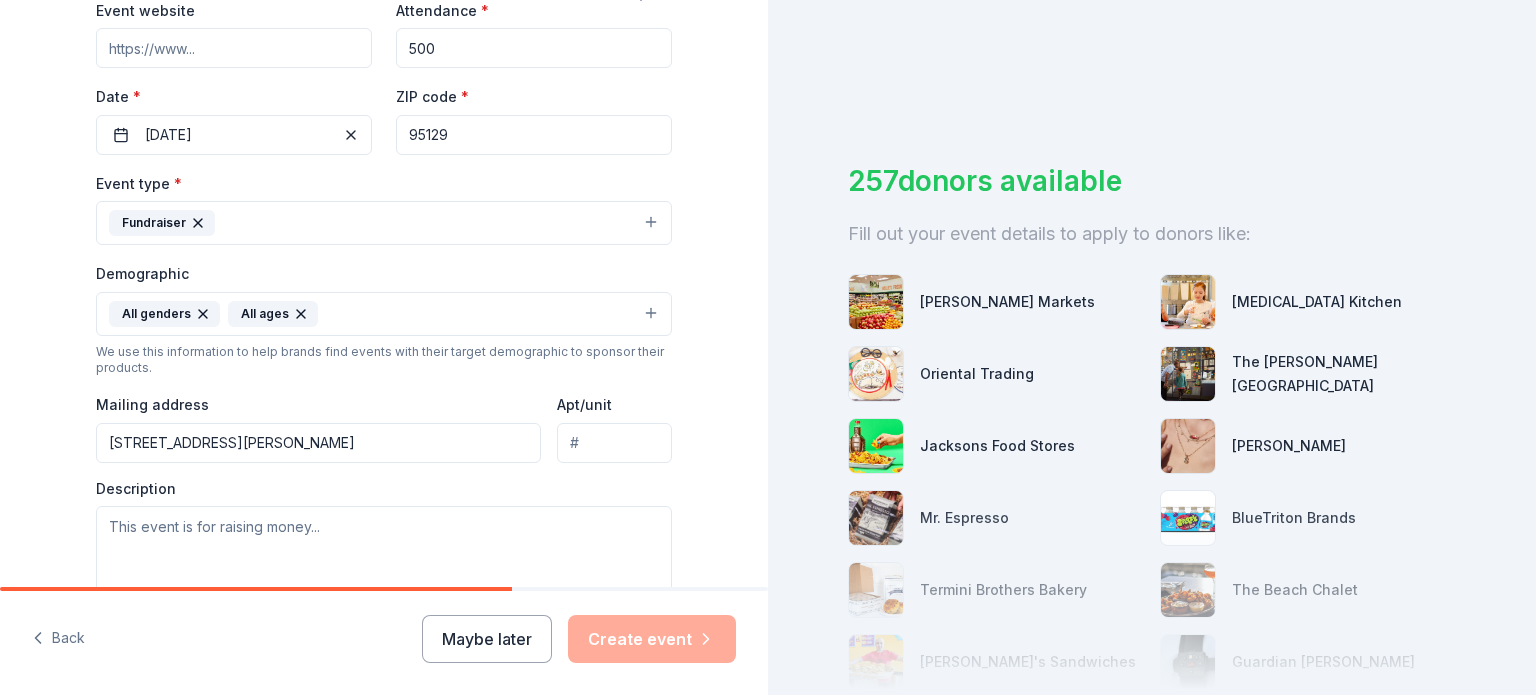scroll, scrollTop: 500, scrollLeft: 0, axis: vertical 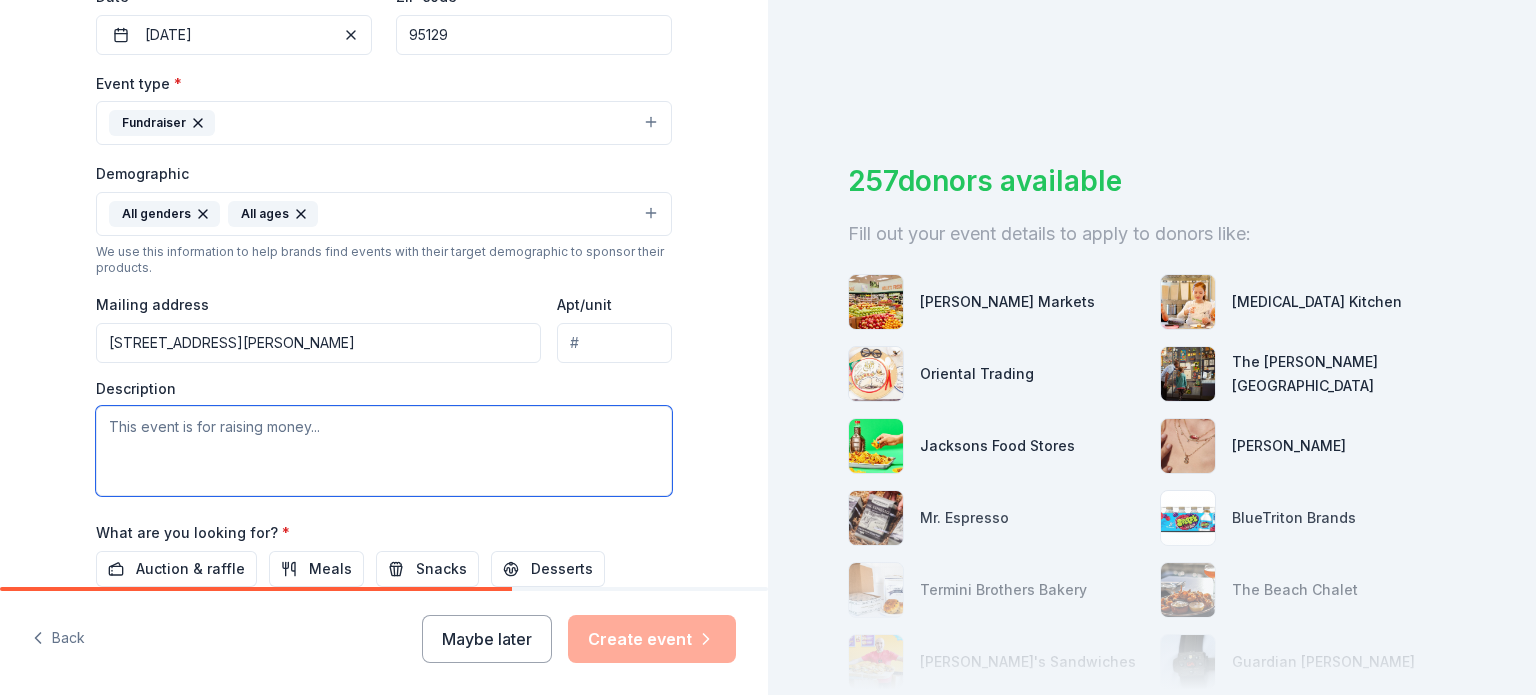 click at bounding box center (384, 451) 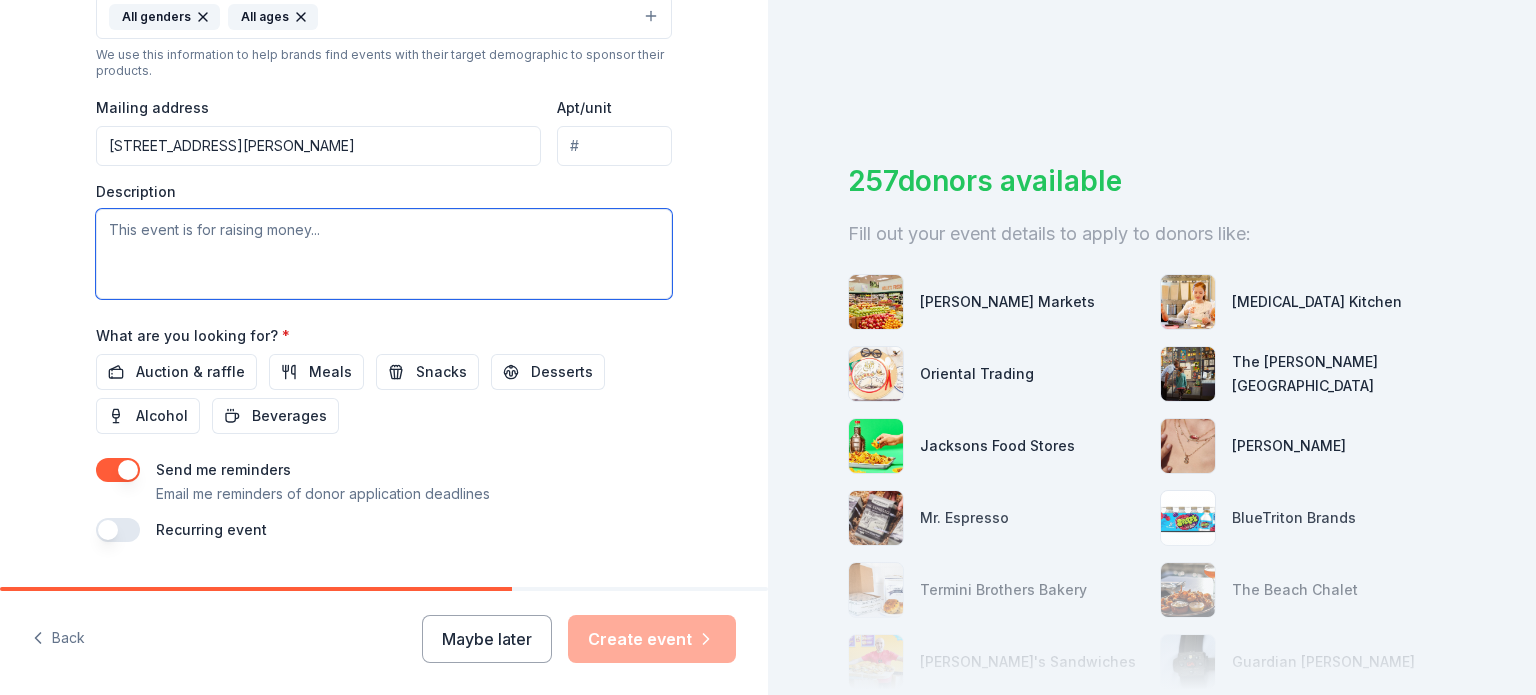 scroll, scrollTop: 700, scrollLeft: 0, axis: vertical 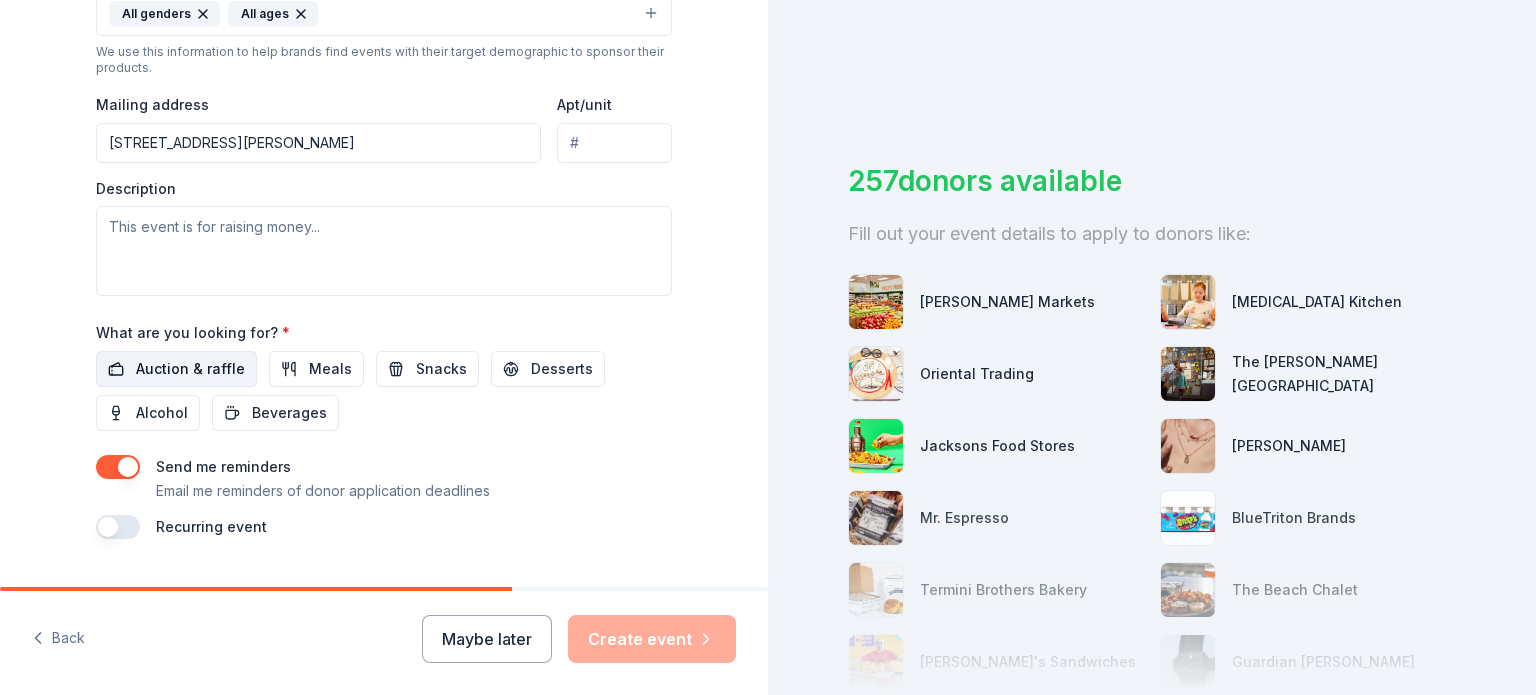 click on "Auction & raffle" at bounding box center (190, 369) 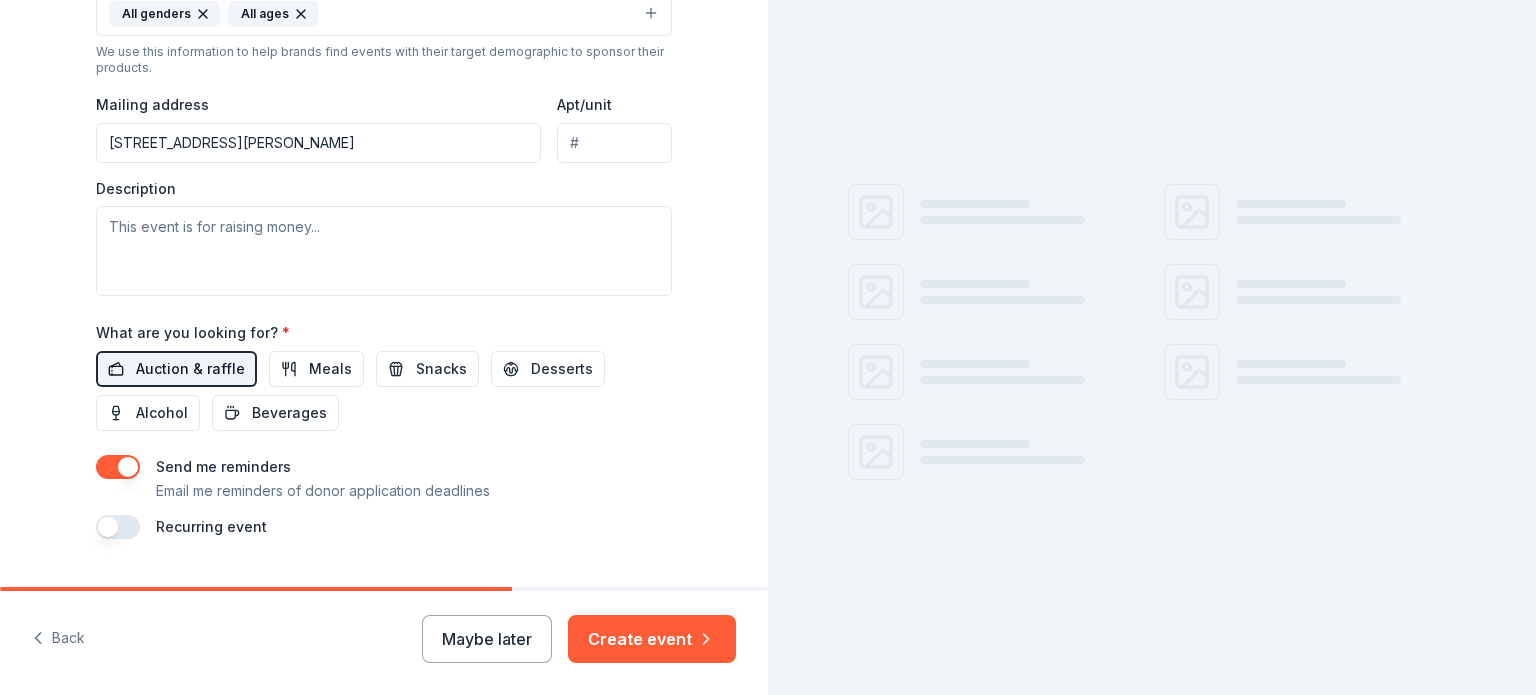 click on "Auction & raffle" at bounding box center (190, 369) 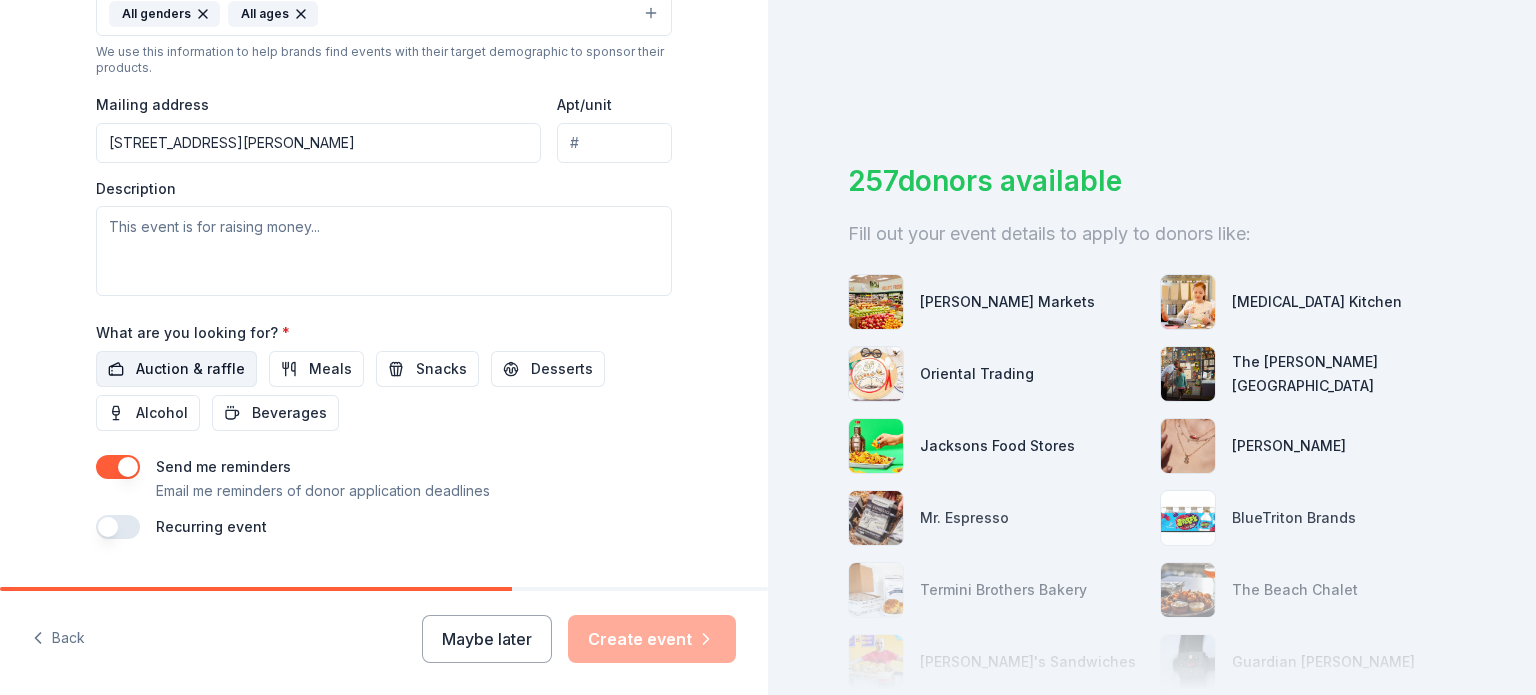 click on "Auction & raffle" at bounding box center [190, 369] 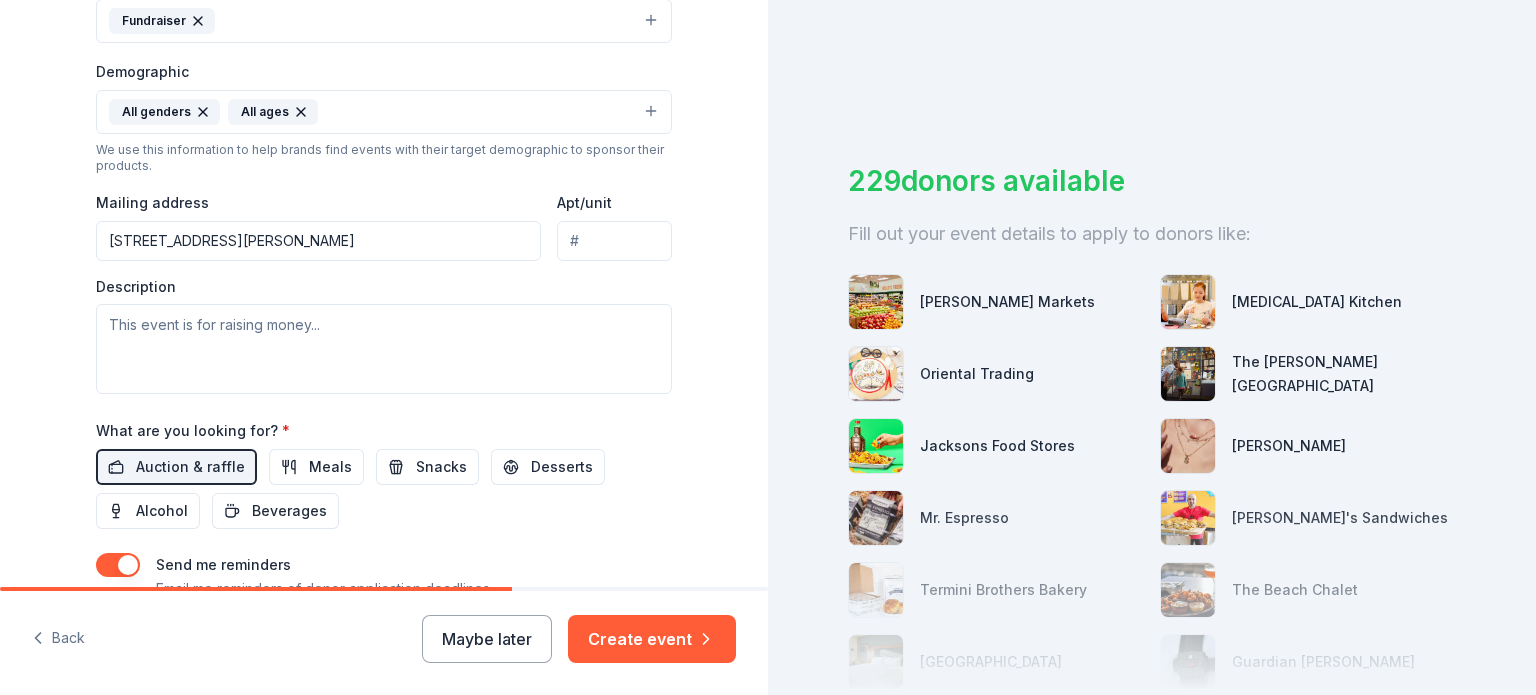 scroll, scrollTop: 600, scrollLeft: 0, axis: vertical 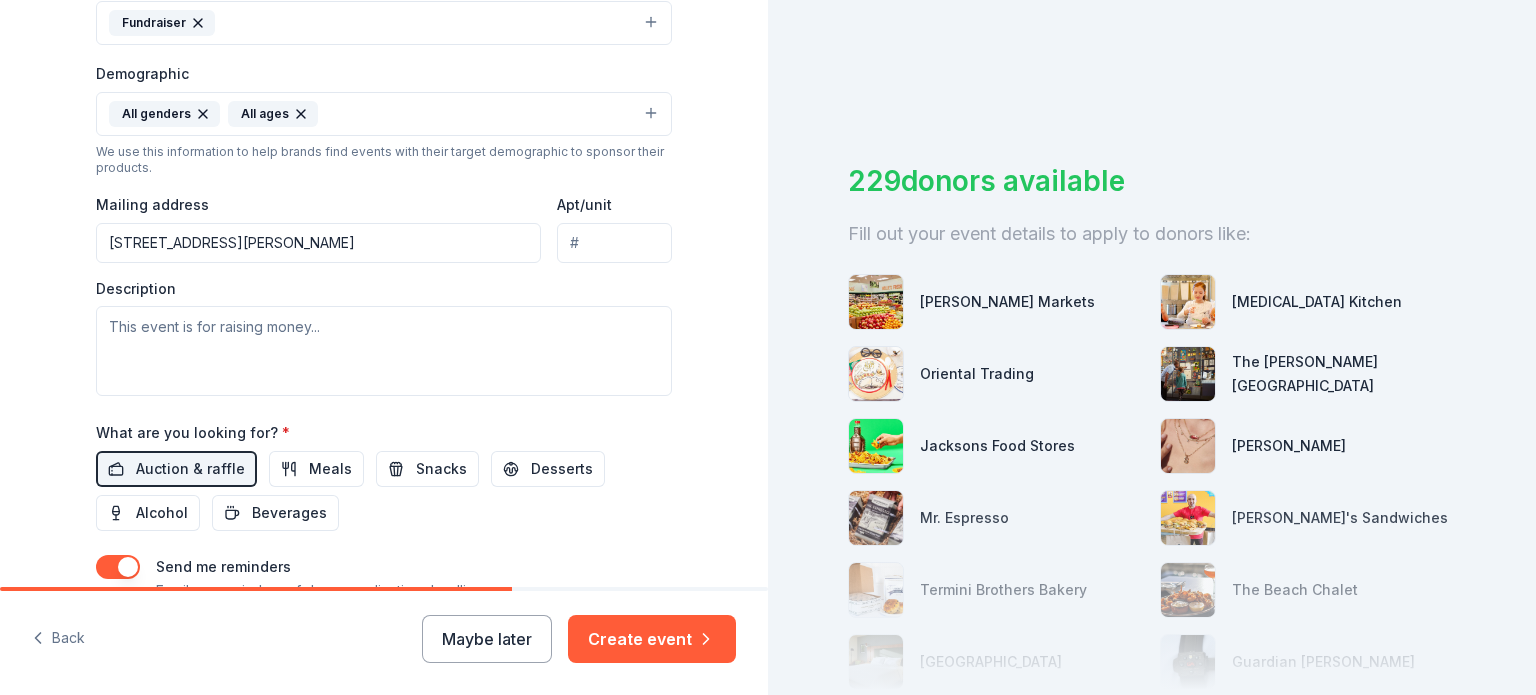 click on "Description" at bounding box center (136, 289) 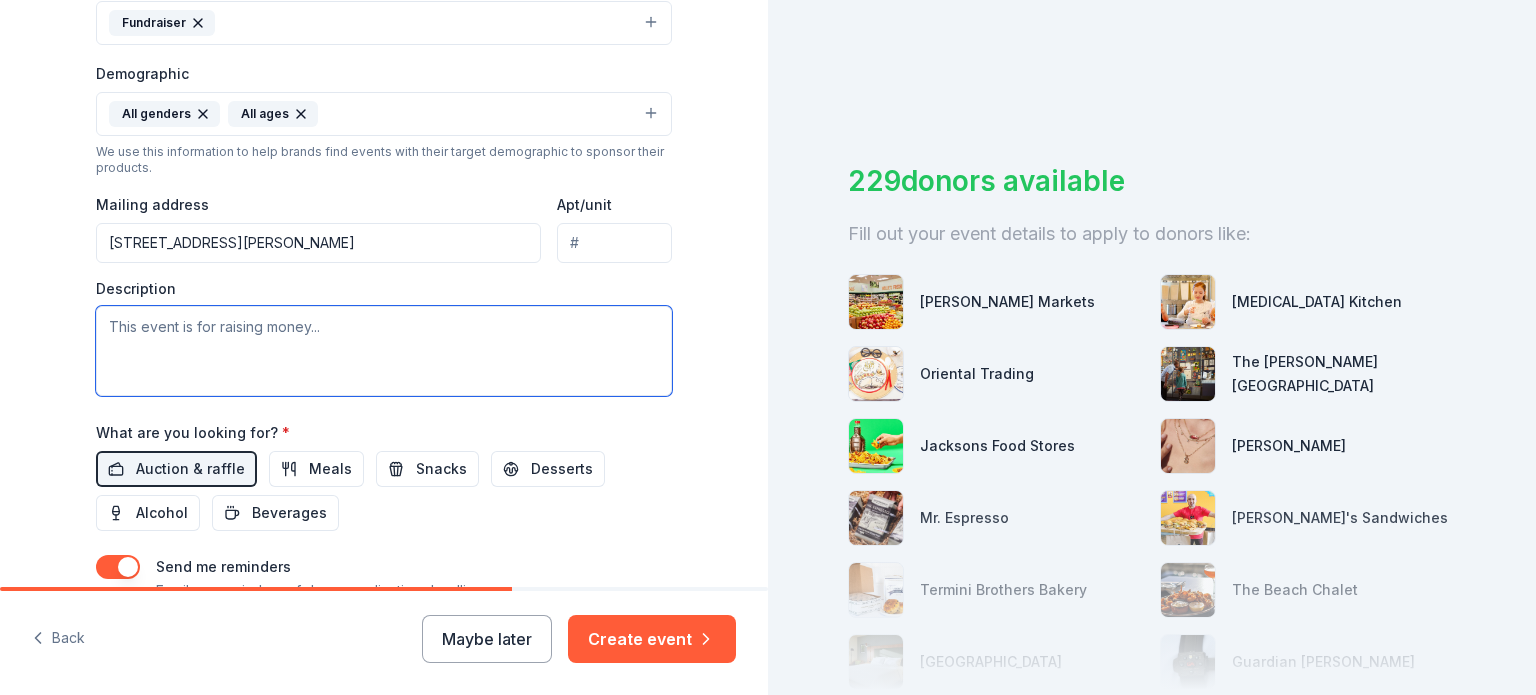 click at bounding box center (384, 351) 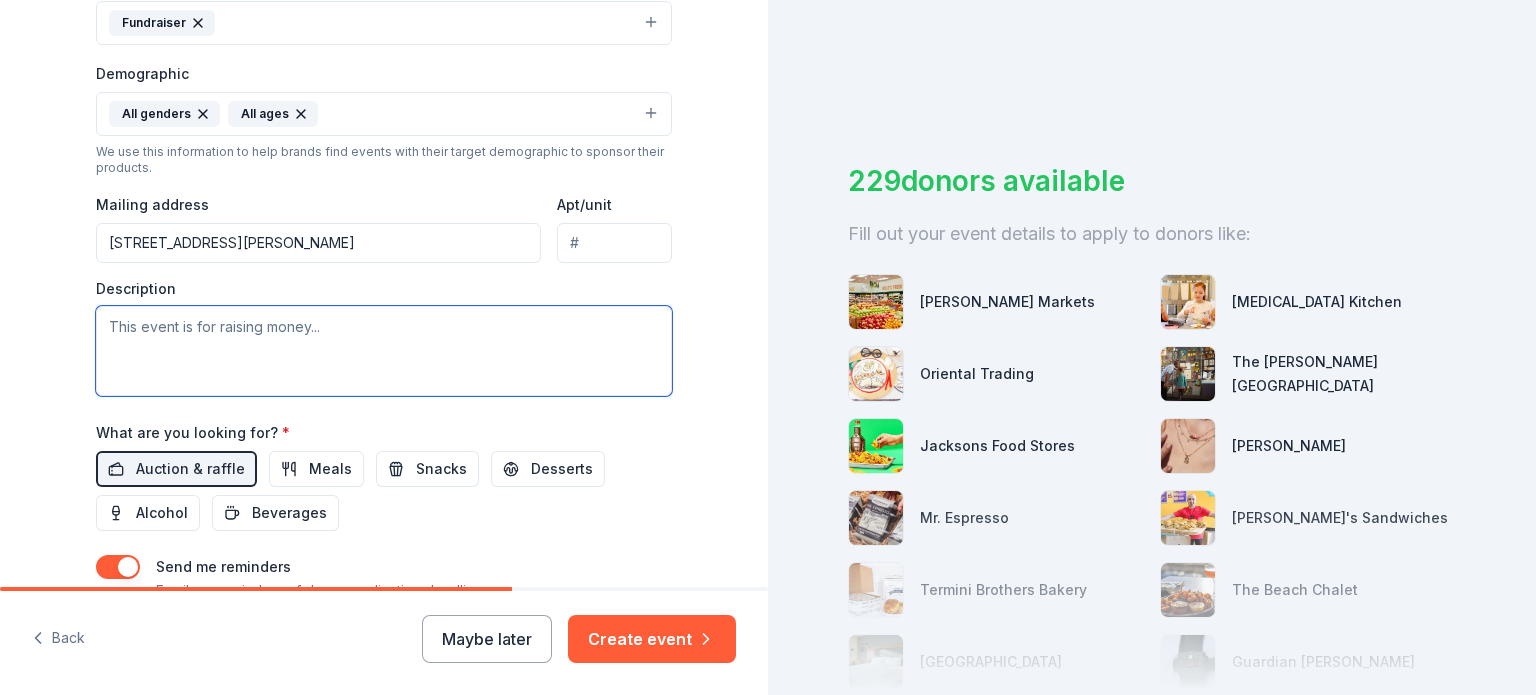 paste on "When Anna's world changed after her father's stroke, she lost her sense of safety and routine. But with support from Friends of Children with Special Needs (FCSN), she began to rebuild—gaining confidence, joining programs, and even preparing for her first volunteer role.
FCSN provides compassionate care through supported living, job coaching, and social programs that help individuals with developmental disabilities thrive.
Join us in making a difference. Support our Annual Fundraising Gala on November 2, 2025 by donating a product, gift card, service, or monetary gift.
All donations are tax-deductible (Tax ID: 77-0446853).
Thank you for believing in the potential of every individual." 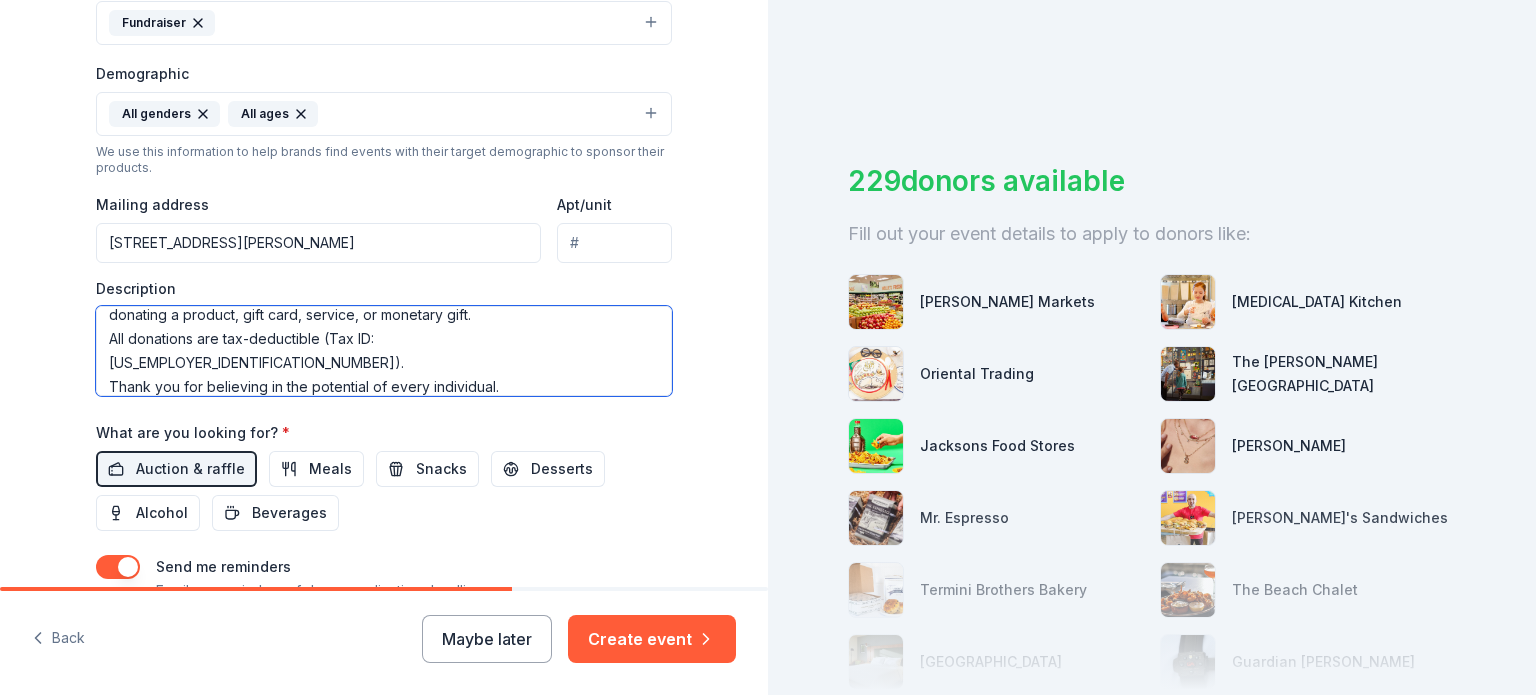 scroll, scrollTop: 192, scrollLeft: 0, axis: vertical 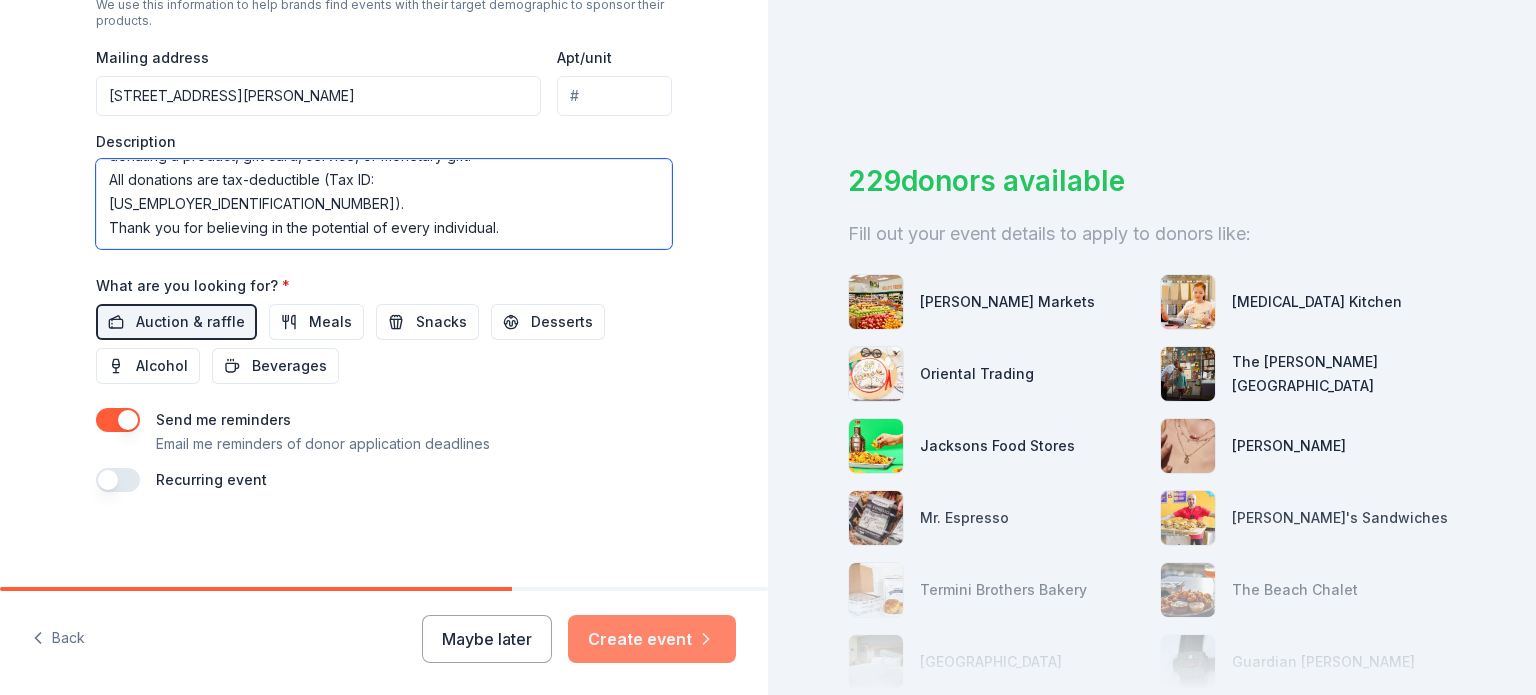 type on "When Anna's world changed after her father's stroke, she lost her sense of safety and routine. But with support from Friends of Children with Special Needs (FCSN), she began to rebuild—gaining confidence, joining programs, and even preparing for her first volunteer role.
FCSN provides compassionate care through supported living, job coaching, and social programs that help individuals with developmental disabilities thrive.
Join us in making a difference. Support our Annual Fundraising Gala on November 2, 2025 by donating a product, gift card, service, or monetary gift.
All donations are tax-deductible (Tax ID: 77-0446853).
Thank you for believing in the potential of every individual." 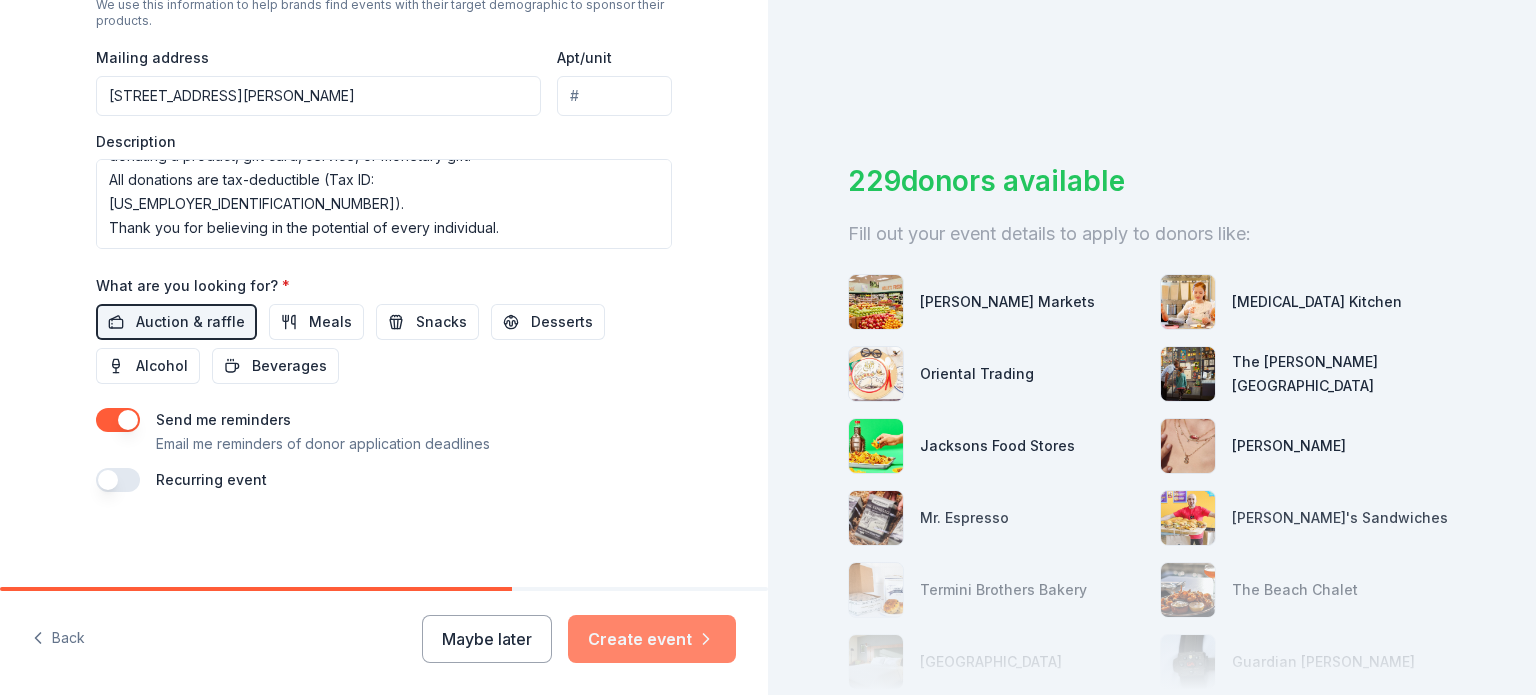 click on "Create event" at bounding box center (652, 639) 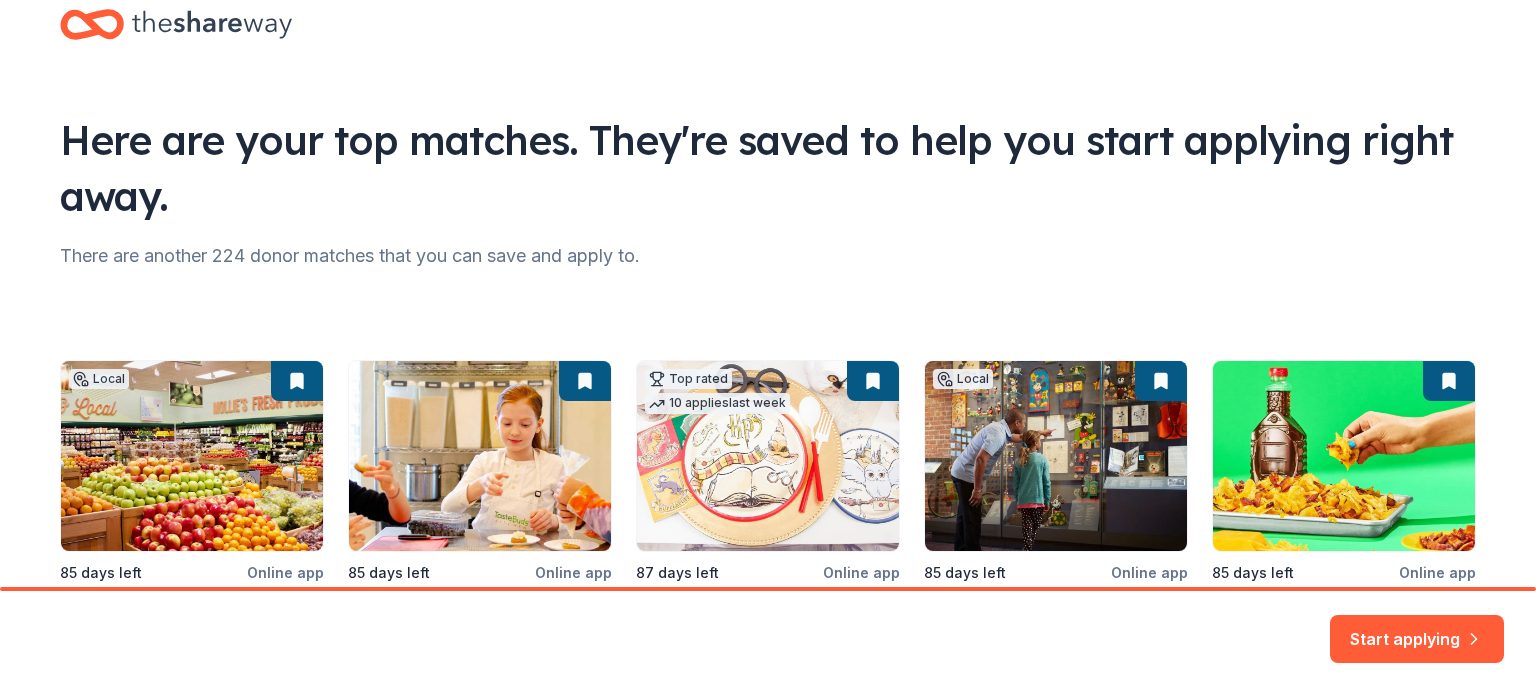 scroll, scrollTop: 200, scrollLeft: 0, axis: vertical 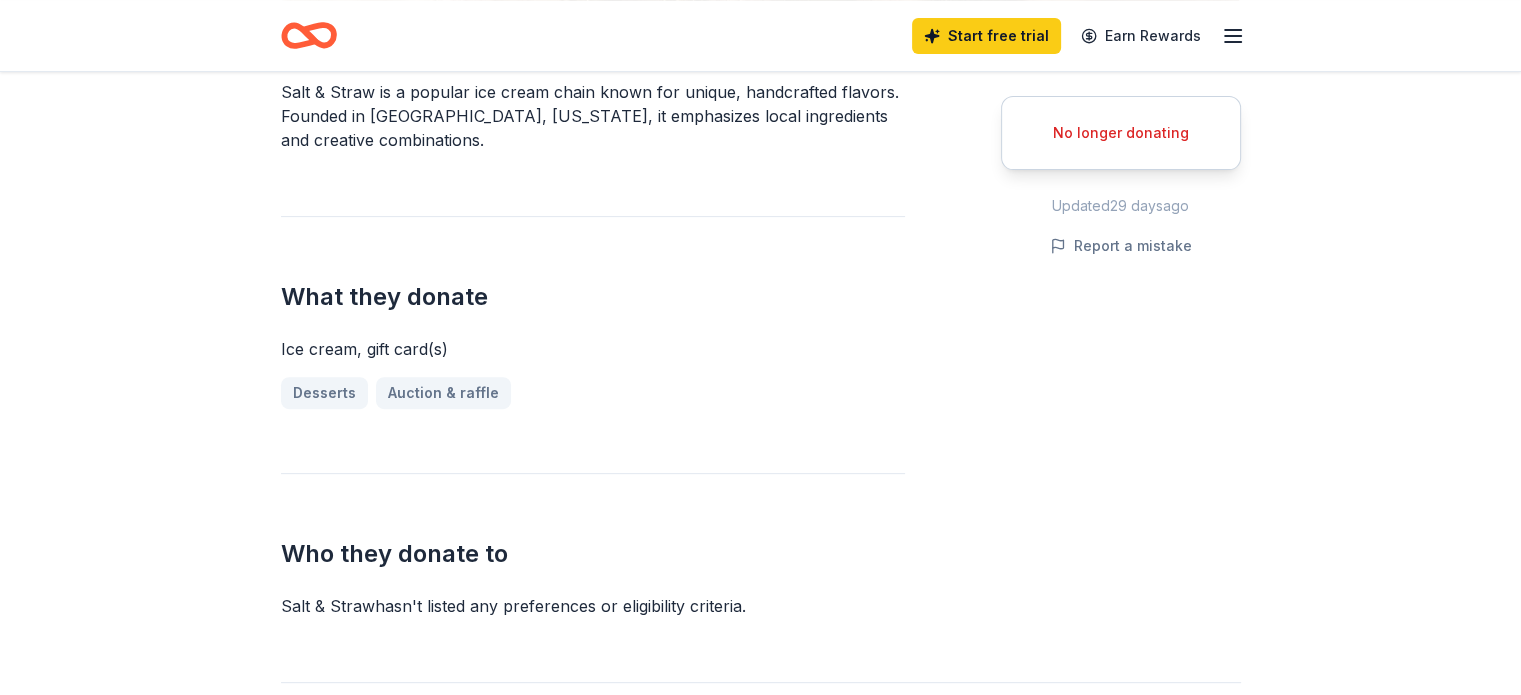 click on "Desserts Auction & raffle" at bounding box center [593, 393] 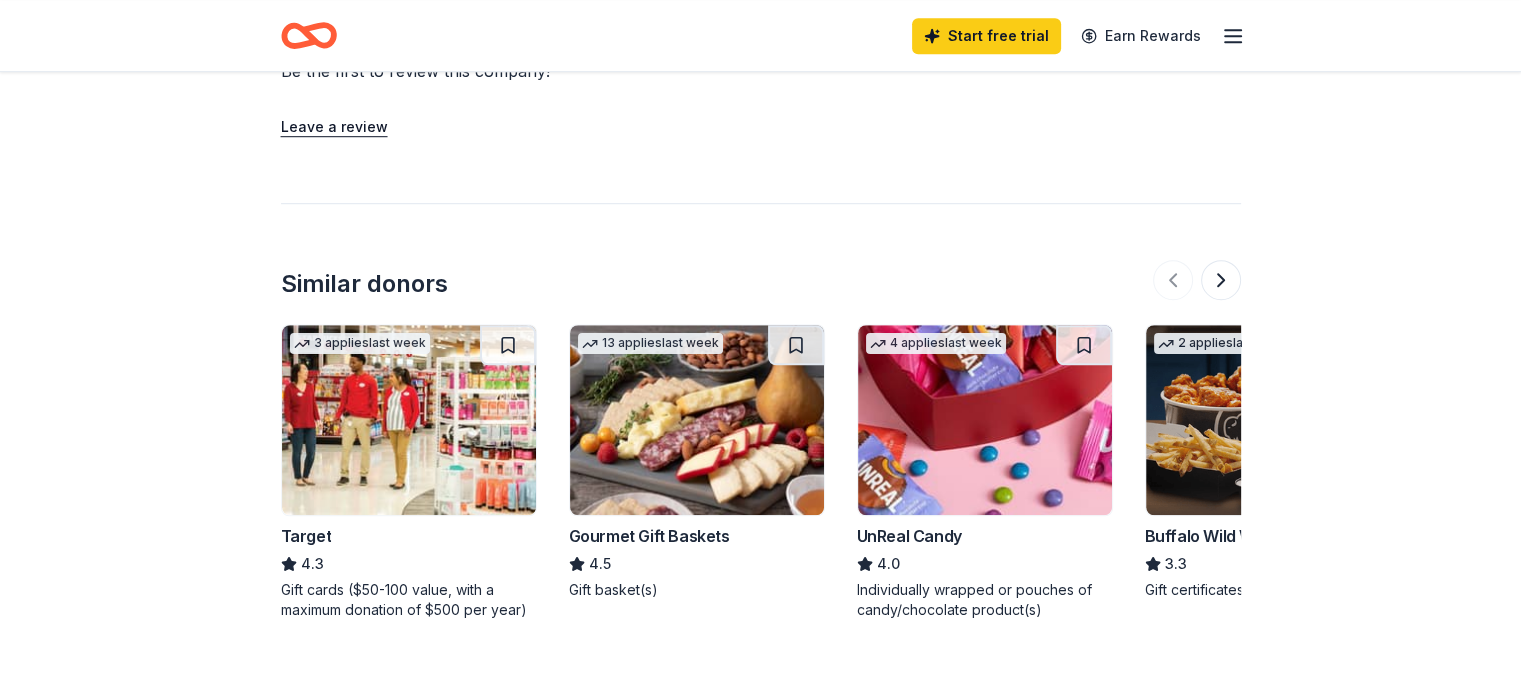 scroll, scrollTop: 1400, scrollLeft: 0, axis: vertical 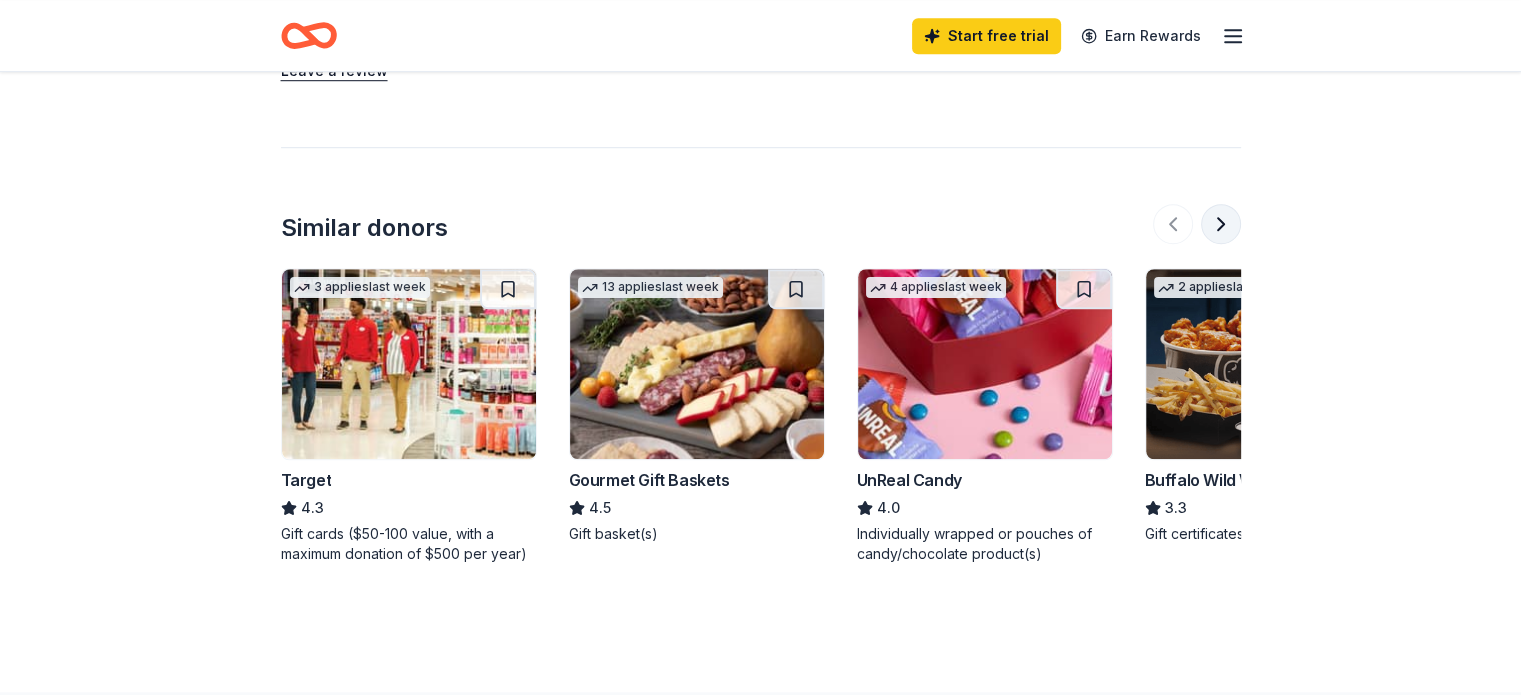 click at bounding box center (1221, 224) 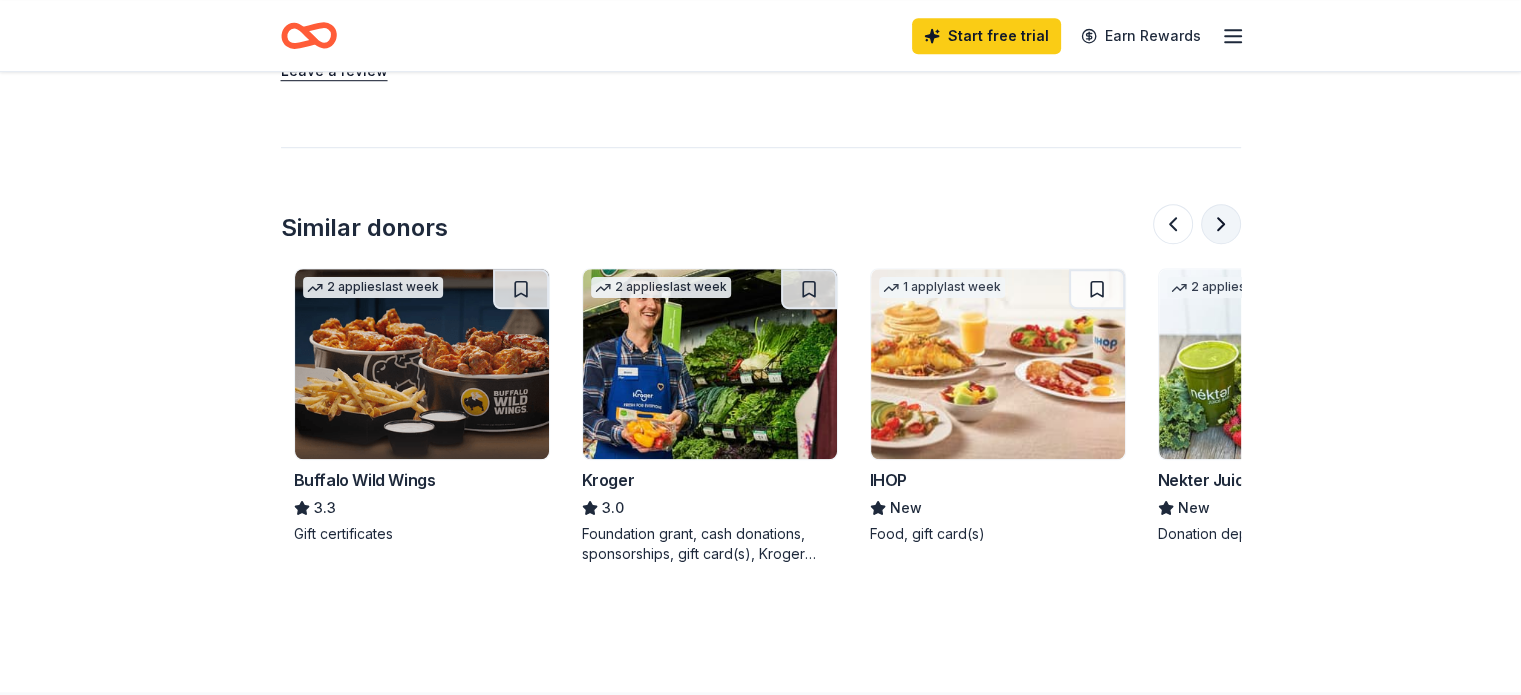 scroll, scrollTop: 0, scrollLeft: 864, axis: horizontal 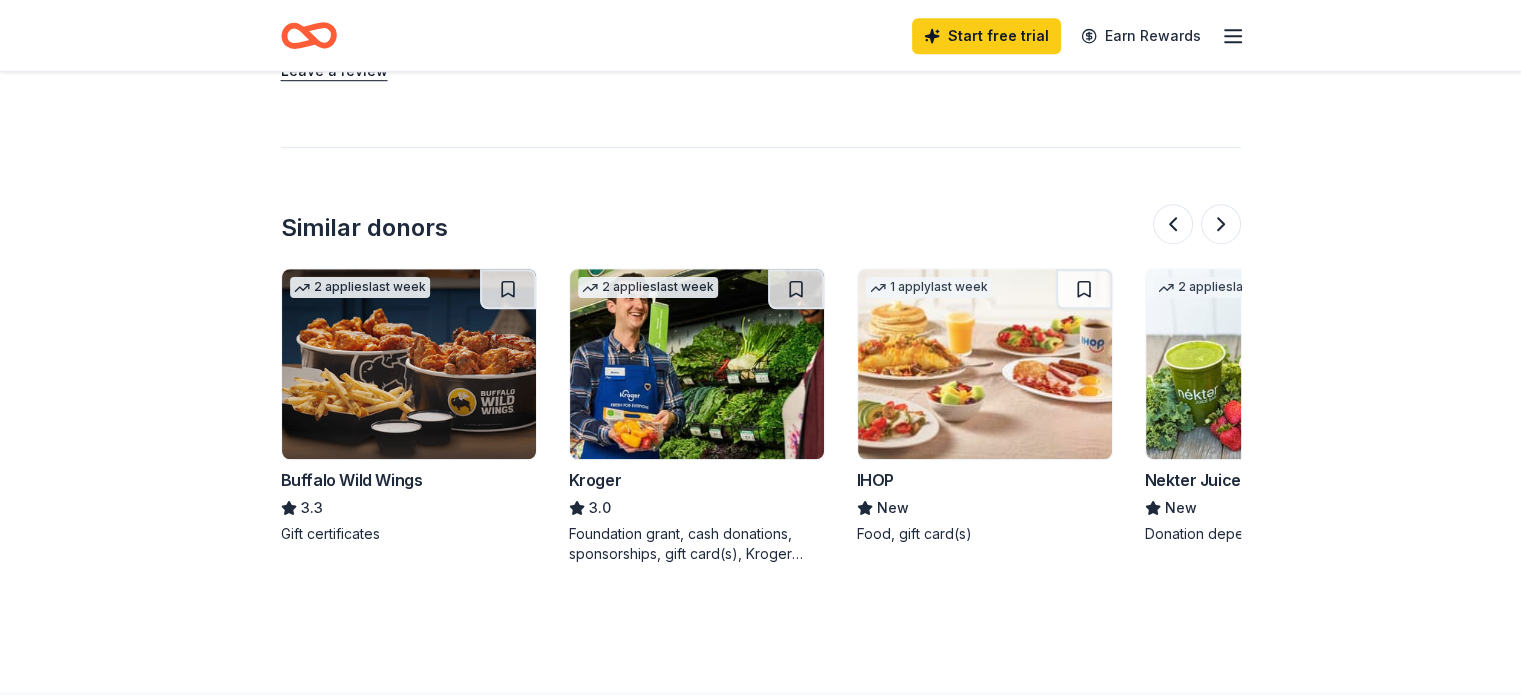 click at bounding box center (409, 364) 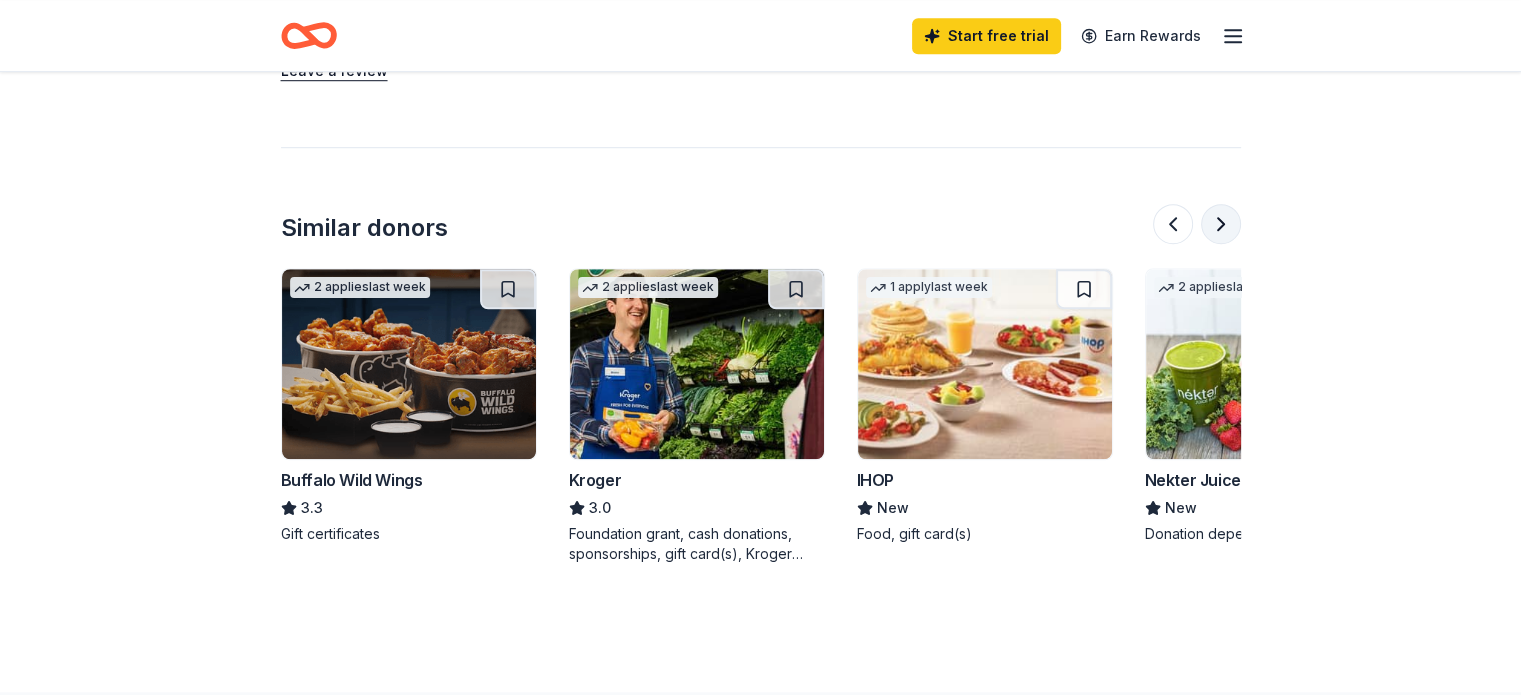 click at bounding box center (1221, 224) 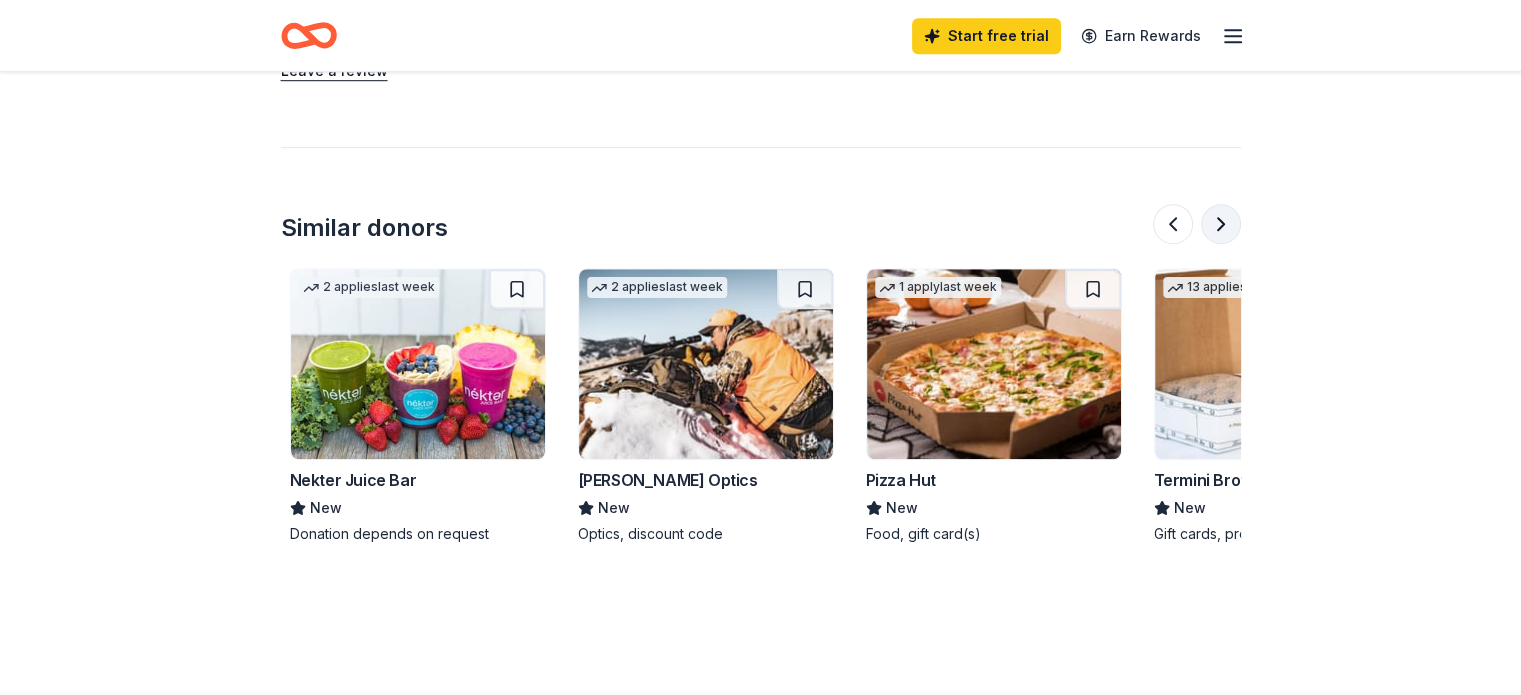 scroll, scrollTop: 0, scrollLeft: 1728, axis: horizontal 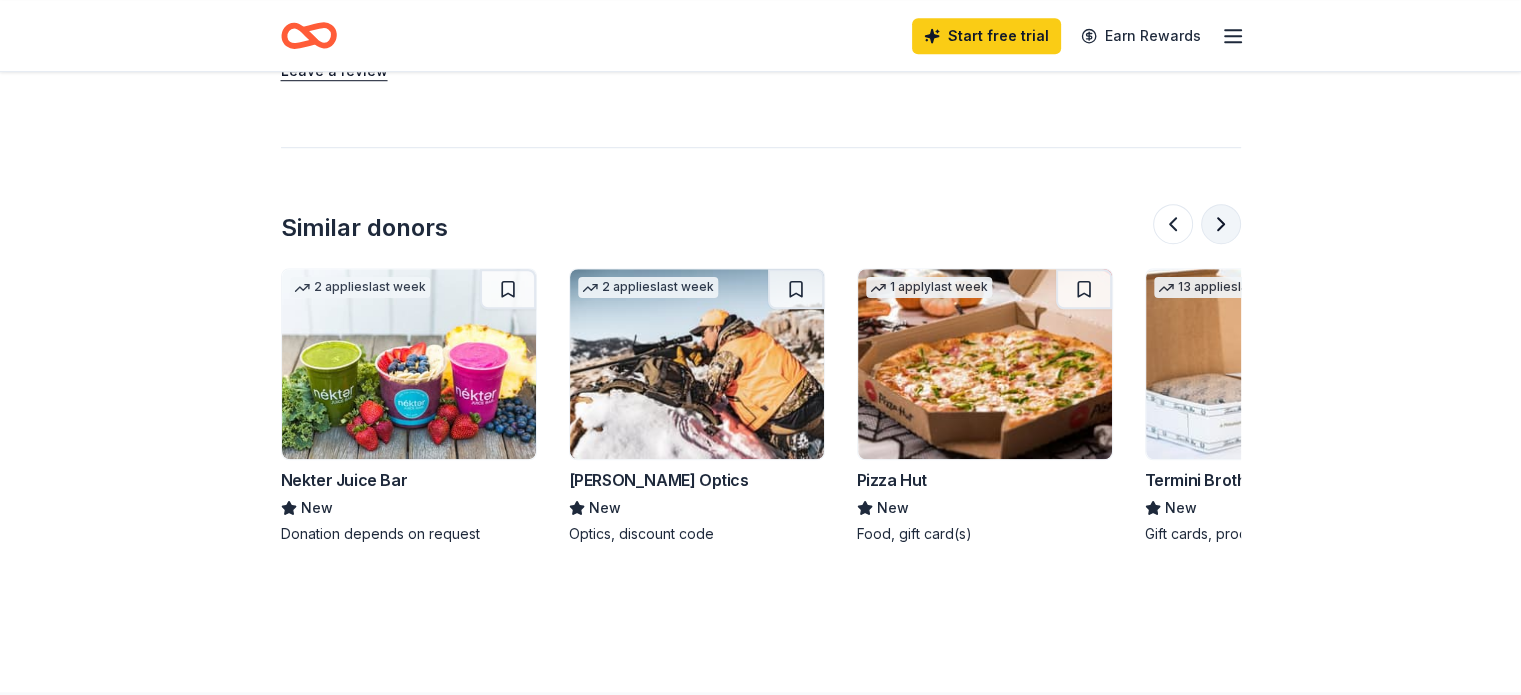 click at bounding box center (1221, 224) 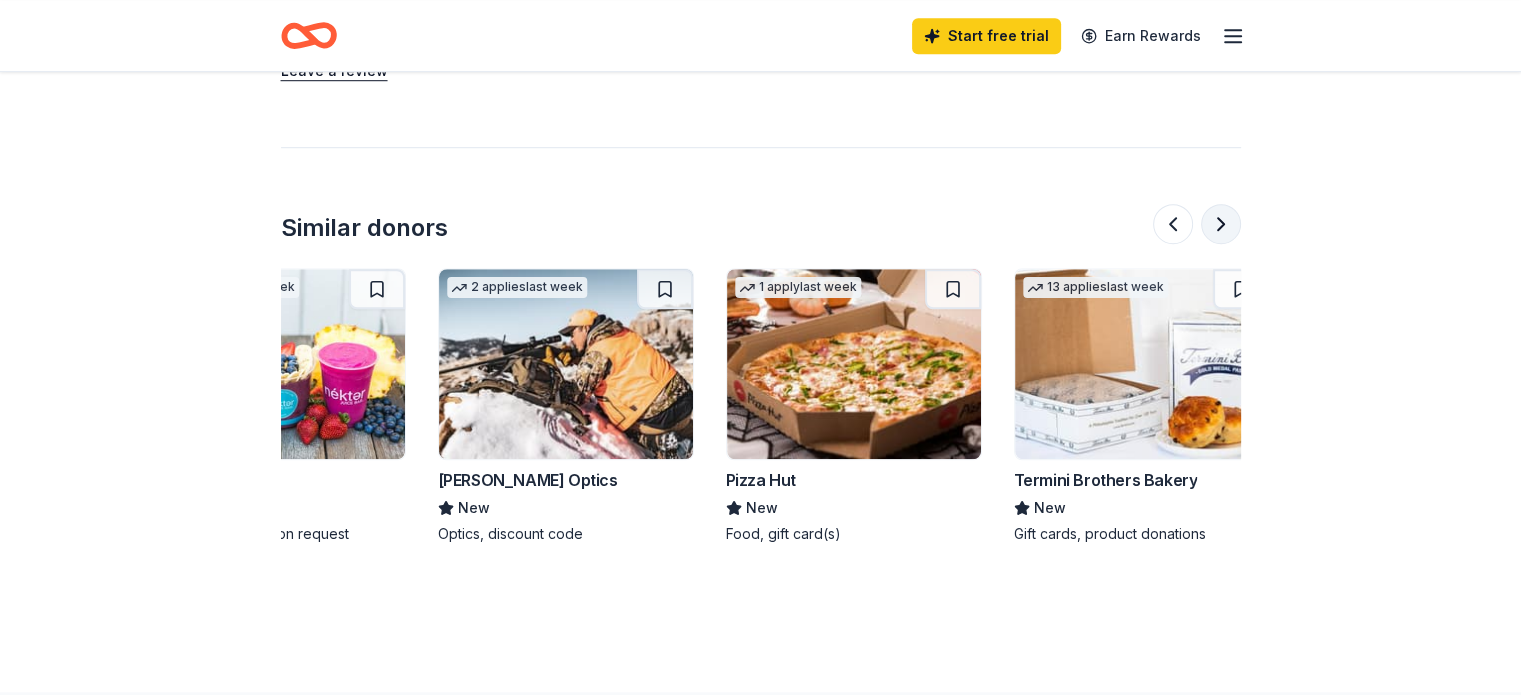 scroll, scrollTop: 0, scrollLeft: 1888, axis: horizontal 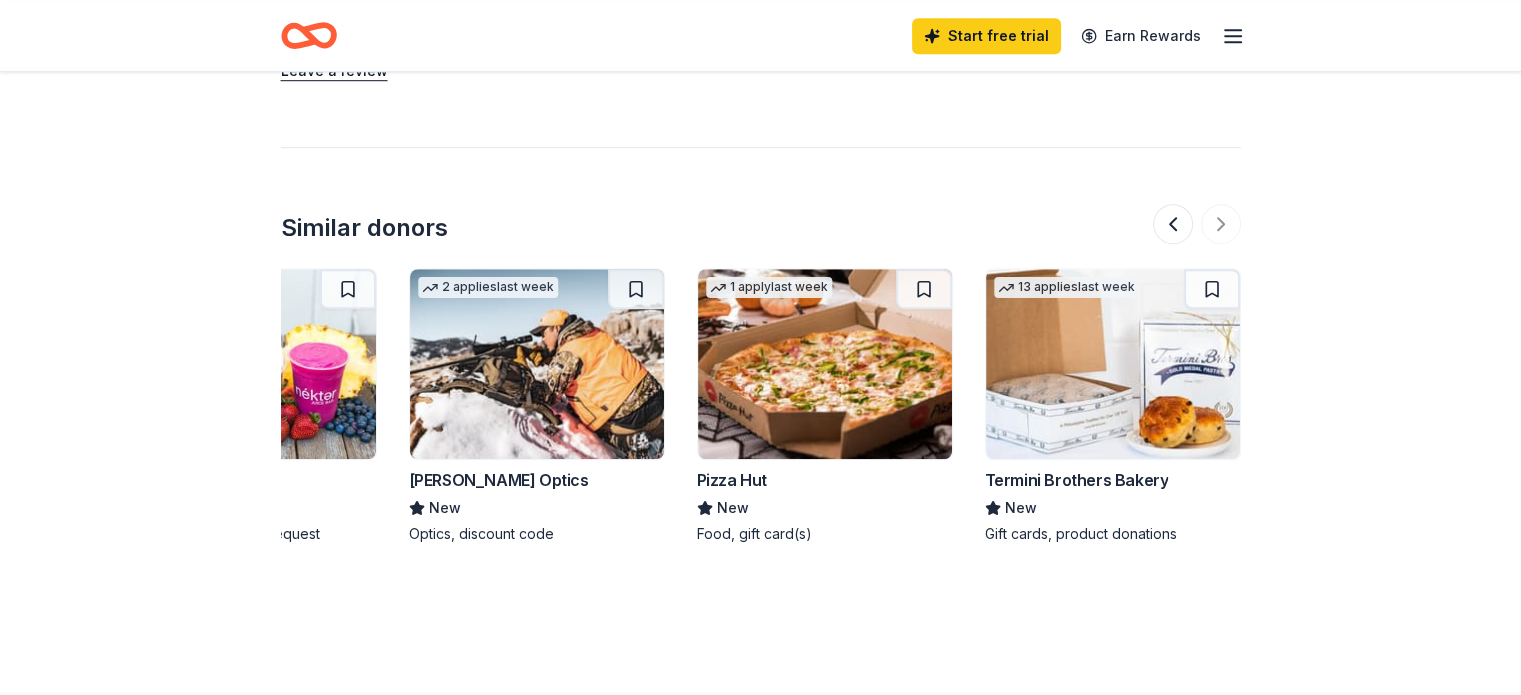 click at bounding box center (1197, 224) 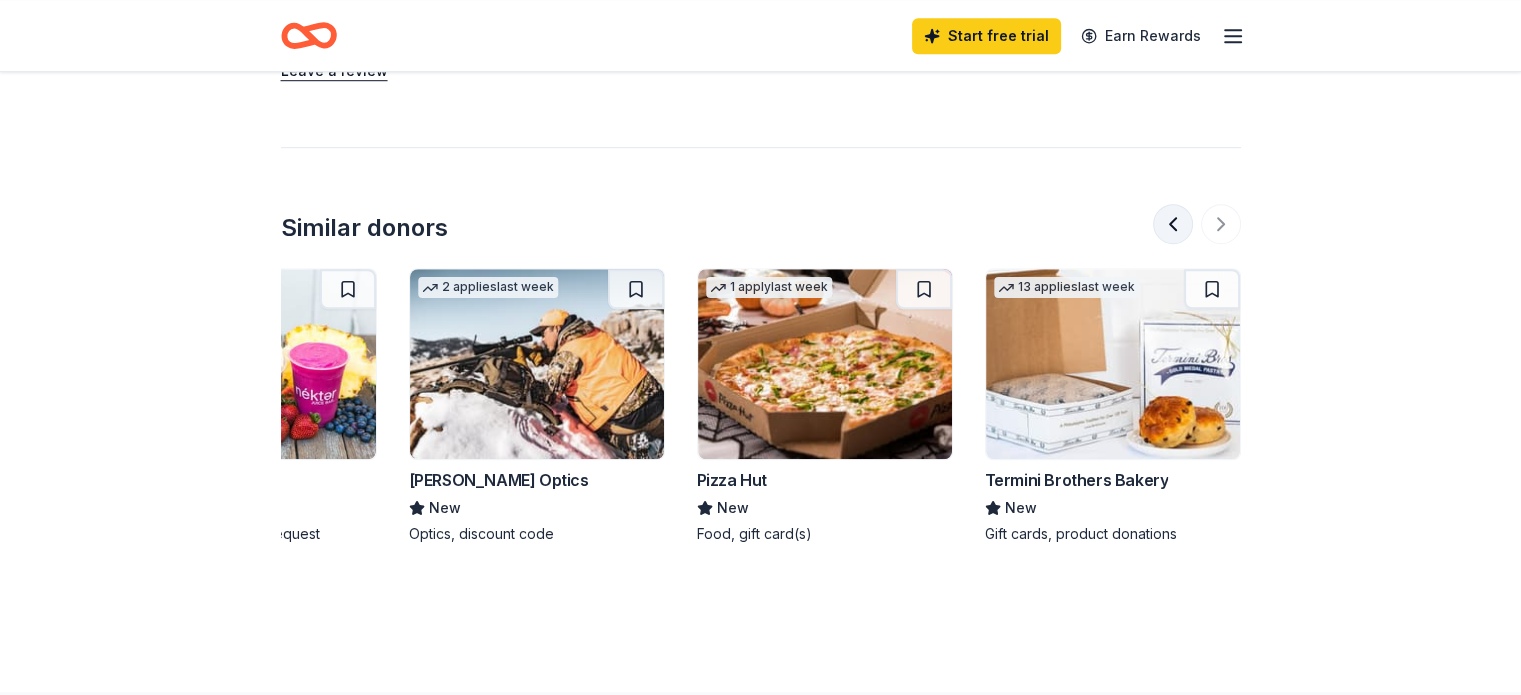 click at bounding box center [1173, 224] 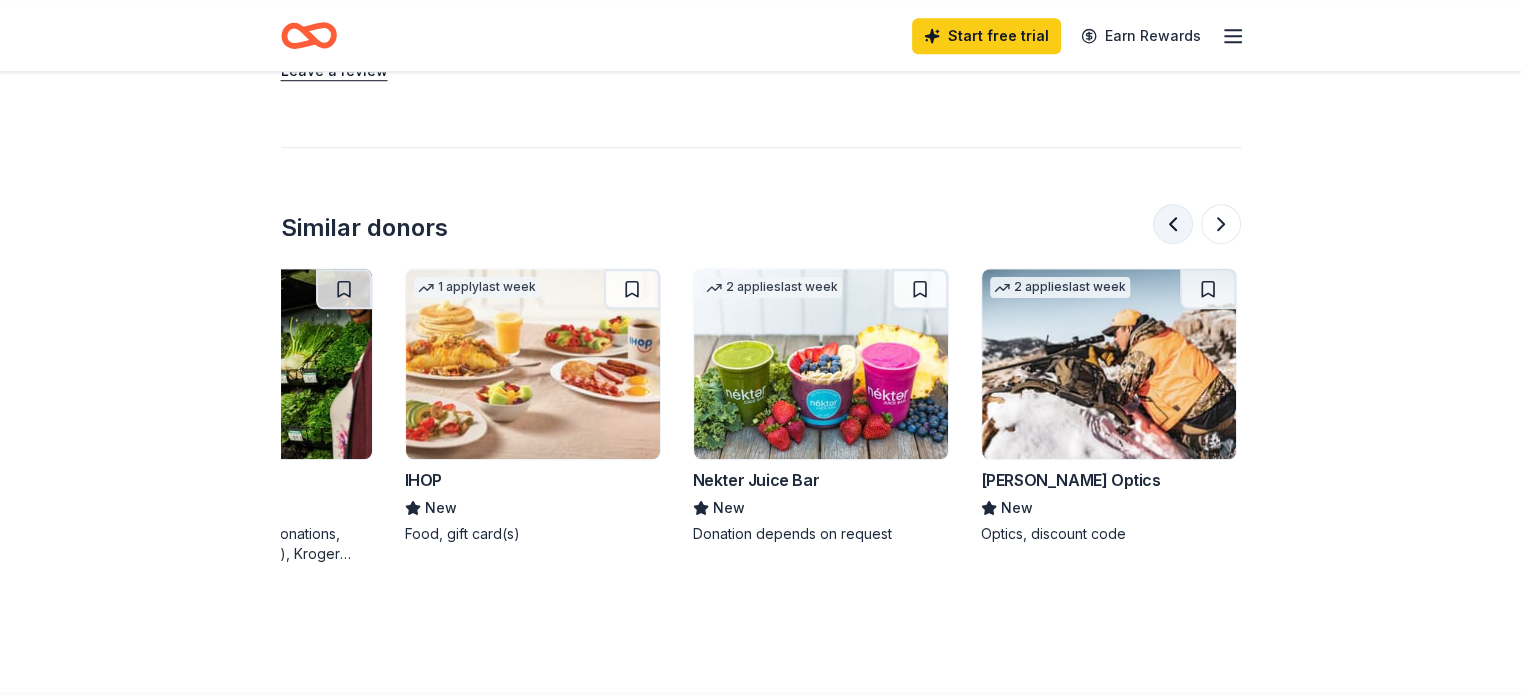scroll, scrollTop: 0, scrollLeft: 1152, axis: horizontal 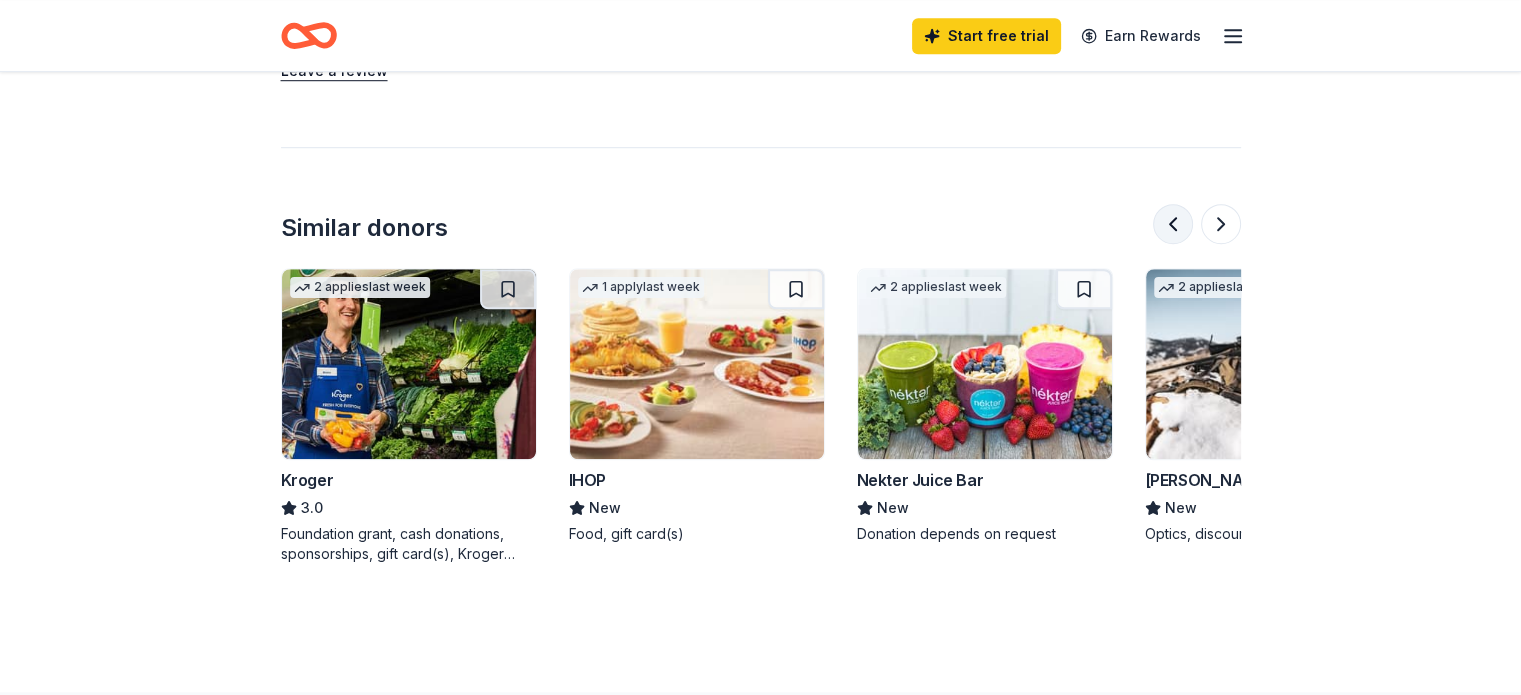 click at bounding box center [1173, 224] 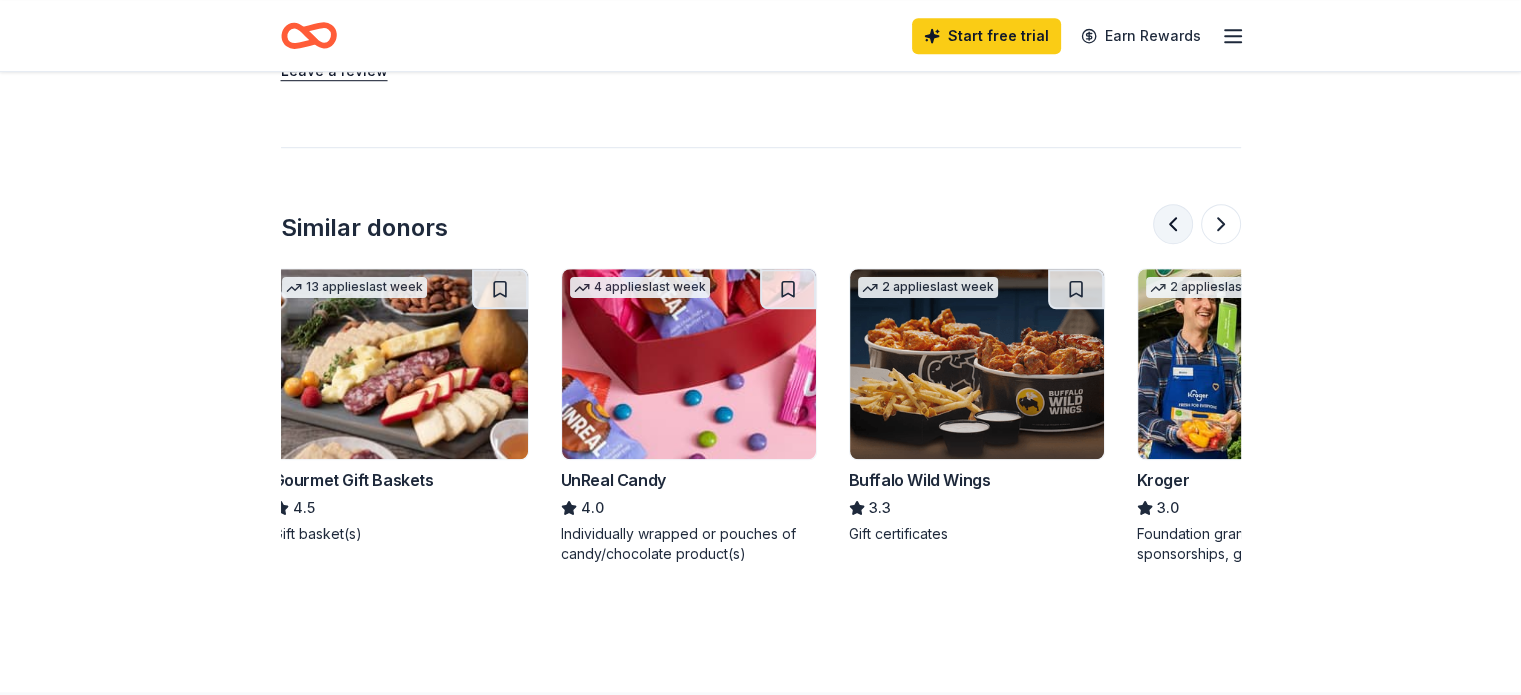 scroll, scrollTop: 0, scrollLeft: 288, axis: horizontal 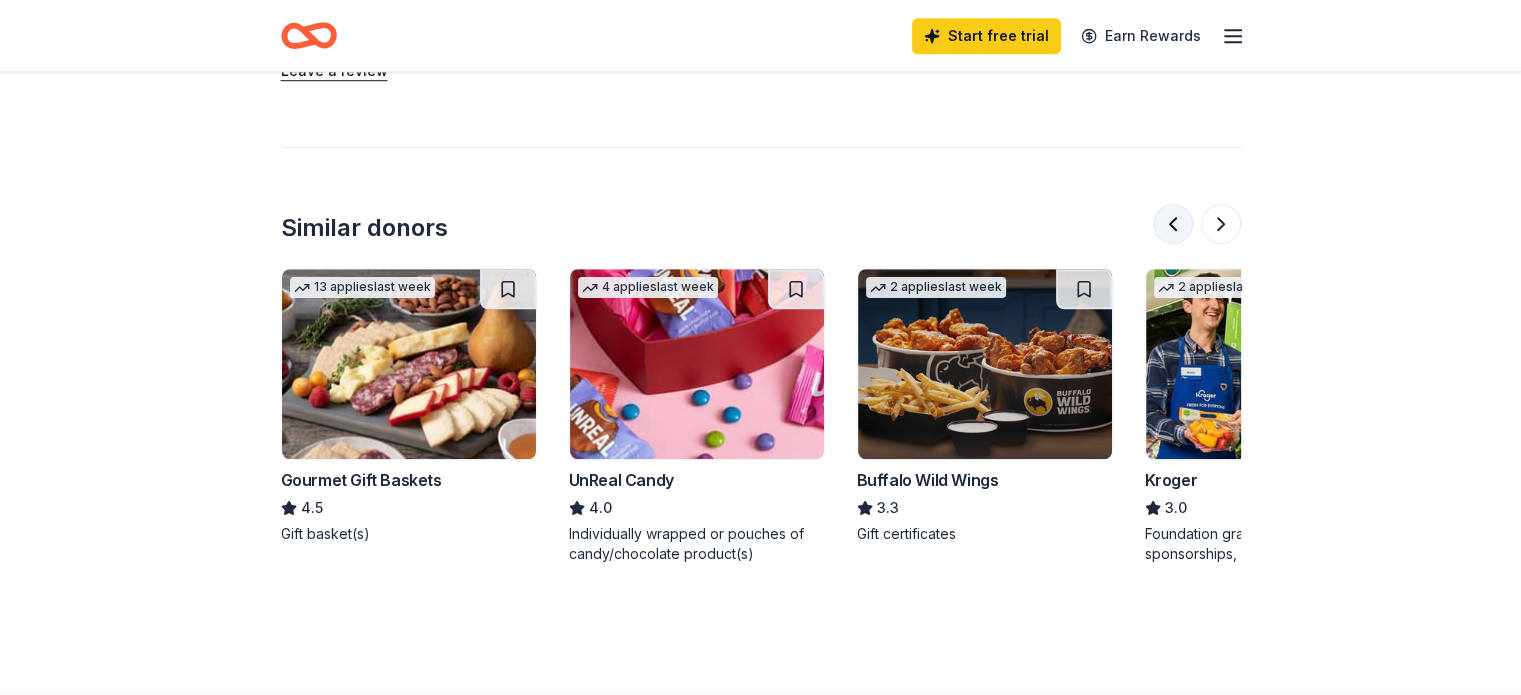click at bounding box center [1173, 224] 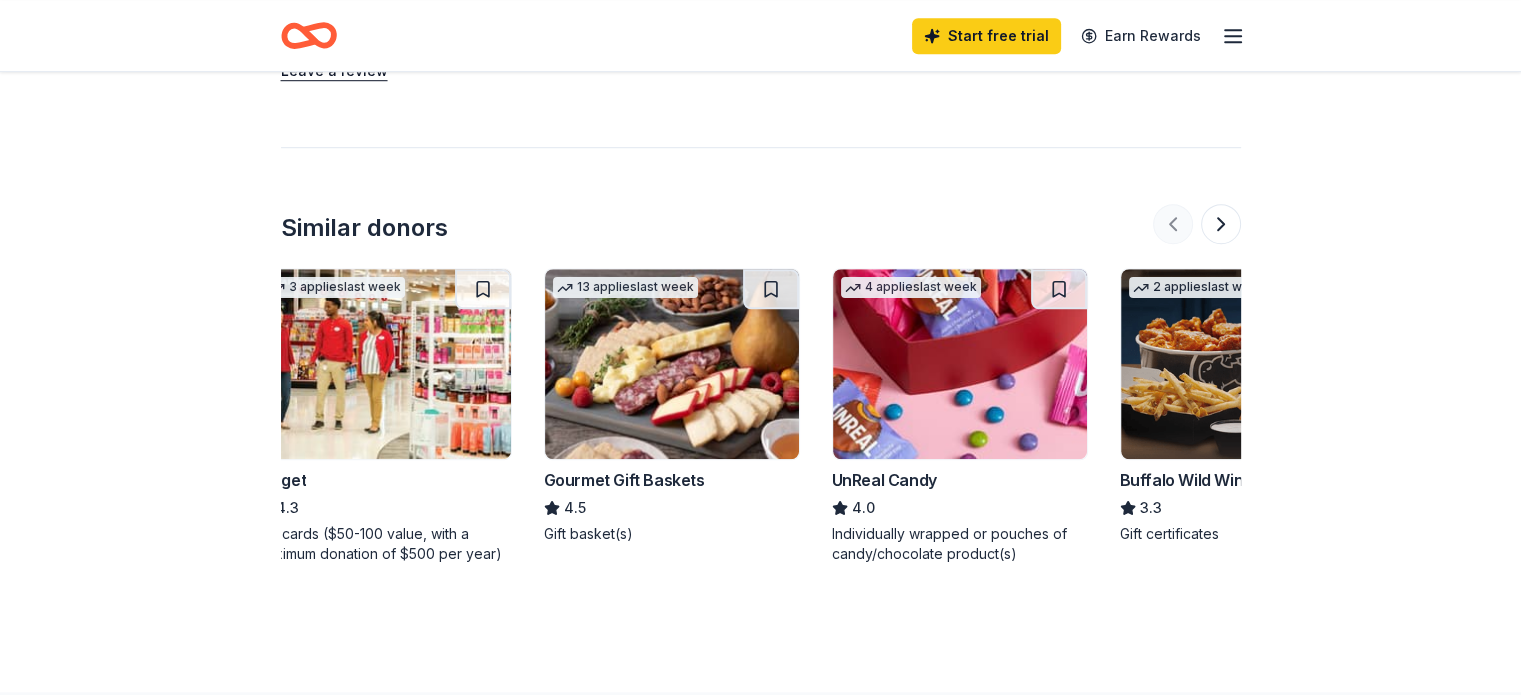 scroll, scrollTop: 0, scrollLeft: 0, axis: both 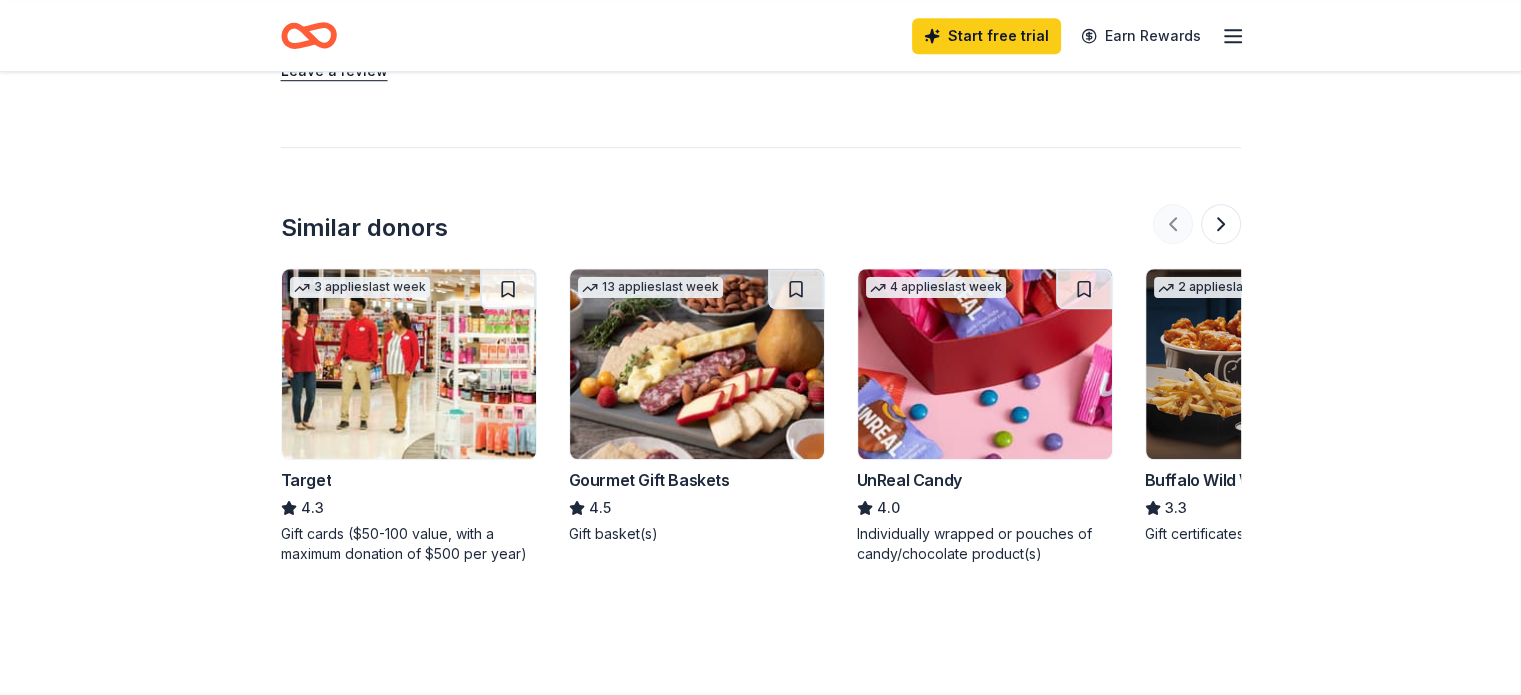 click at bounding box center [1197, 224] 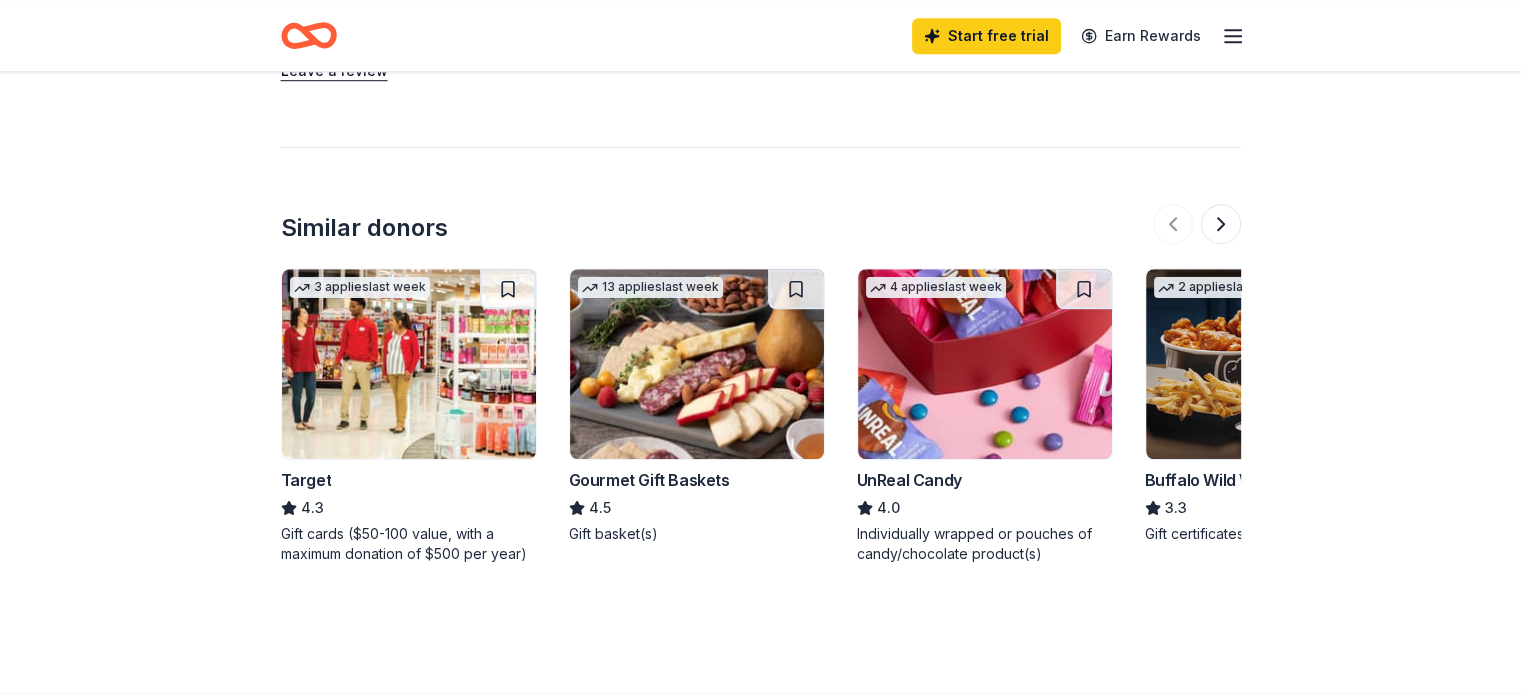 click at bounding box center [409, 364] 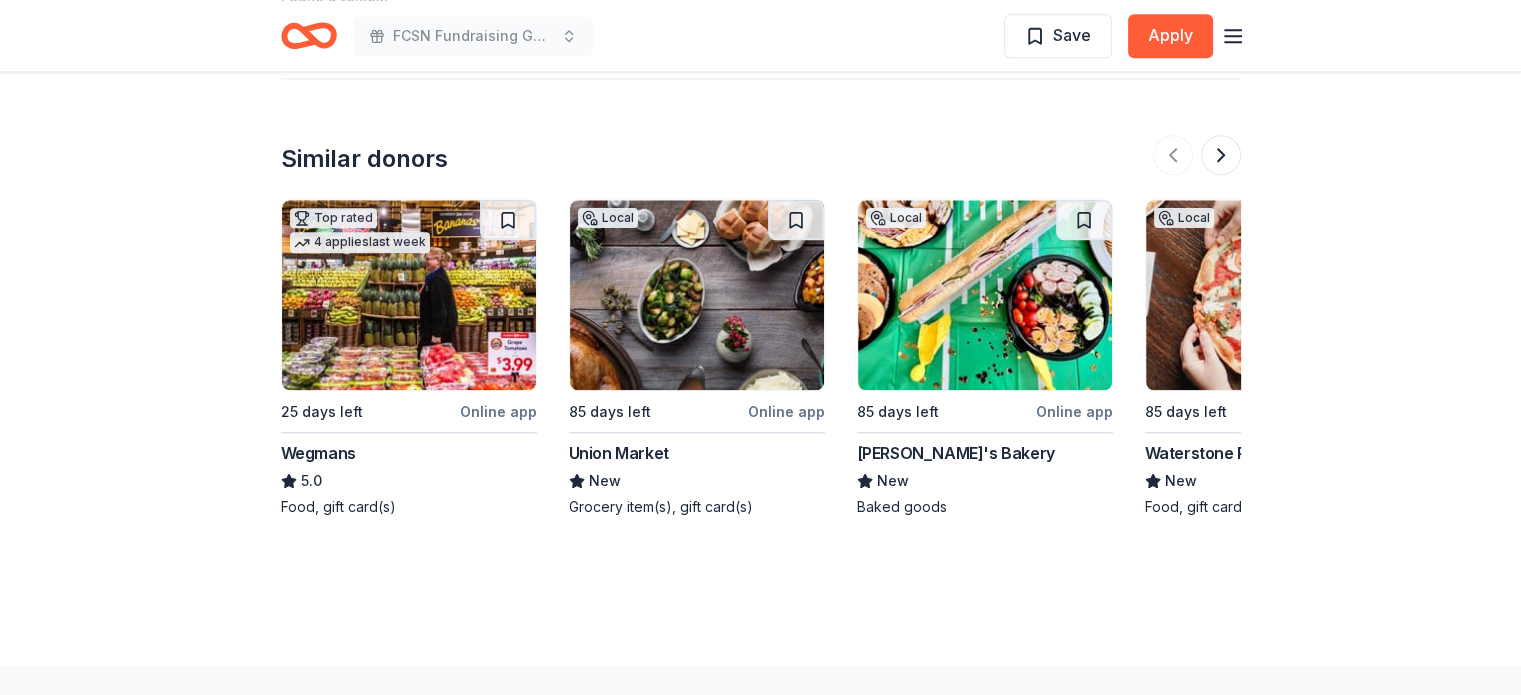 scroll, scrollTop: 2300, scrollLeft: 0, axis: vertical 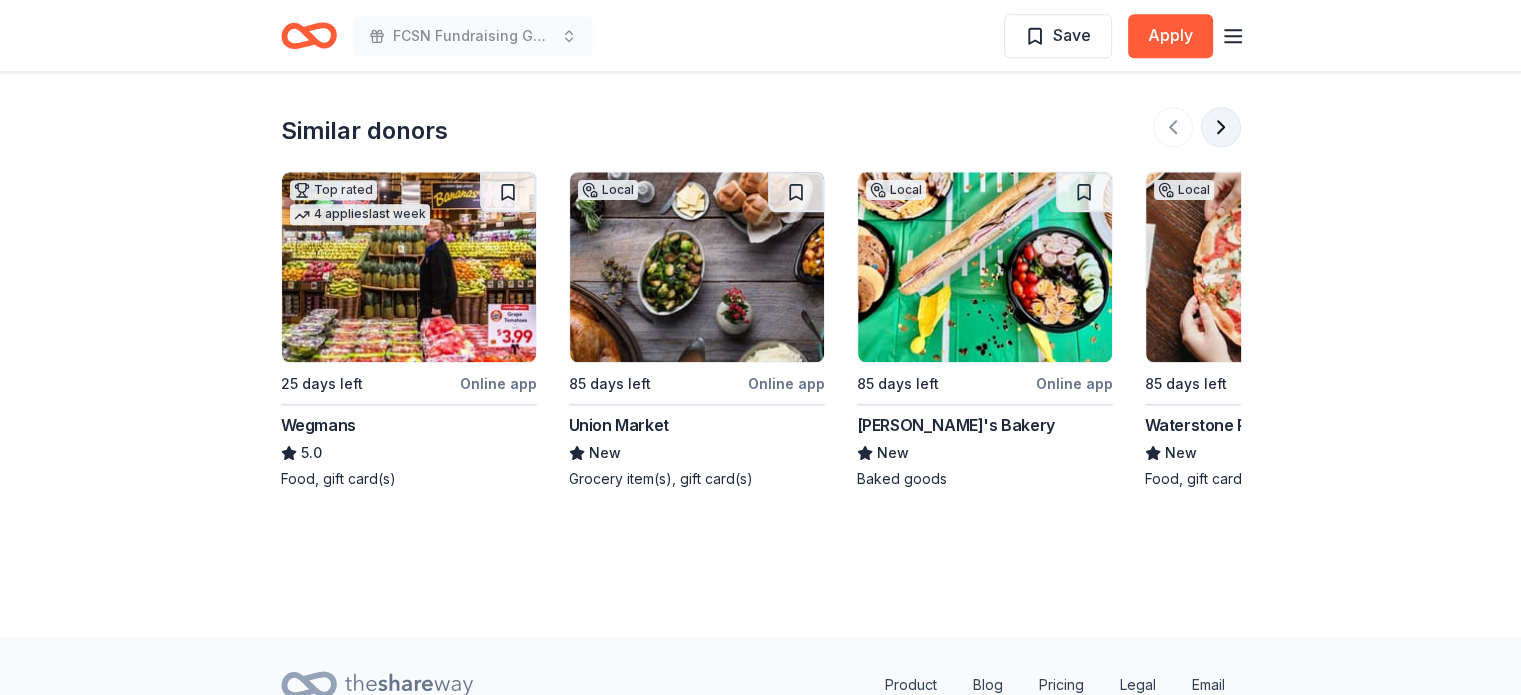 click at bounding box center [1221, 127] 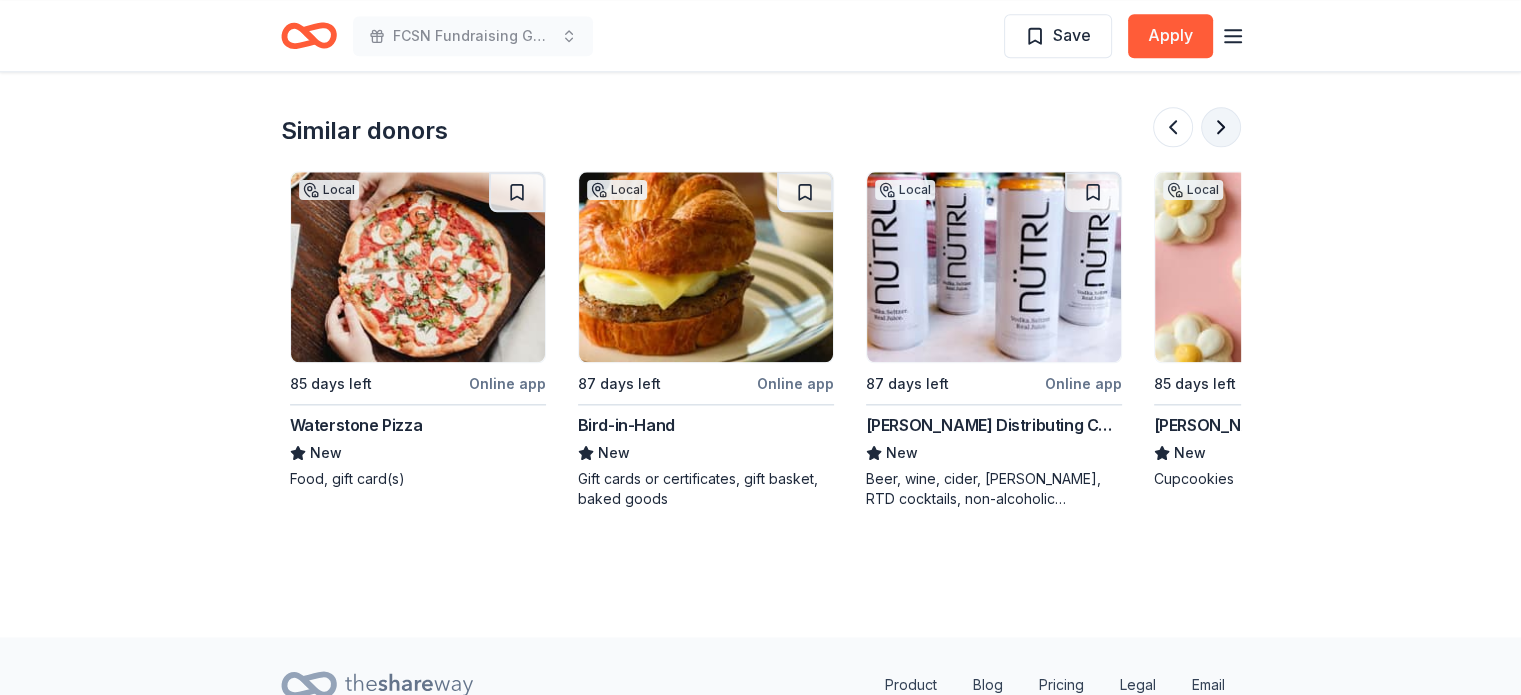 scroll, scrollTop: 0, scrollLeft: 864, axis: horizontal 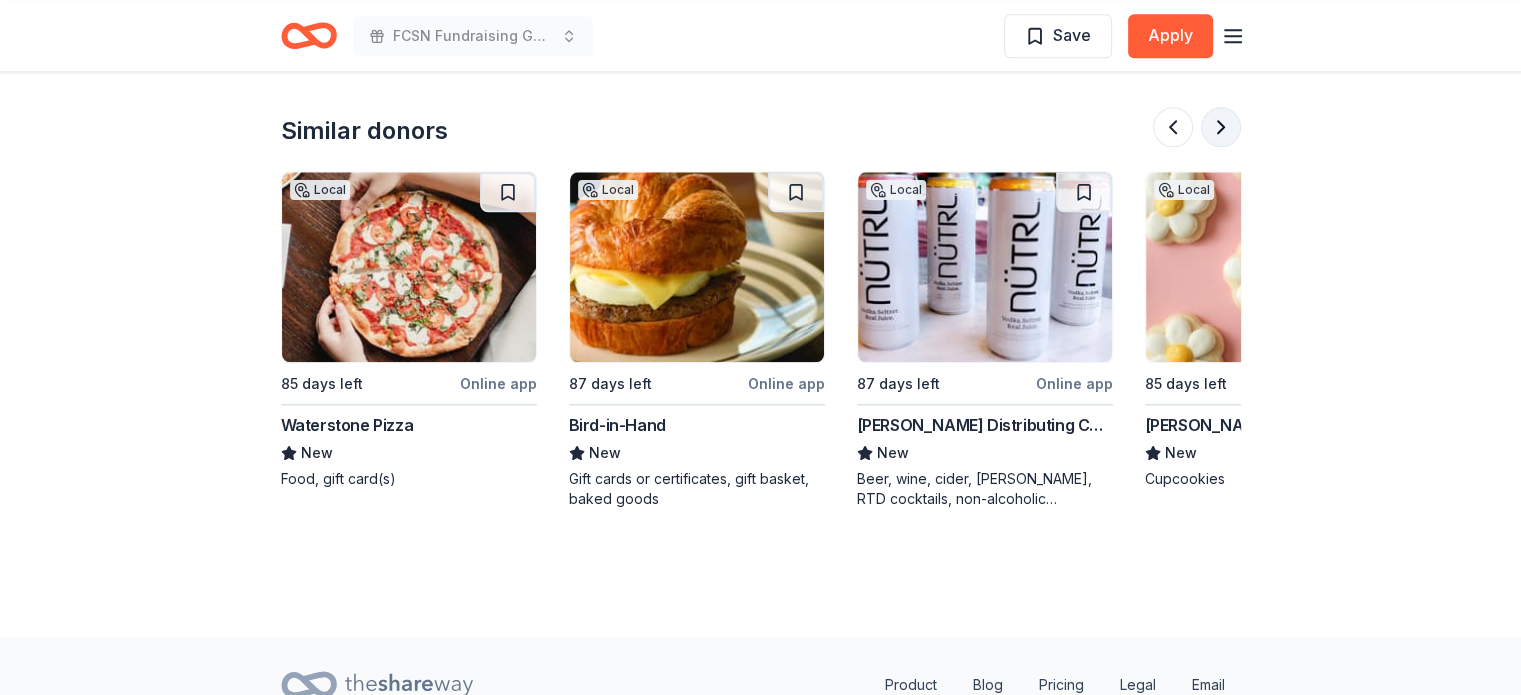 click at bounding box center [1221, 127] 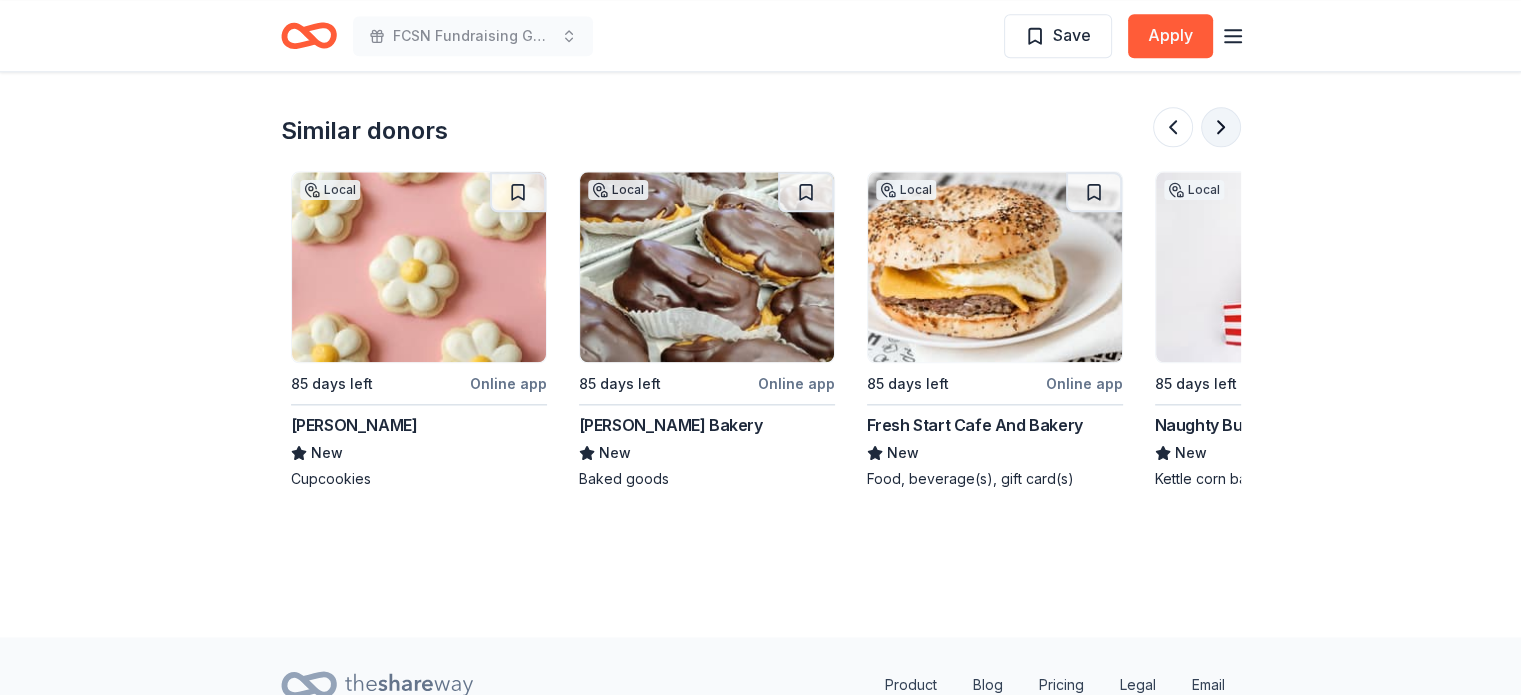 scroll, scrollTop: 0, scrollLeft: 1728, axis: horizontal 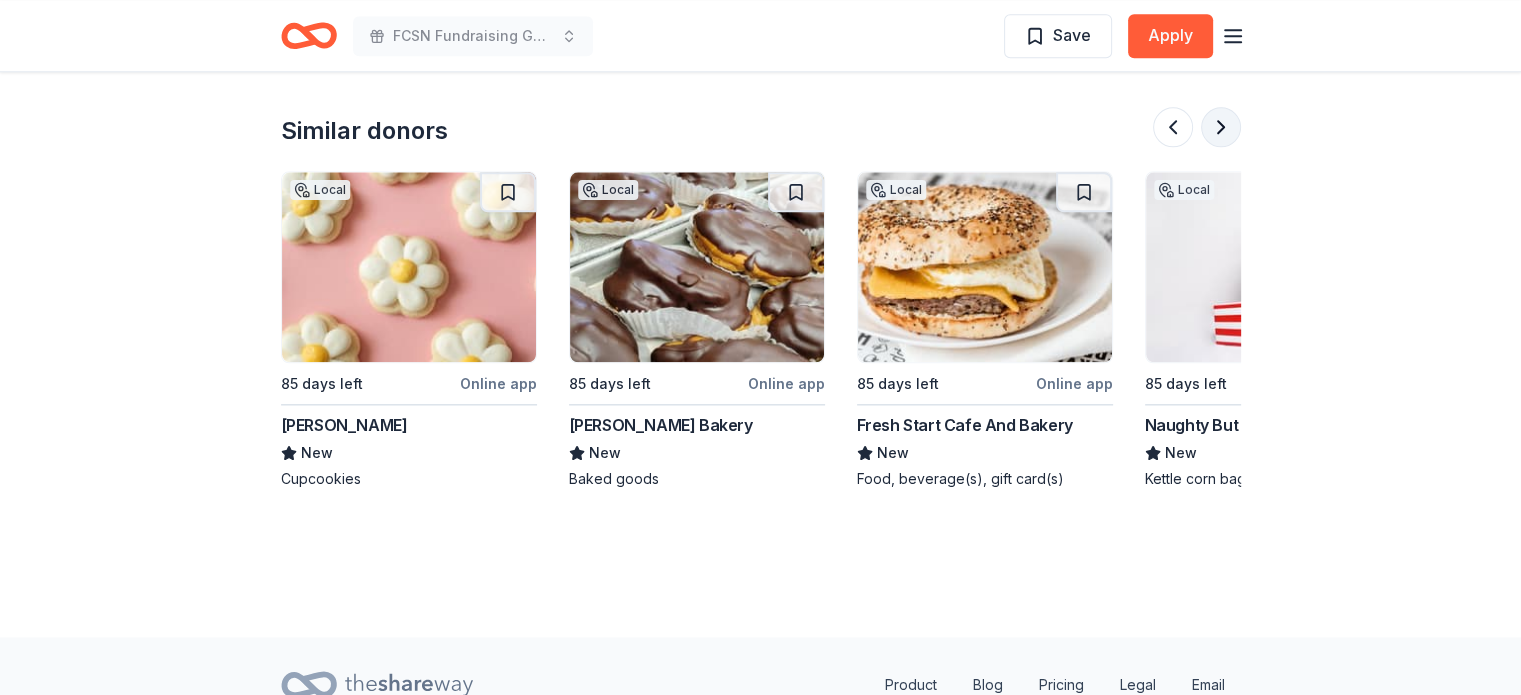 click at bounding box center (1221, 127) 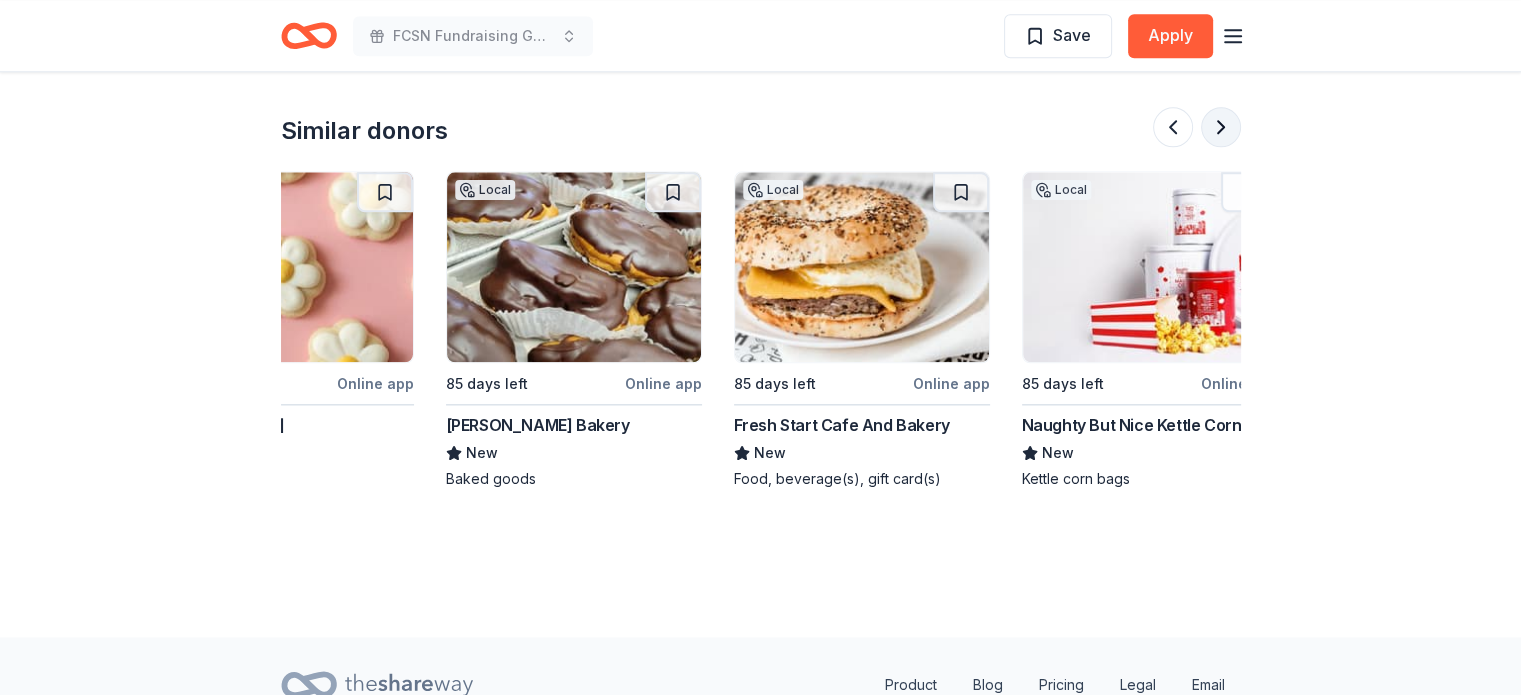 scroll, scrollTop: 0, scrollLeft: 1888, axis: horizontal 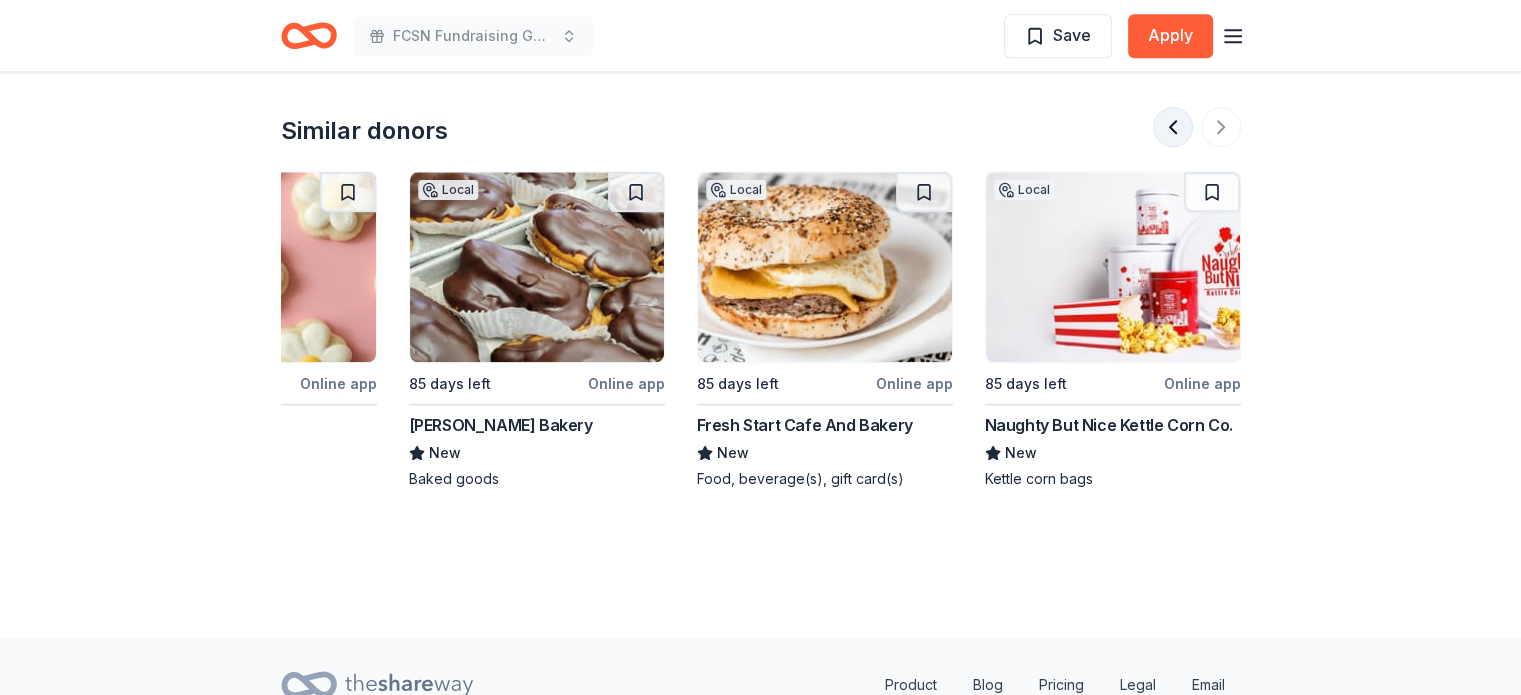 click at bounding box center (1173, 127) 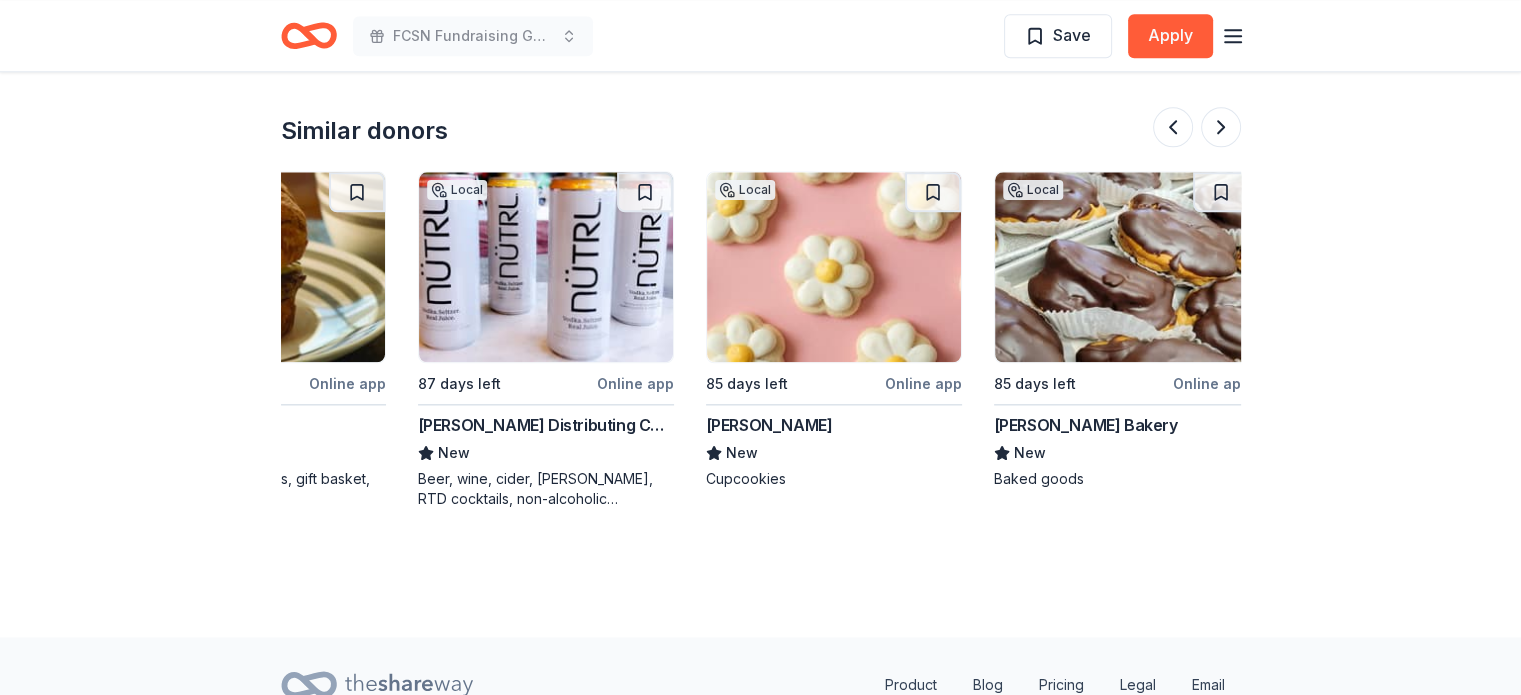 scroll, scrollTop: 0, scrollLeft: 1152, axis: horizontal 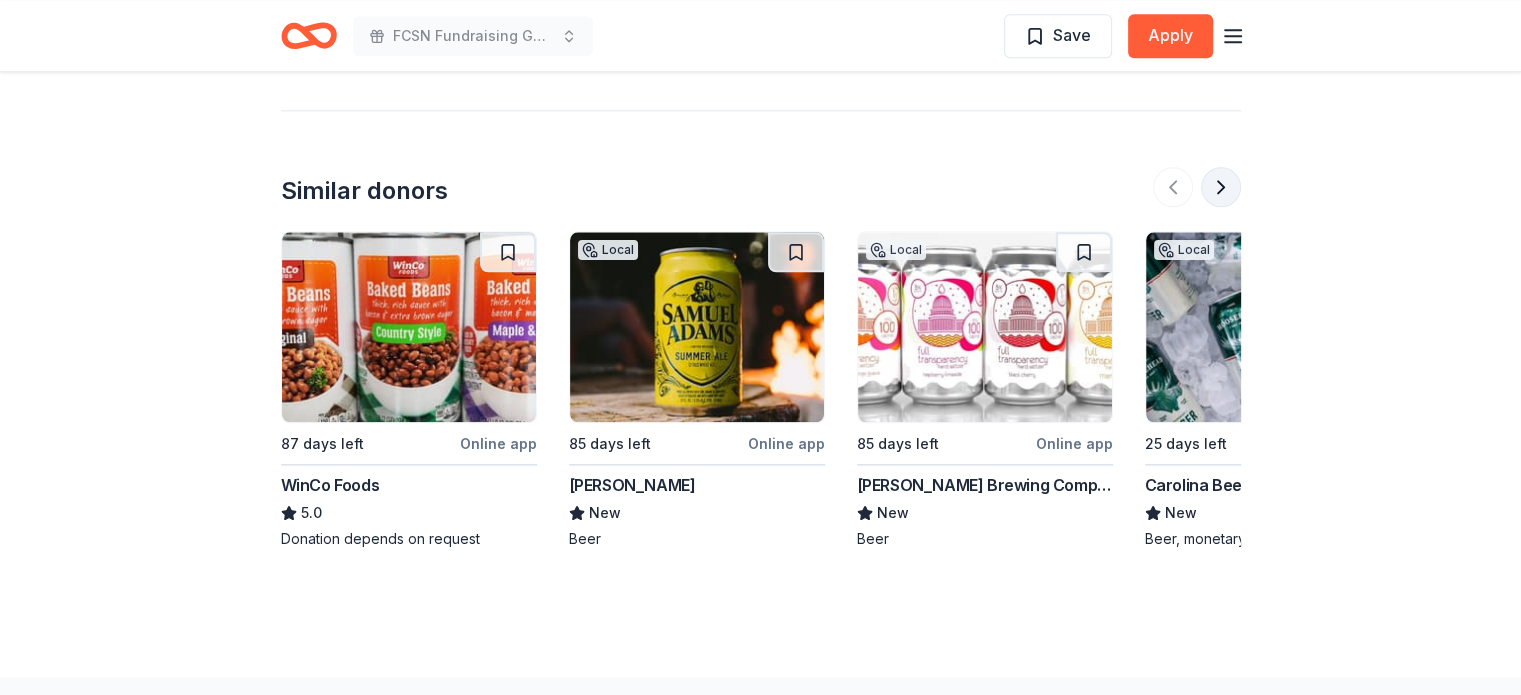 click at bounding box center (1221, 187) 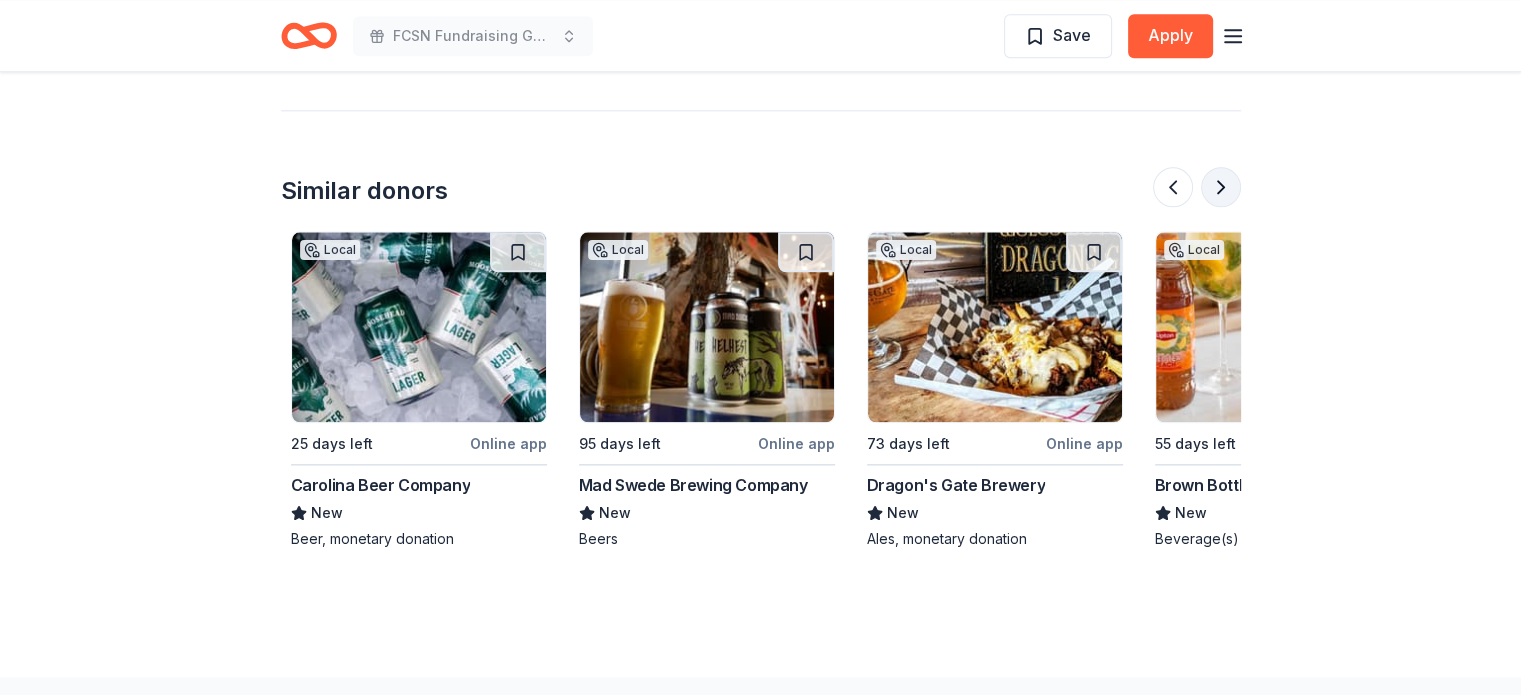scroll, scrollTop: 0, scrollLeft: 864, axis: horizontal 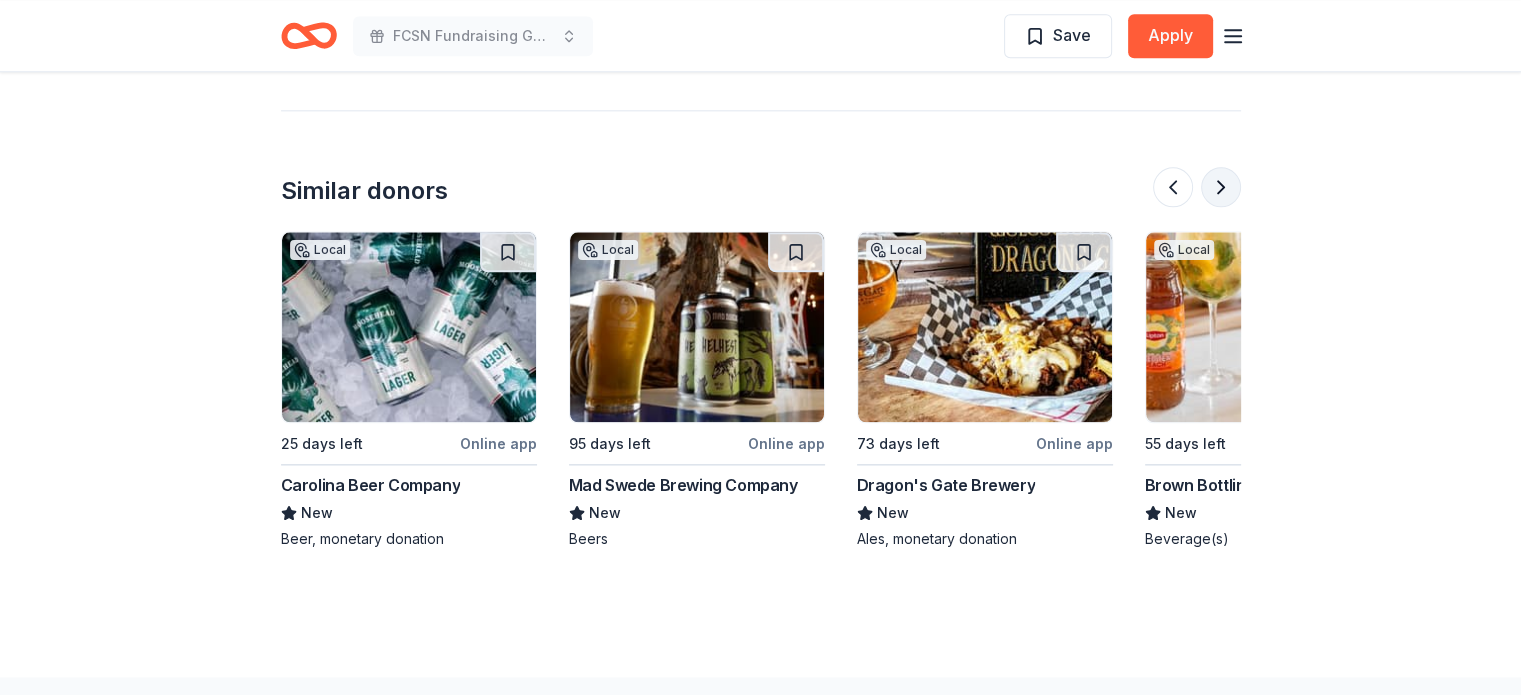 click at bounding box center [1221, 187] 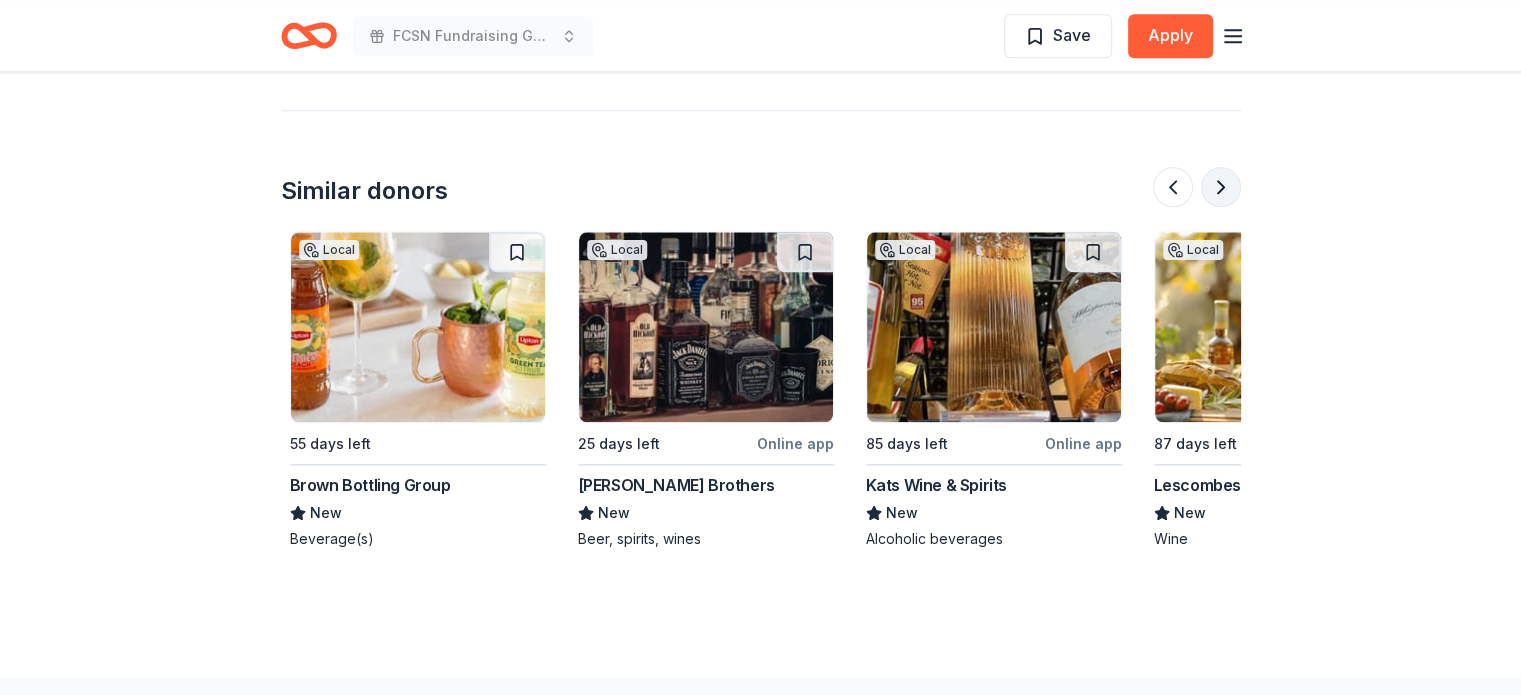 scroll, scrollTop: 0, scrollLeft: 1728, axis: horizontal 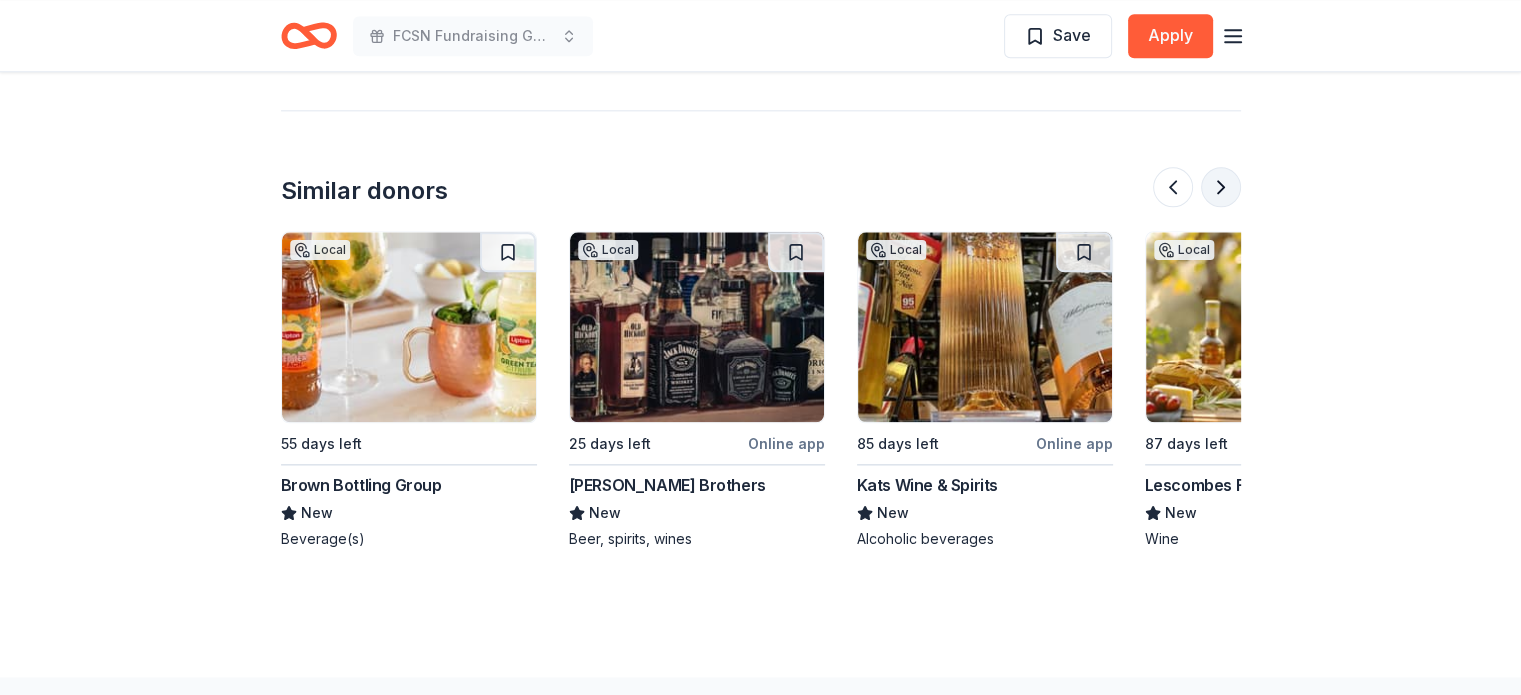click at bounding box center (1221, 187) 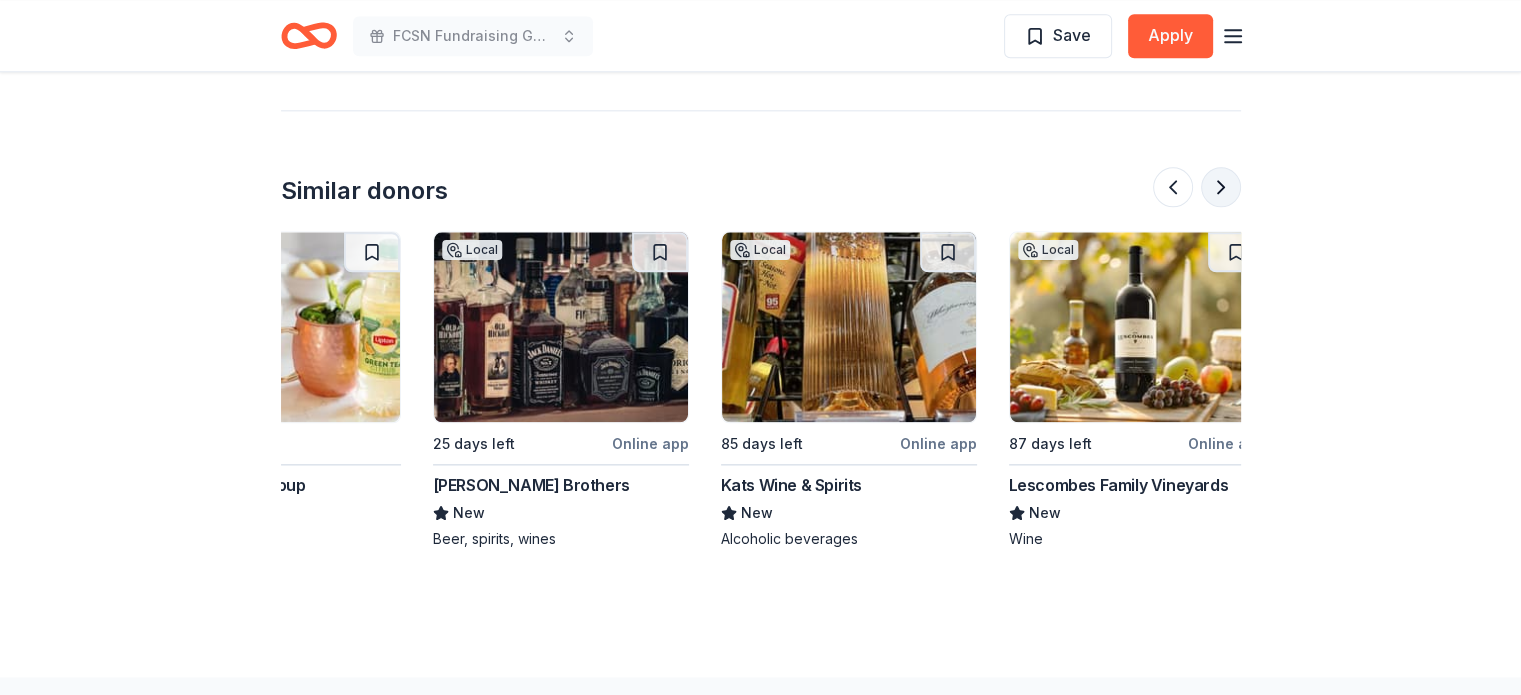 scroll, scrollTop: 0, scrollLeft: 1888, axis: horizontal 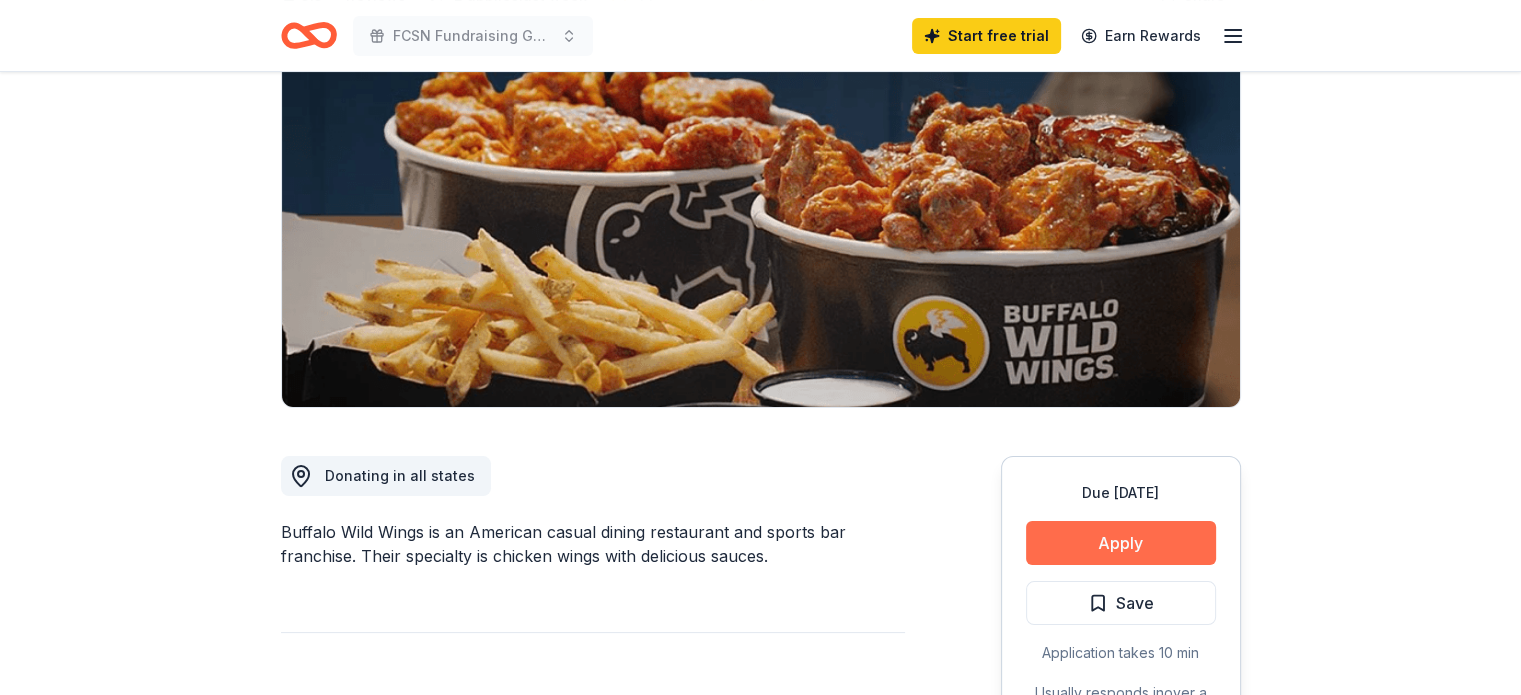 click on "Apply" at bounding box center (1121, 543) 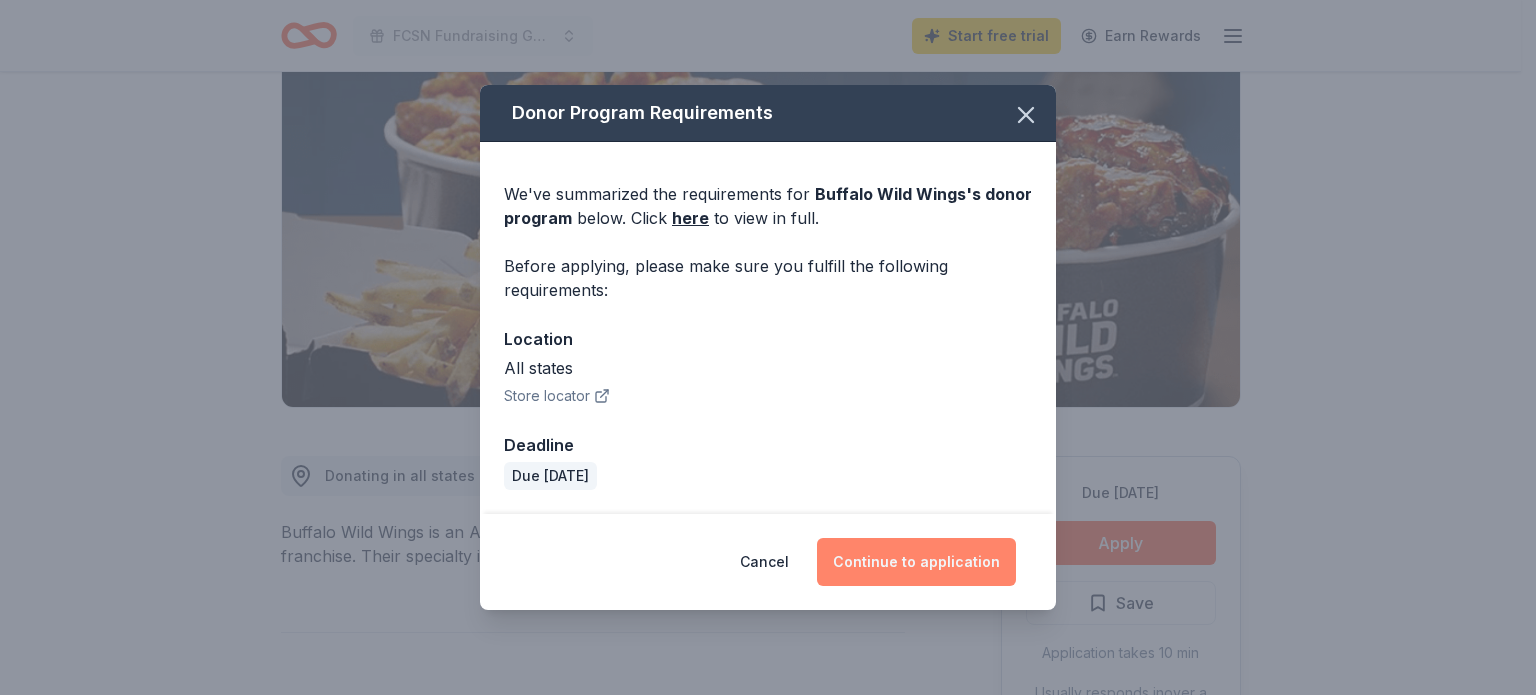 click on "Continue to application" at bounding box center [916, 562] 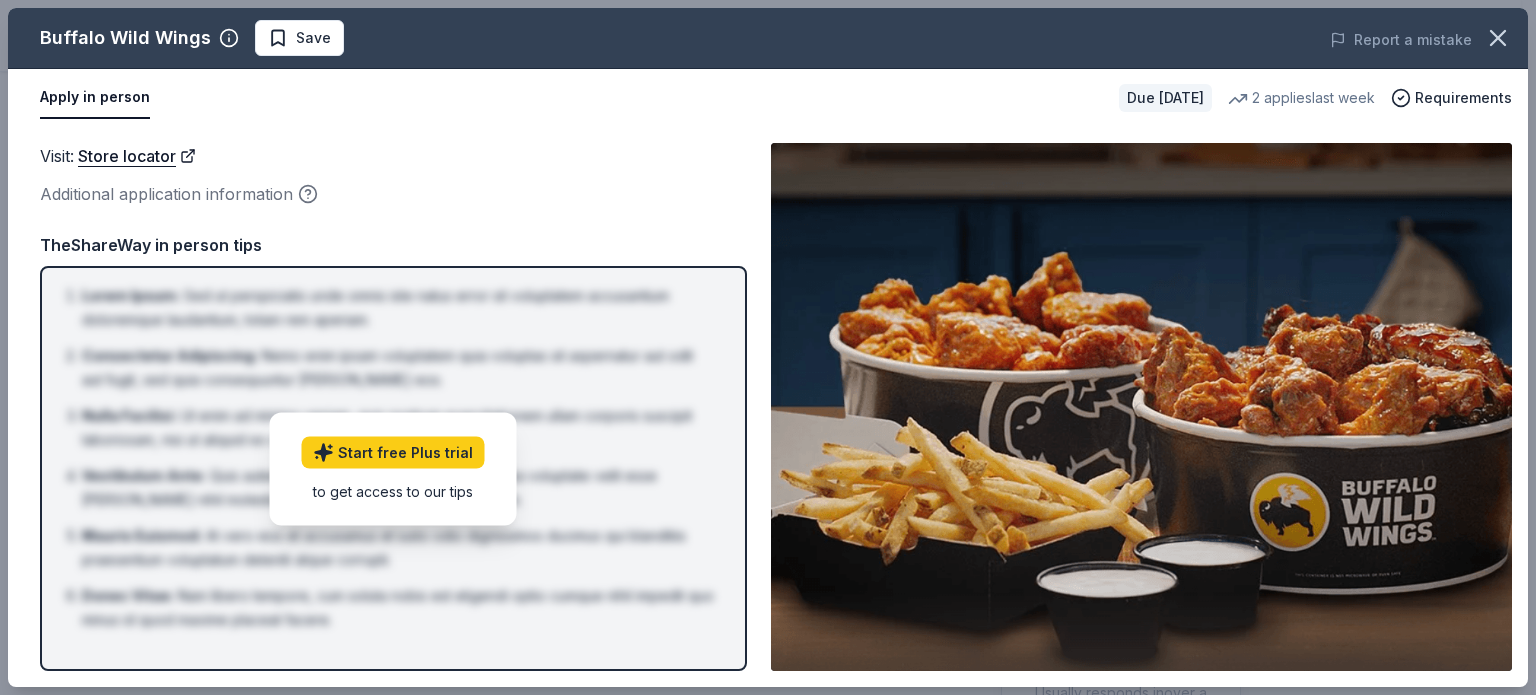 click on "Visit : Store locator" at bounding box center (393, 156) 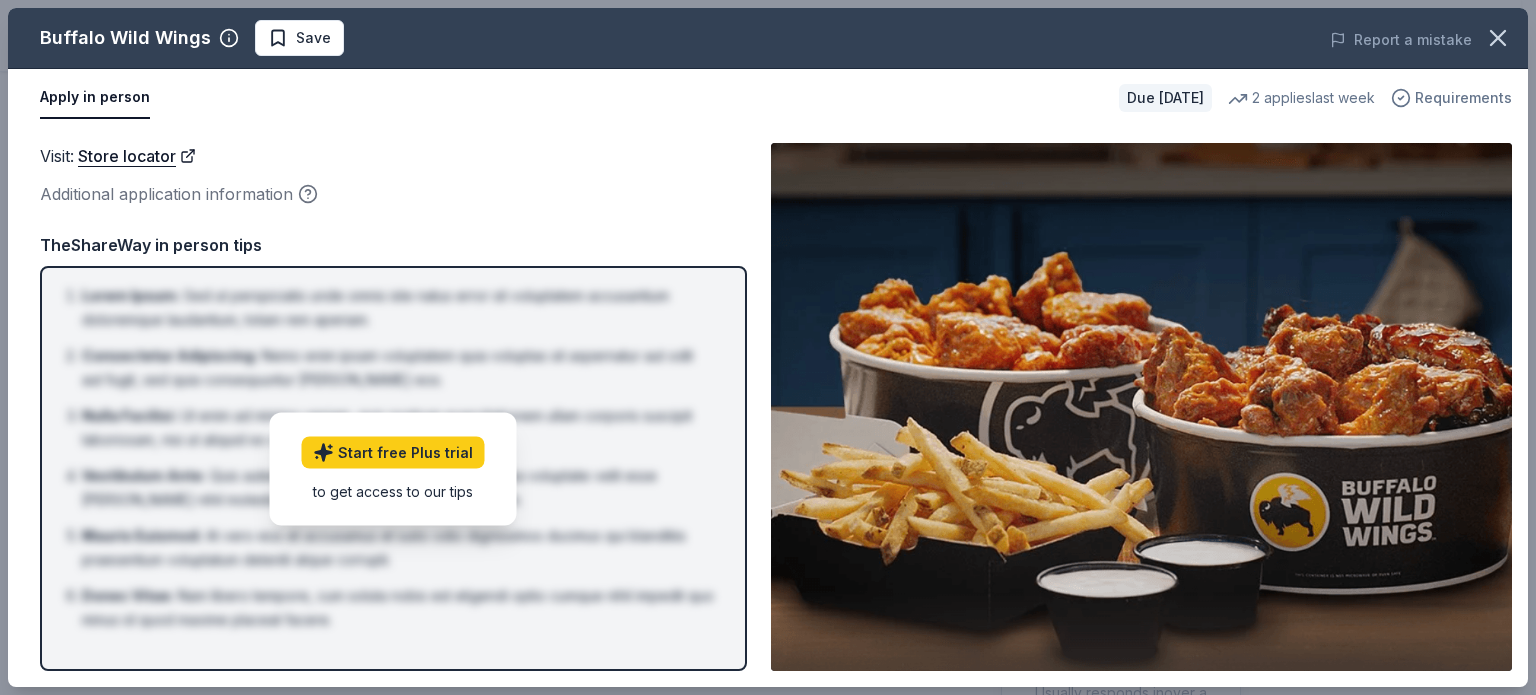 click on "Requirements" at bounding box center [1463, 98] 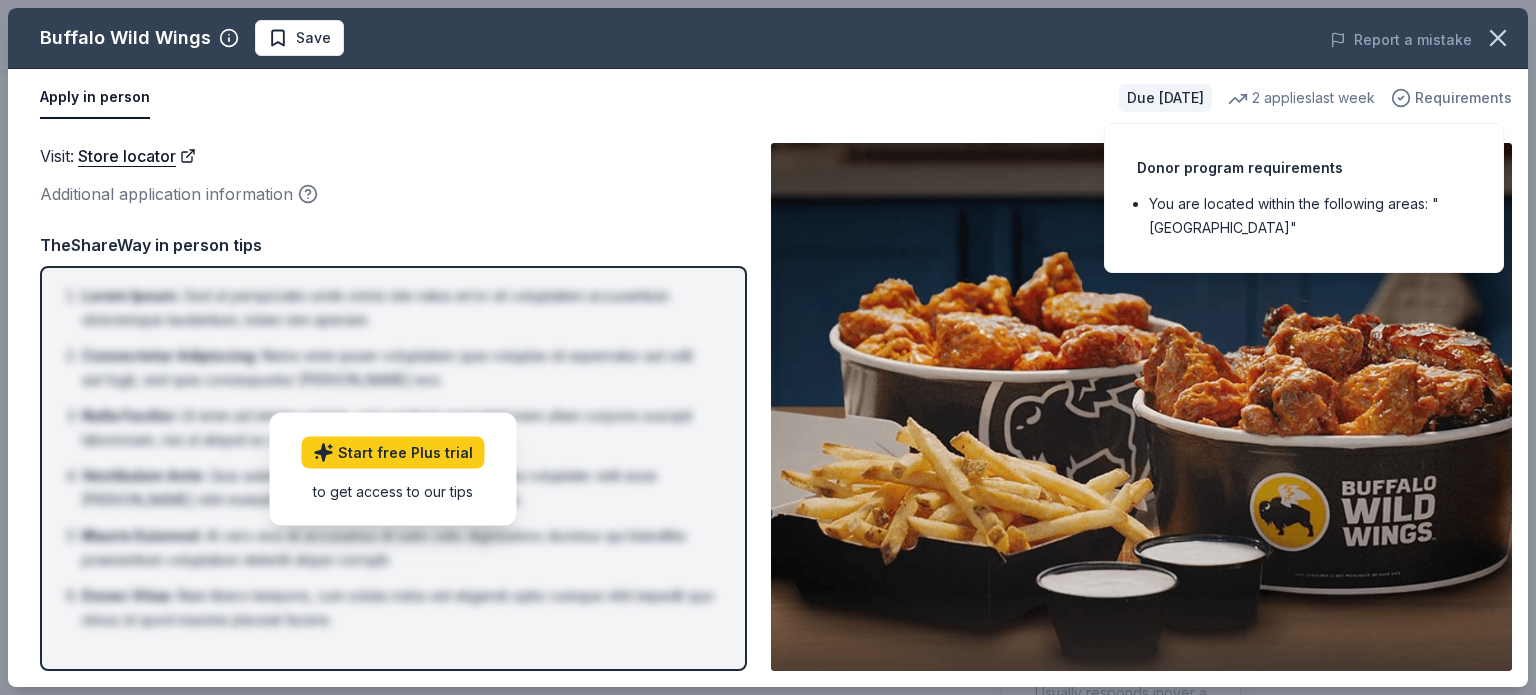click on "Requirements" at bounding box center (1463, 98) 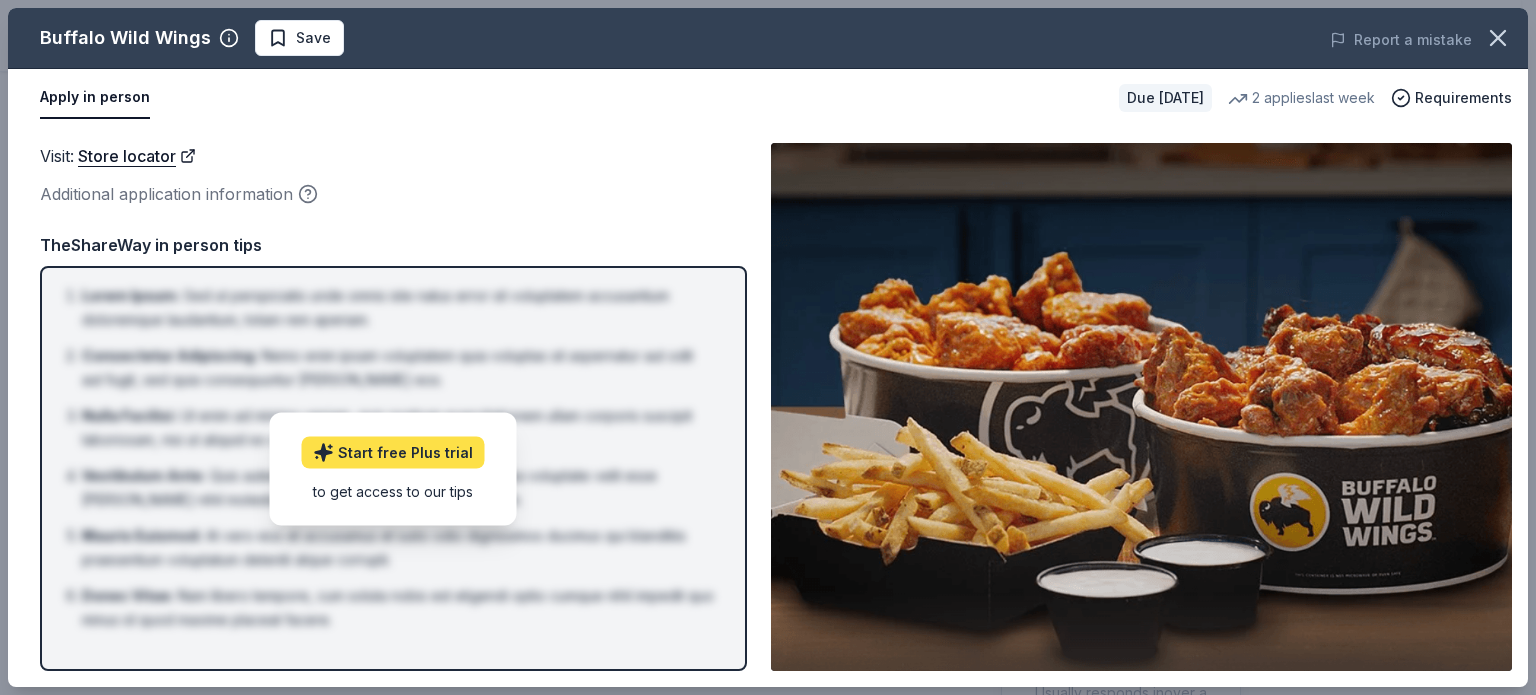 click on "Start free Plus trial" at bounding box center [393, 452] 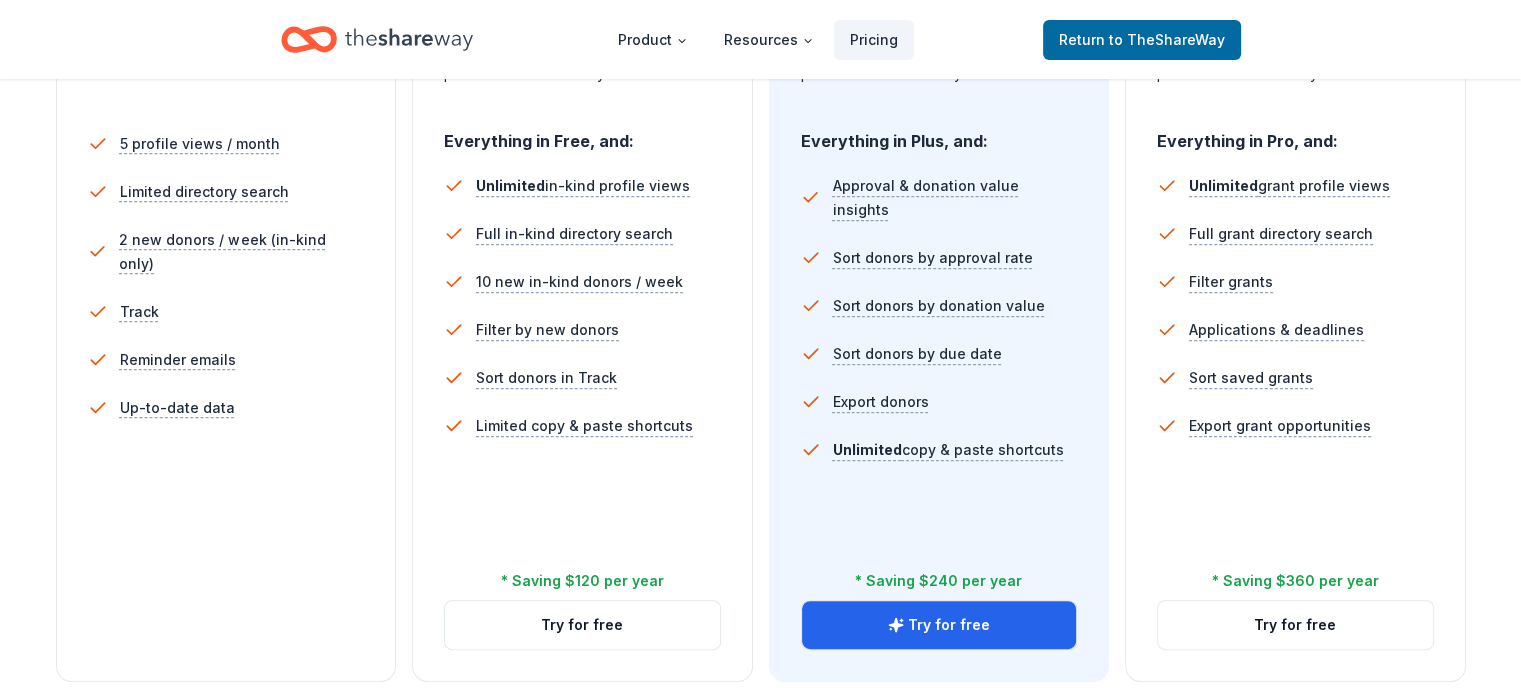 scroll, scrollTop: 600, scrollLeft: 0, axis: vertical 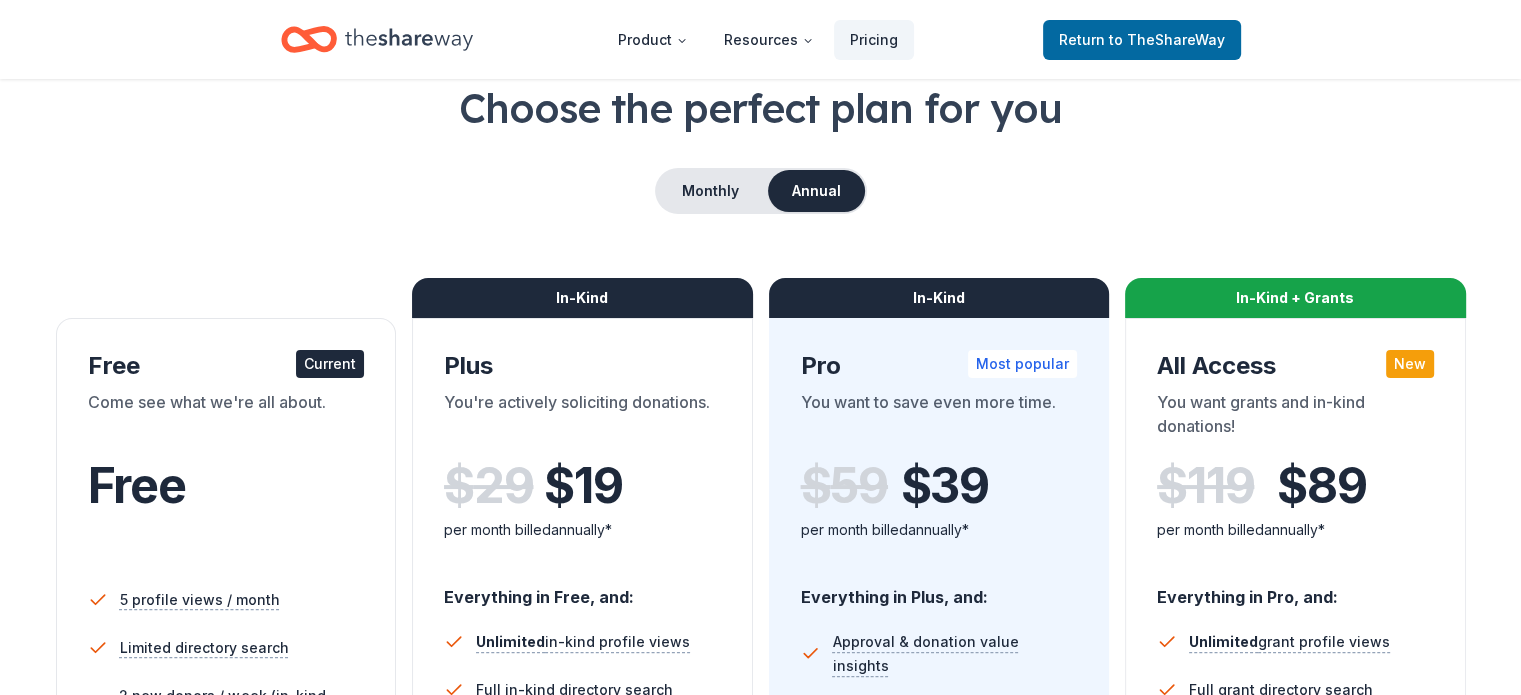 click on "Annual" at bounding box center (816, 191) 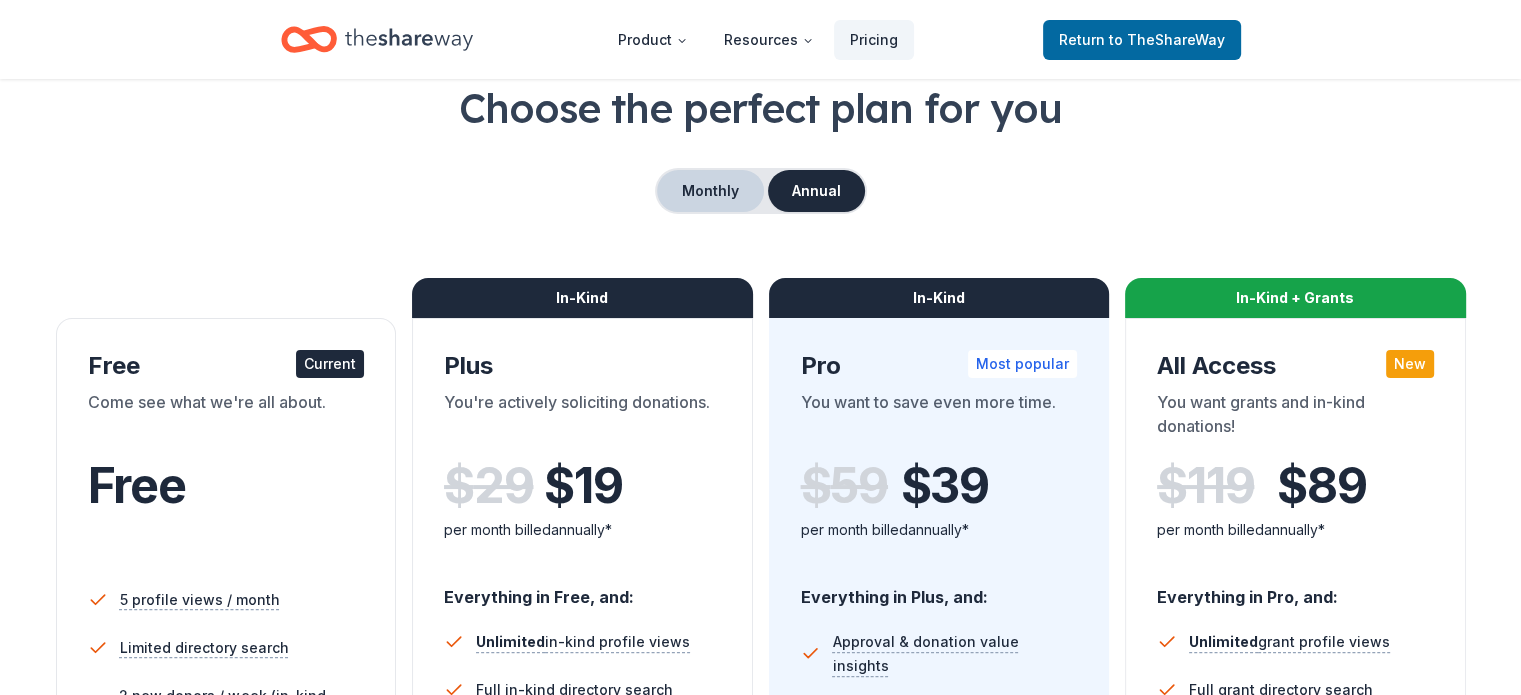 click on "Monthly" at bounding box center [710, 191] 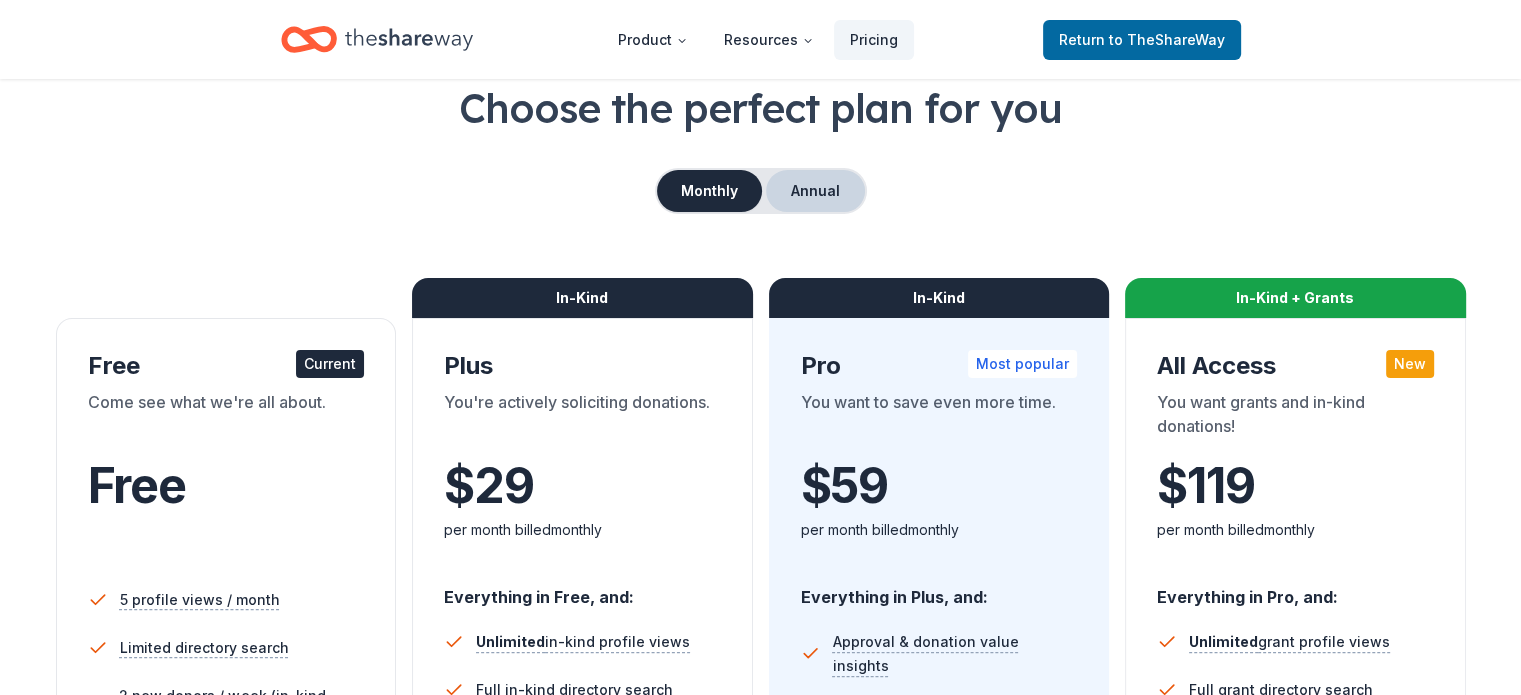 click on "Annual" at bounding box center (815, 191) 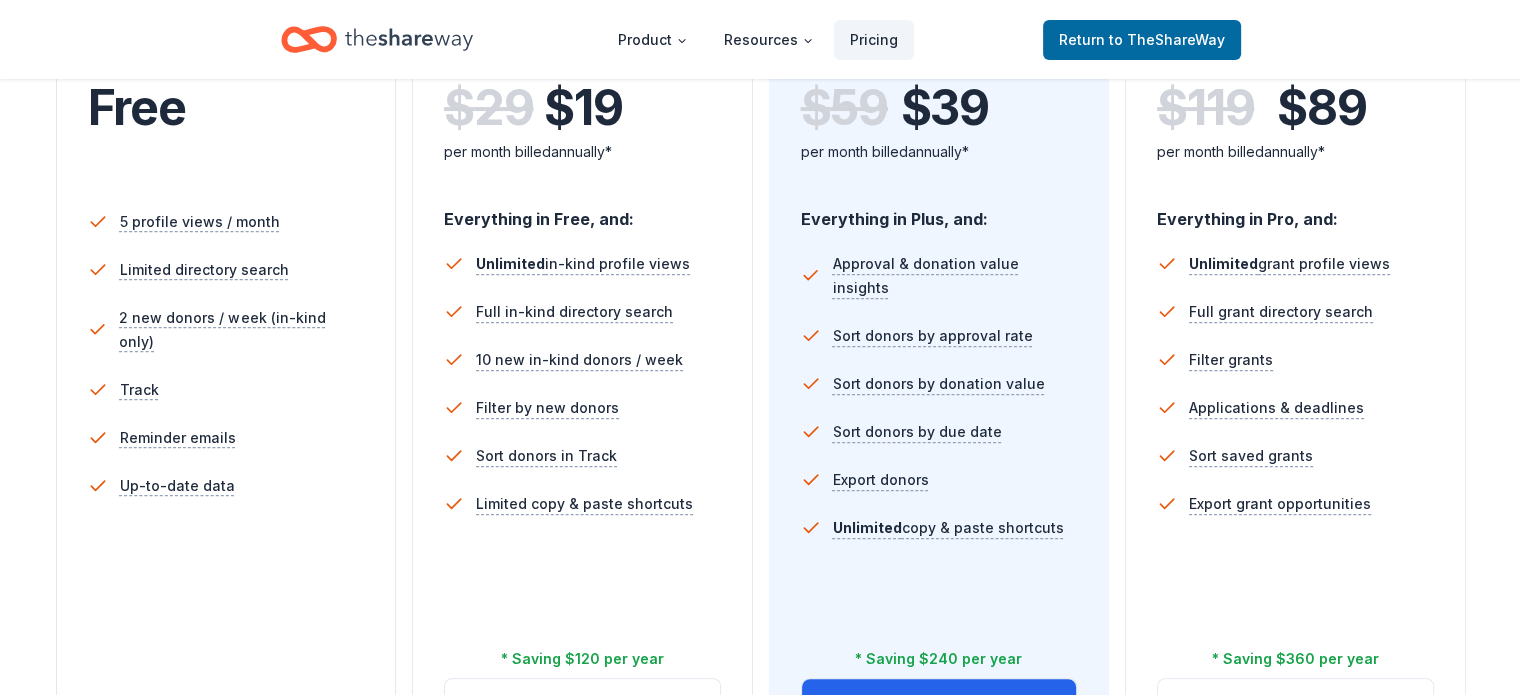 scroll, scrollTop: 511, scrollLeft: 0, axis: vertical 